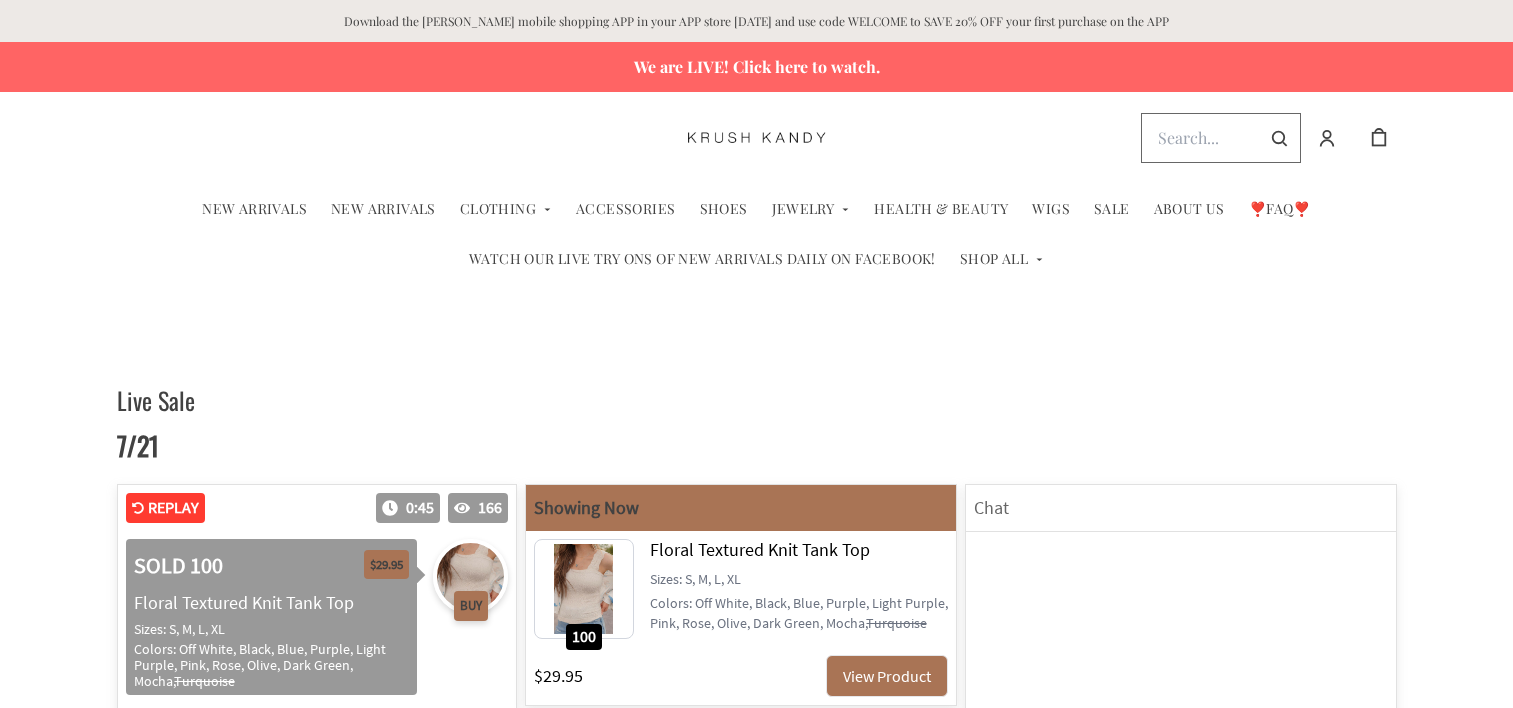 scroll, scrollTop: 1110, scrollLeft: 0, axis: vertical 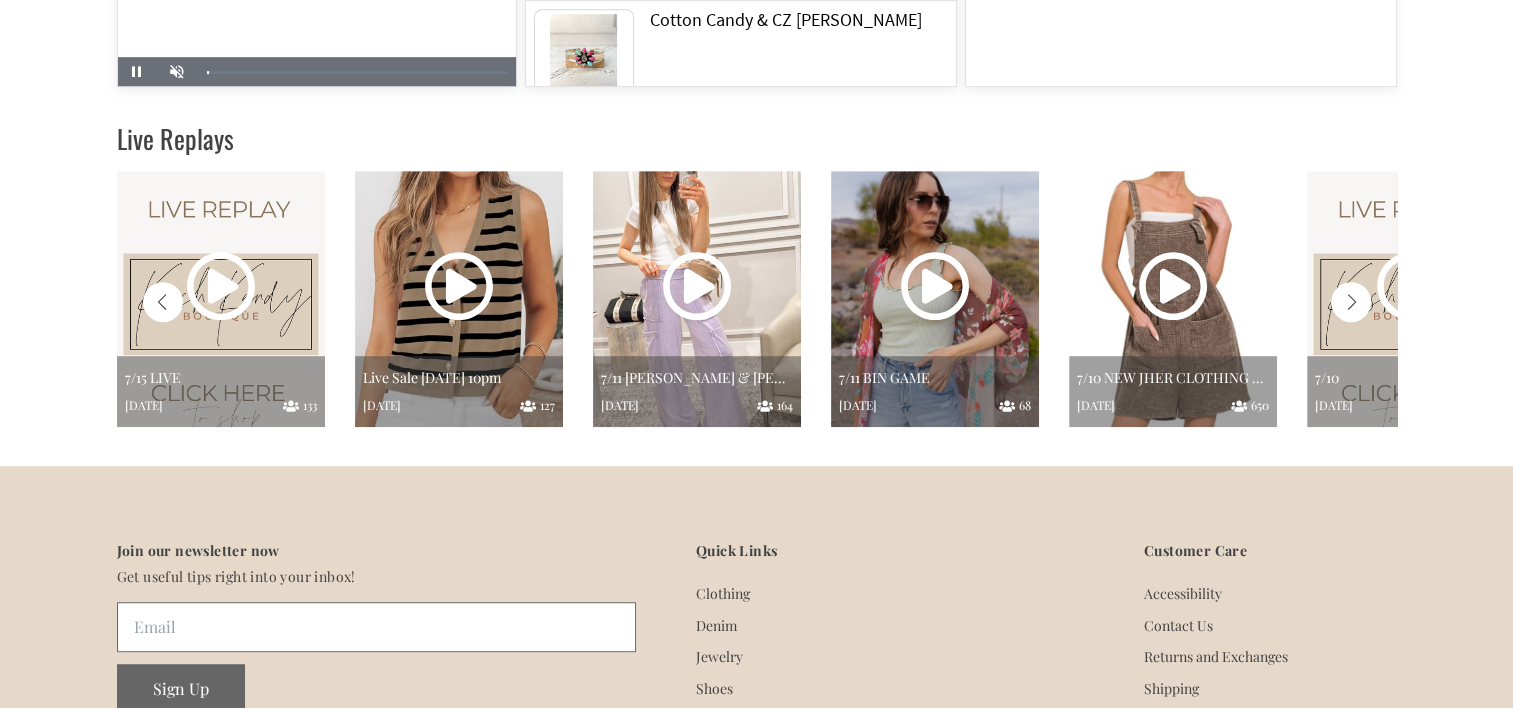click at bounding box center (1351, 302) 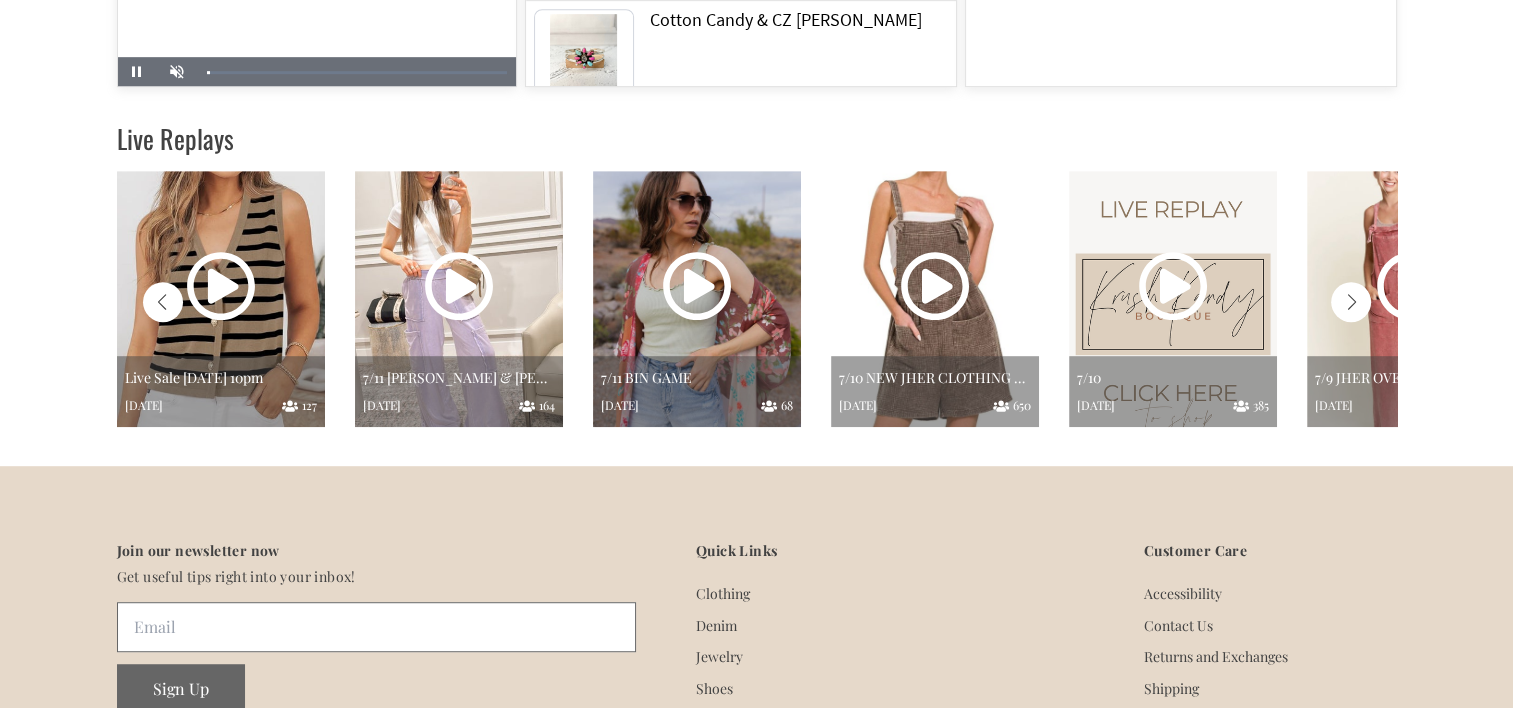click at bounding box center [1351, 302] 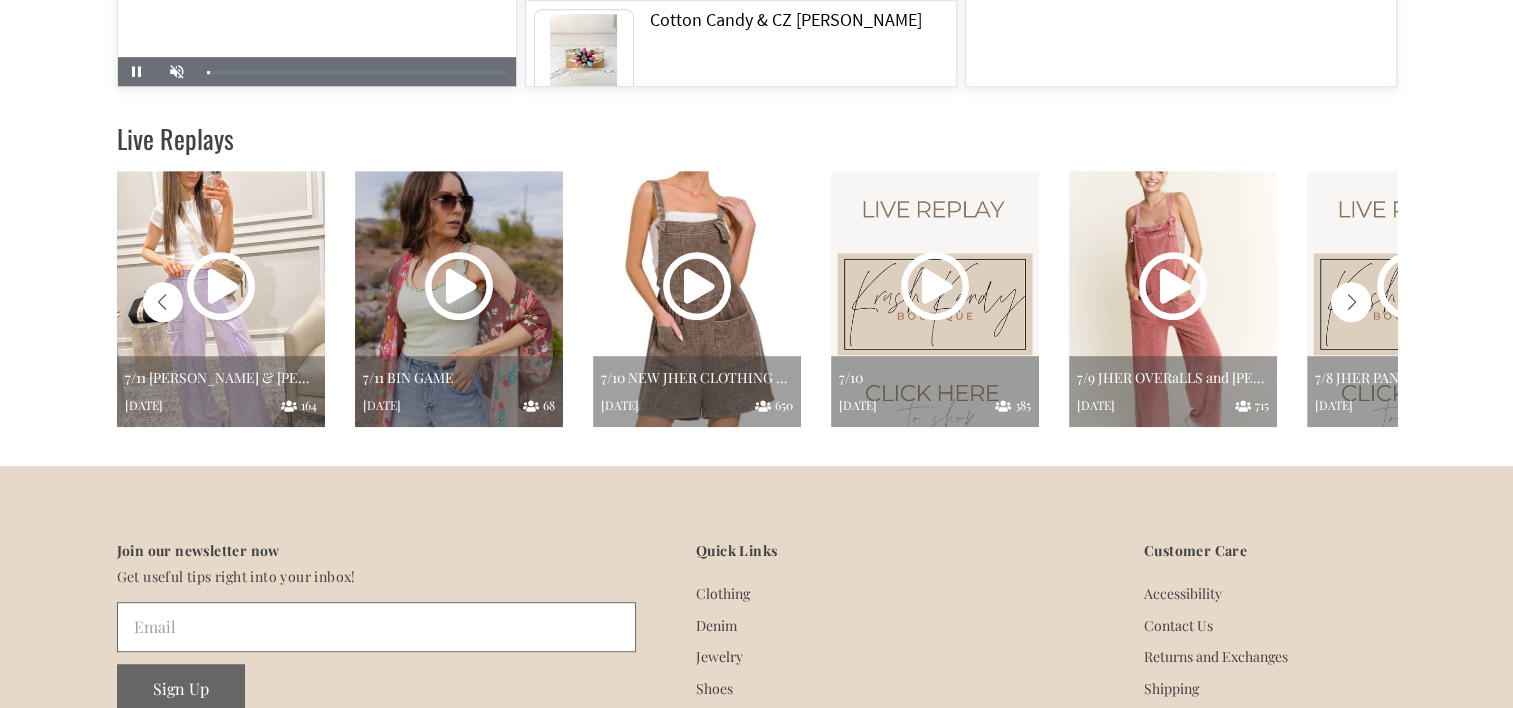 click at bounding box center (1351, 302) 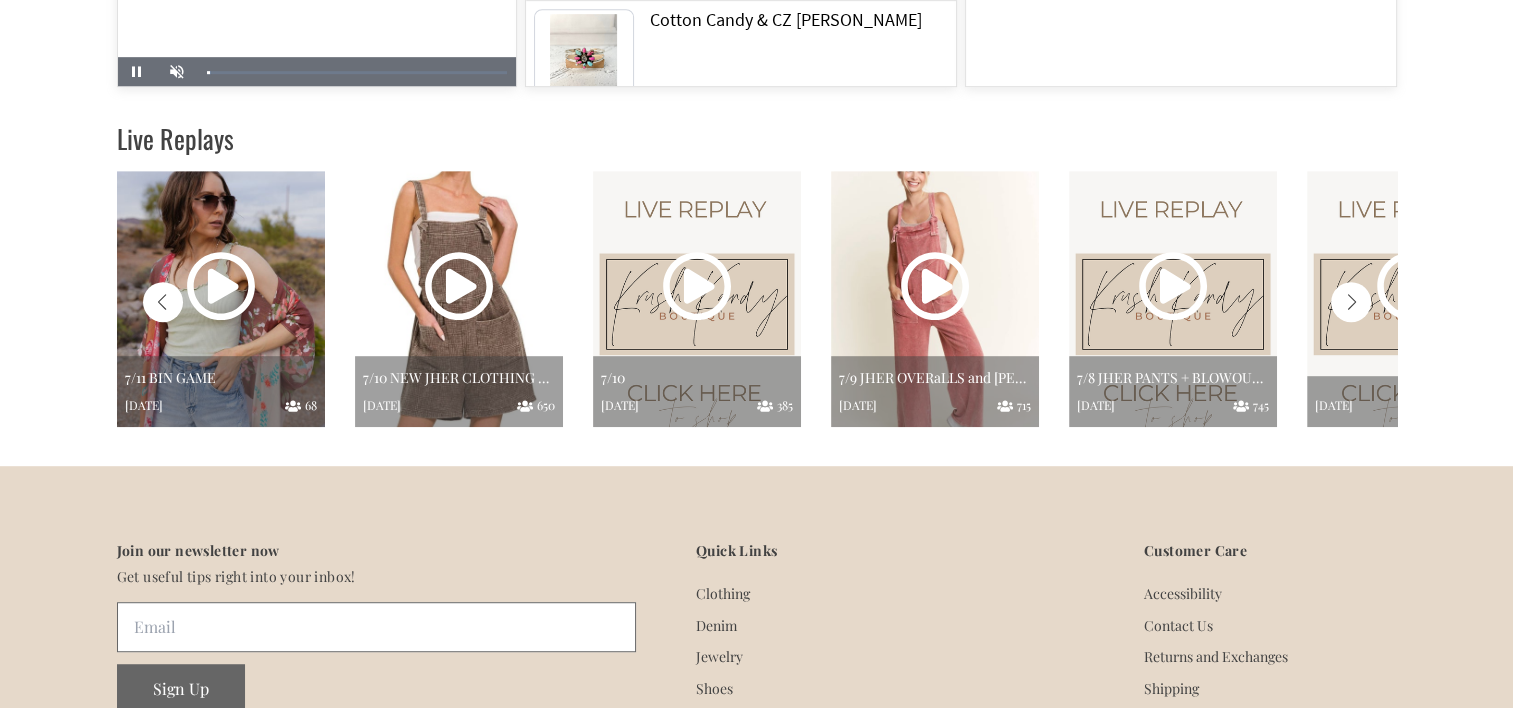 click at bounding box center (1351, 302) 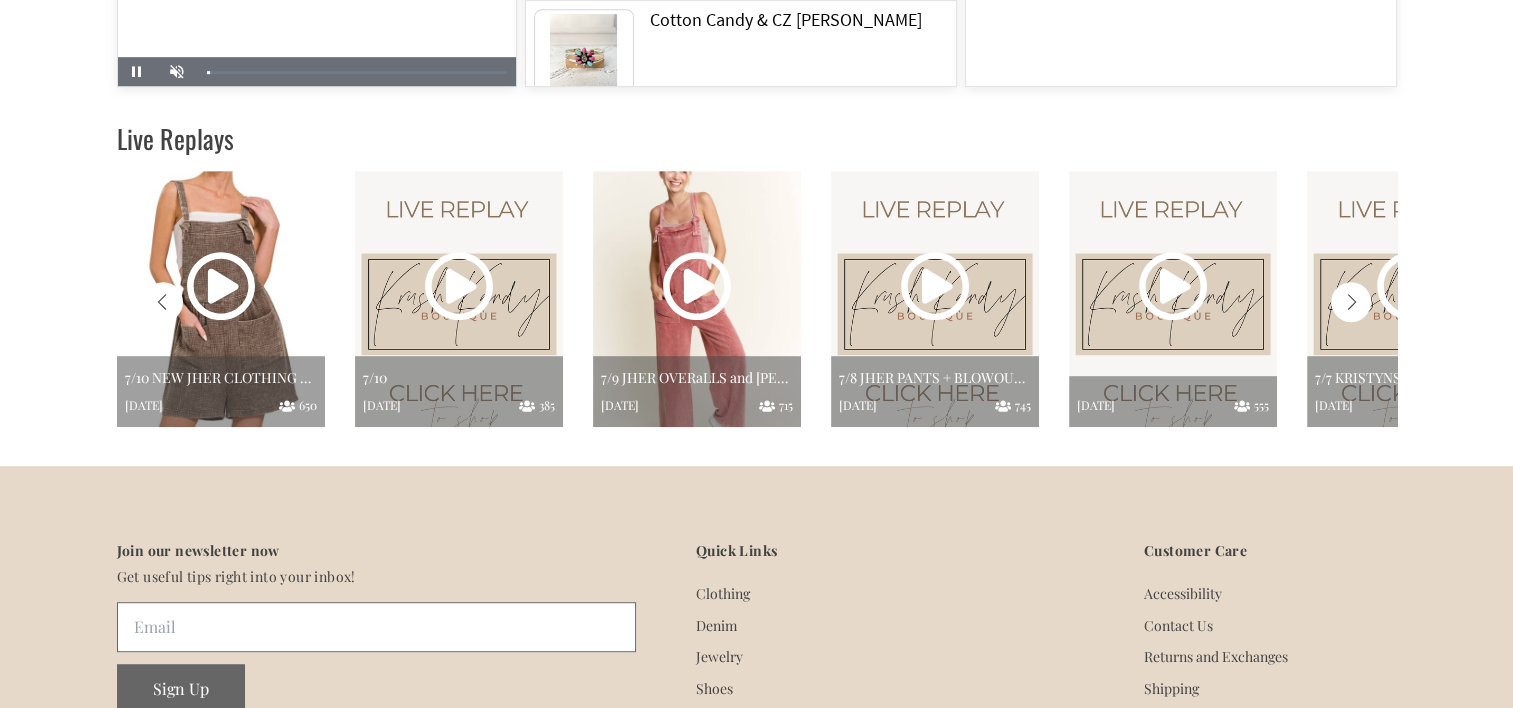 click at bounding box center (1351, 302) 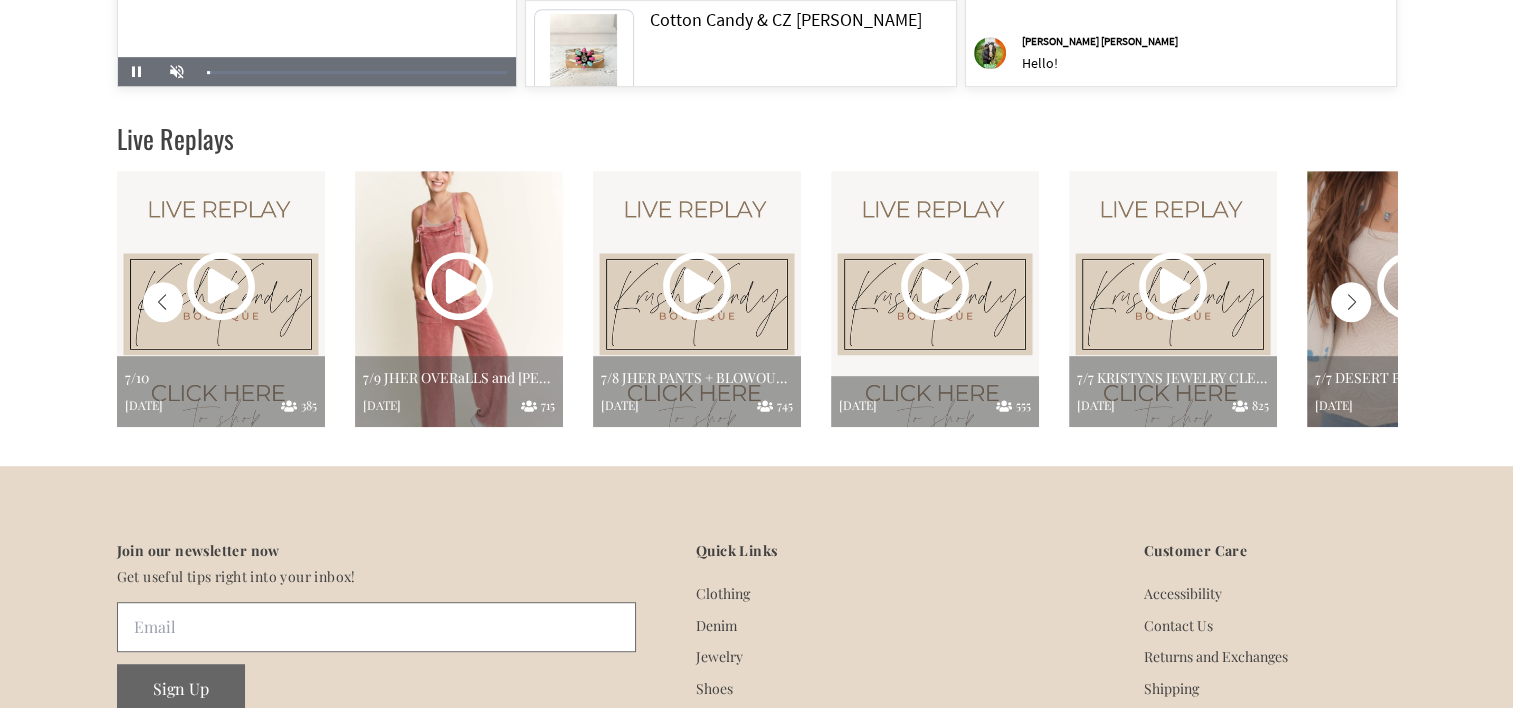 click at bounding box center (1351, 302) 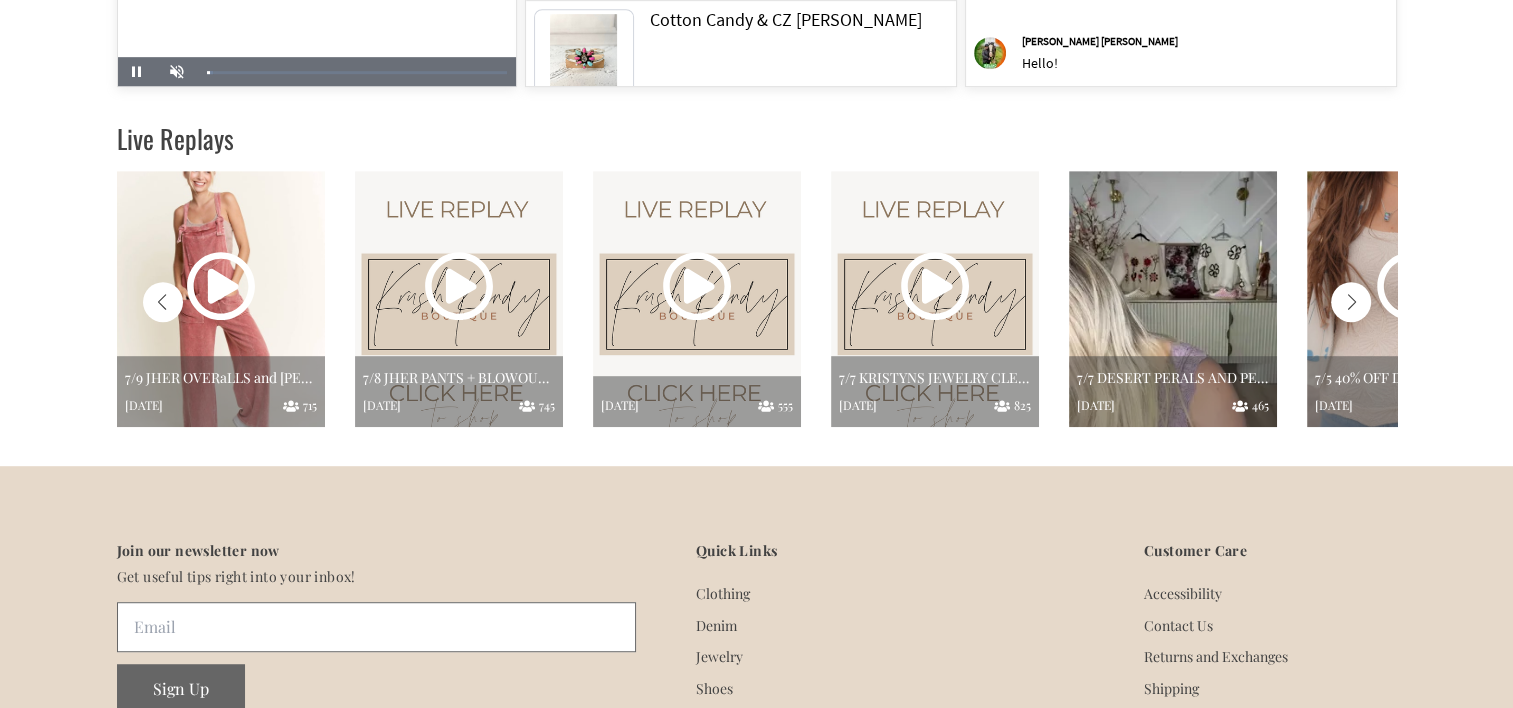 click at bounding box center [1173, 299] 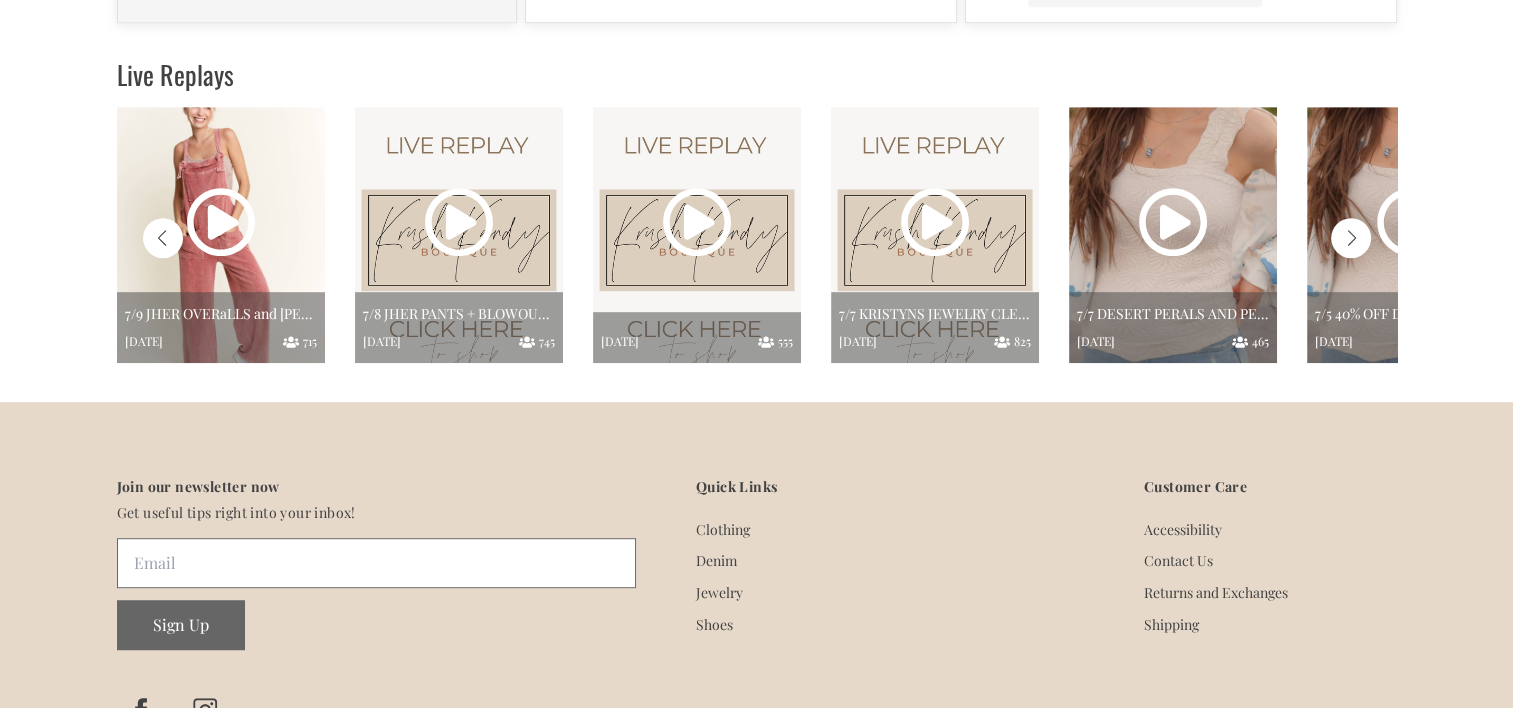 scroll, scrollTop: 0, scrollLeft: 0, axis: both 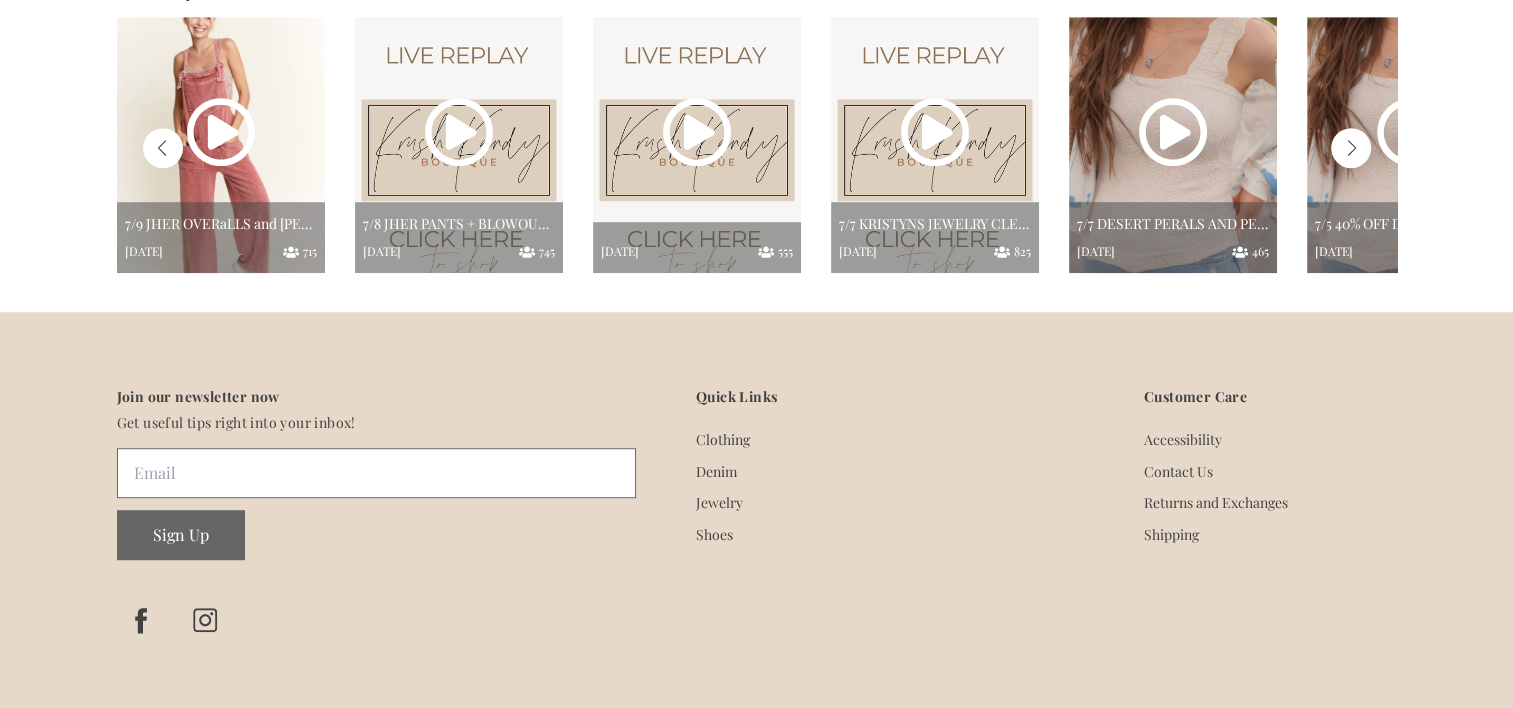 click at bounding box center [1351, 148] 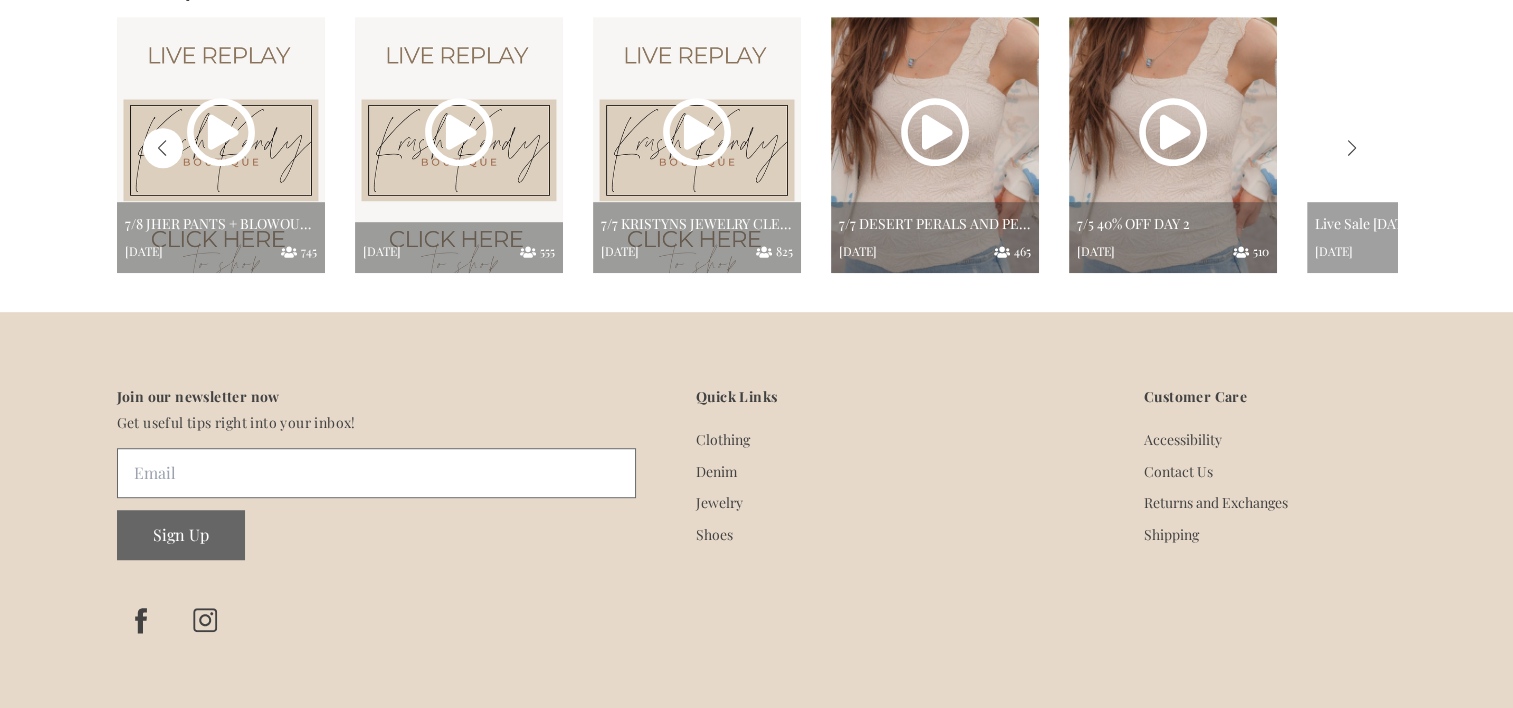 click at bounding box center (1351, 148) 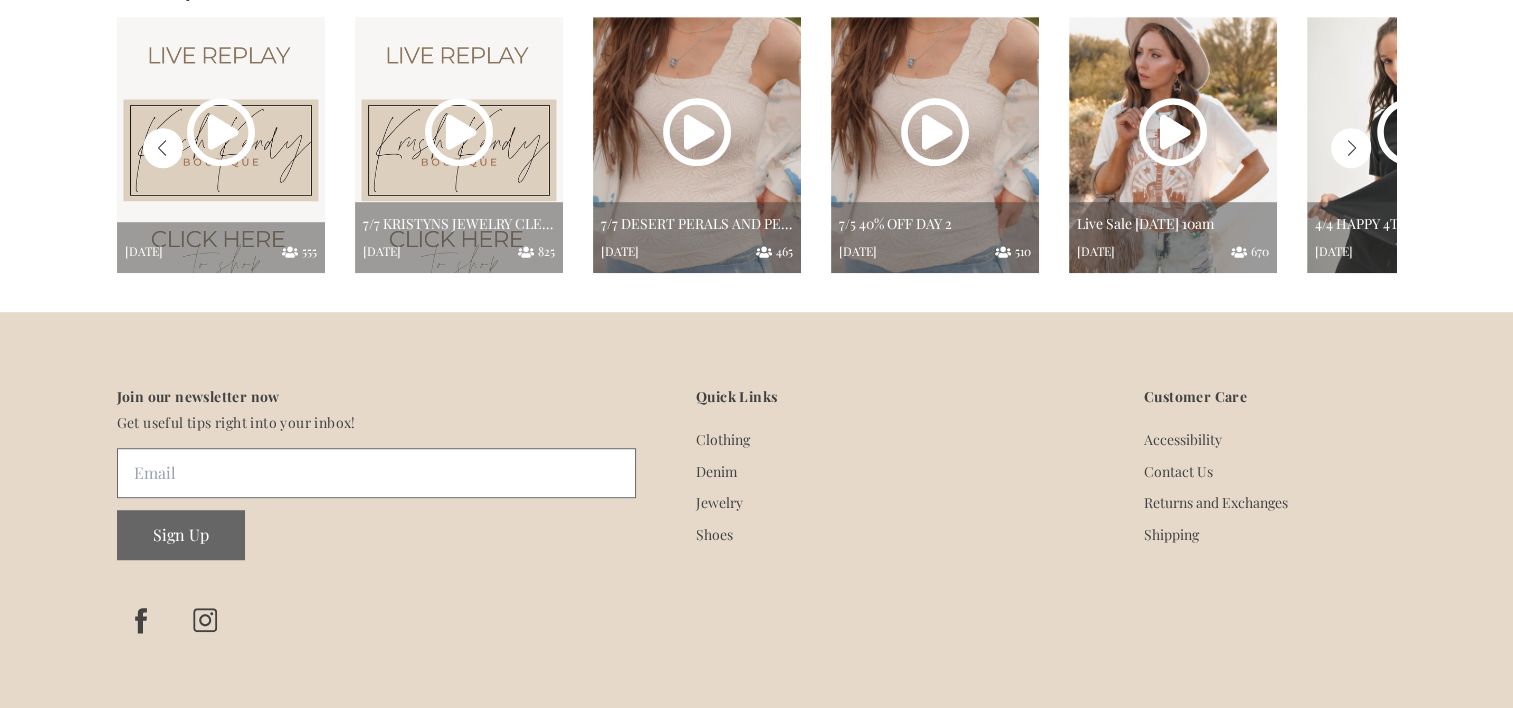click at bounding box center (1351, 148) 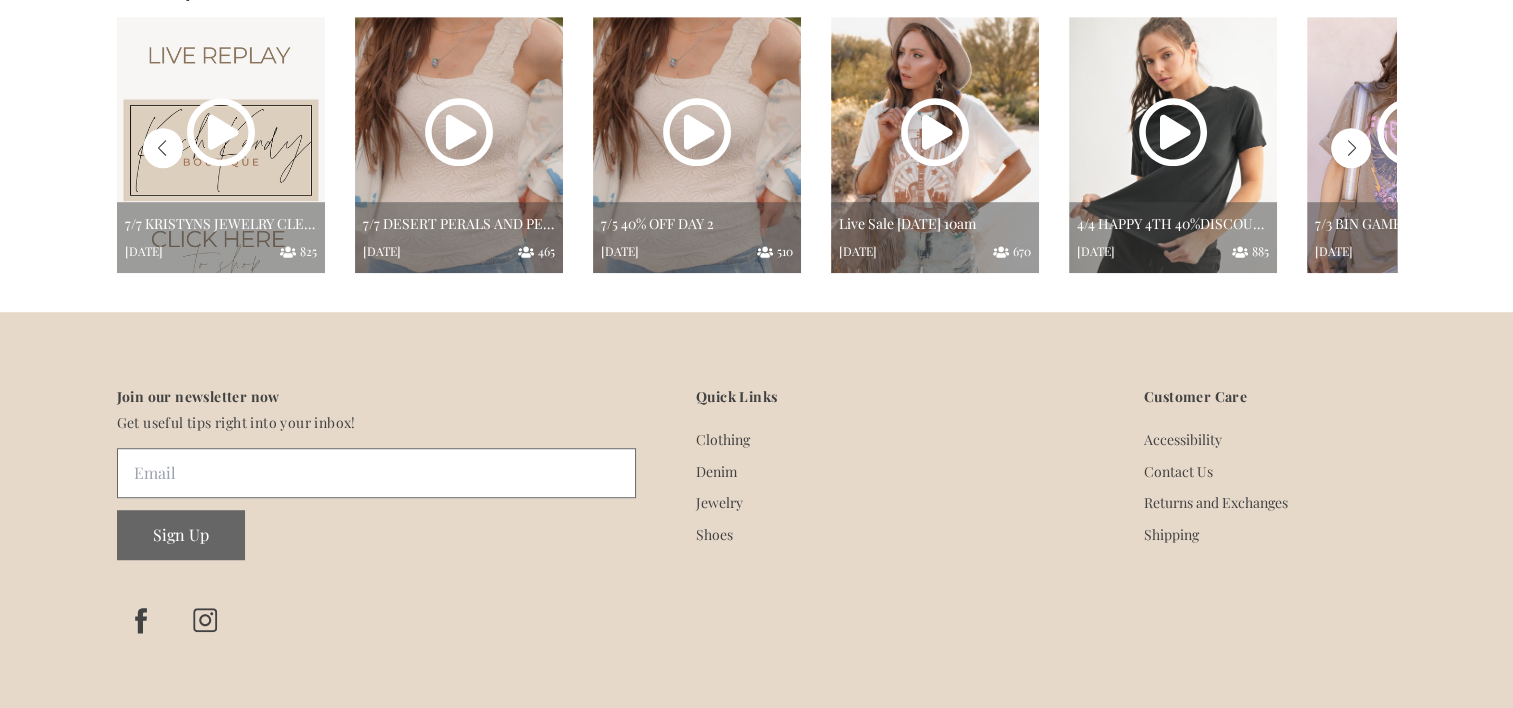click at bounding box center (1351, 148) 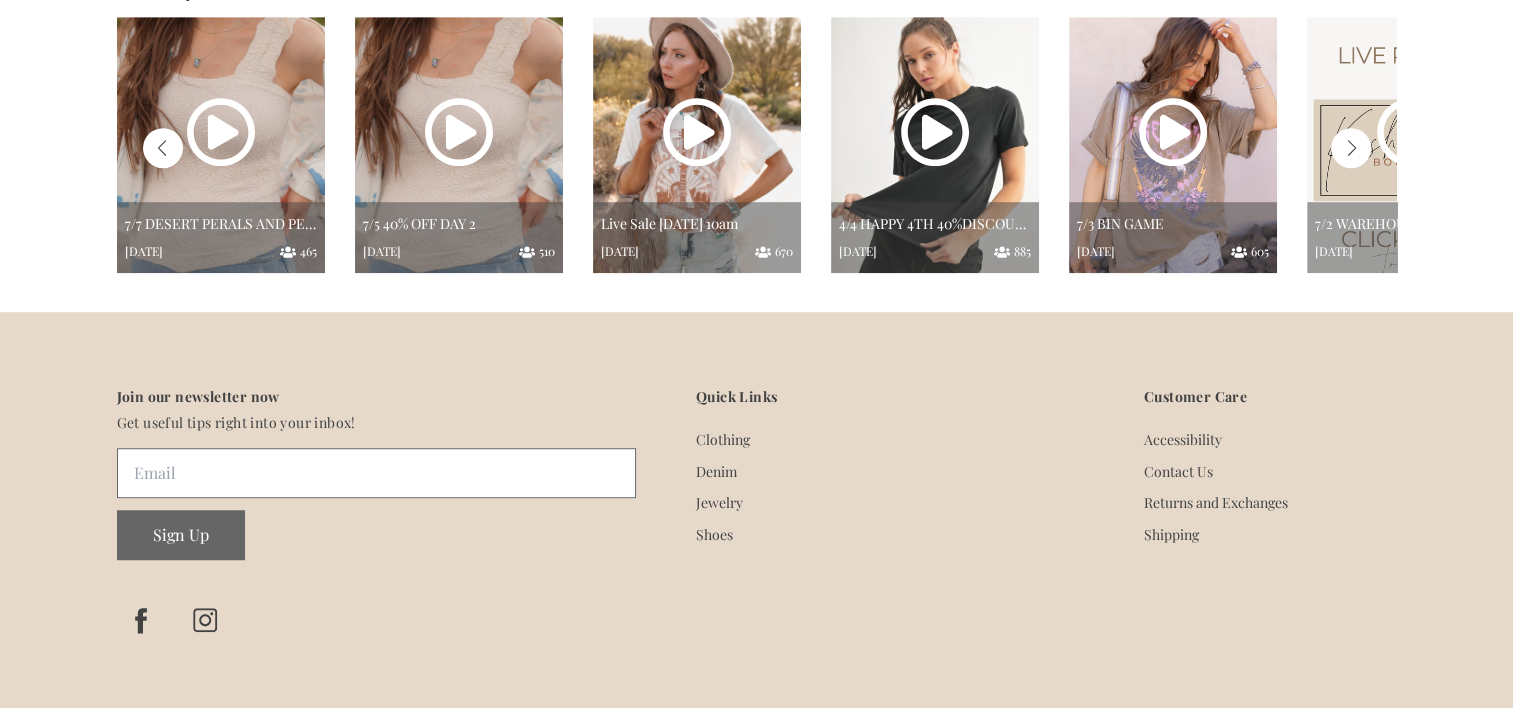 click at bounding box center [1351, 148] 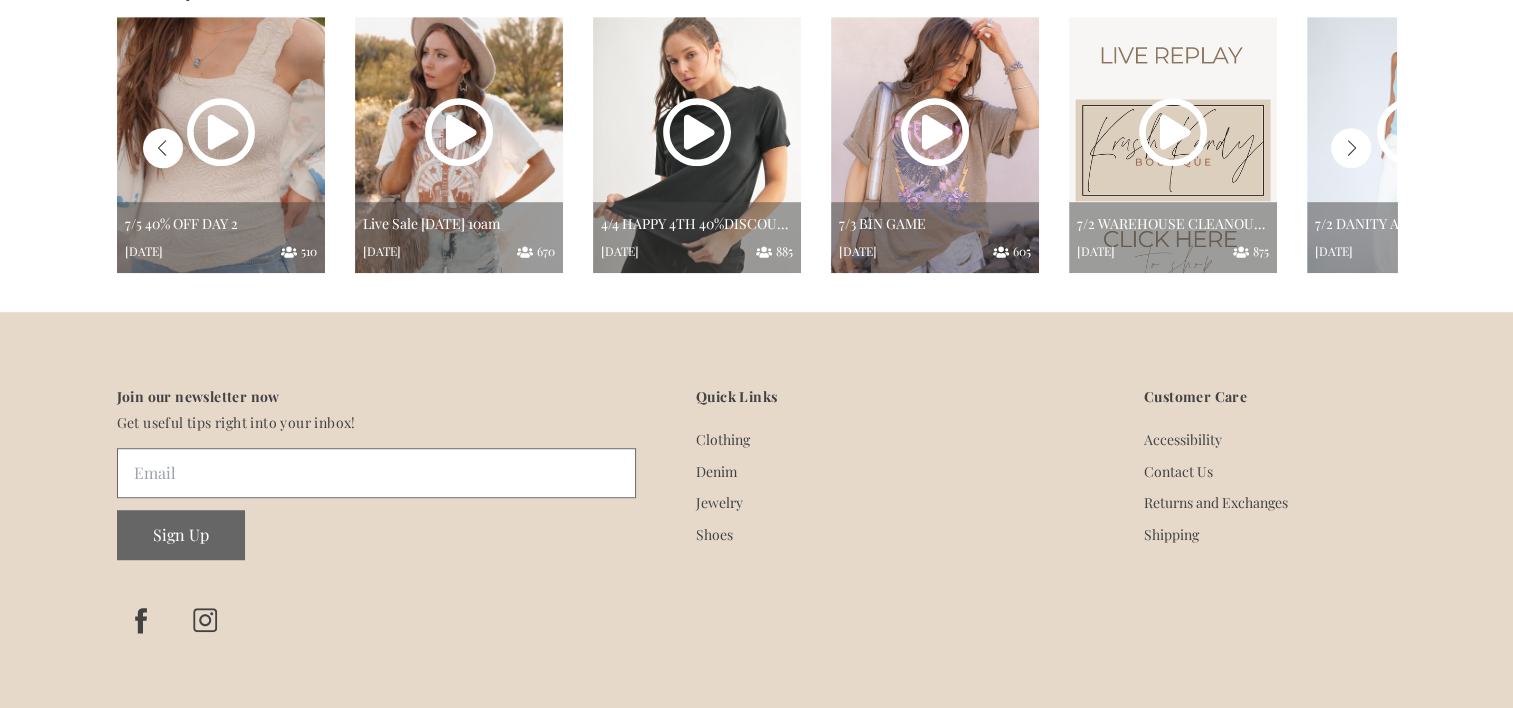click at bounding box center (1351, 148) 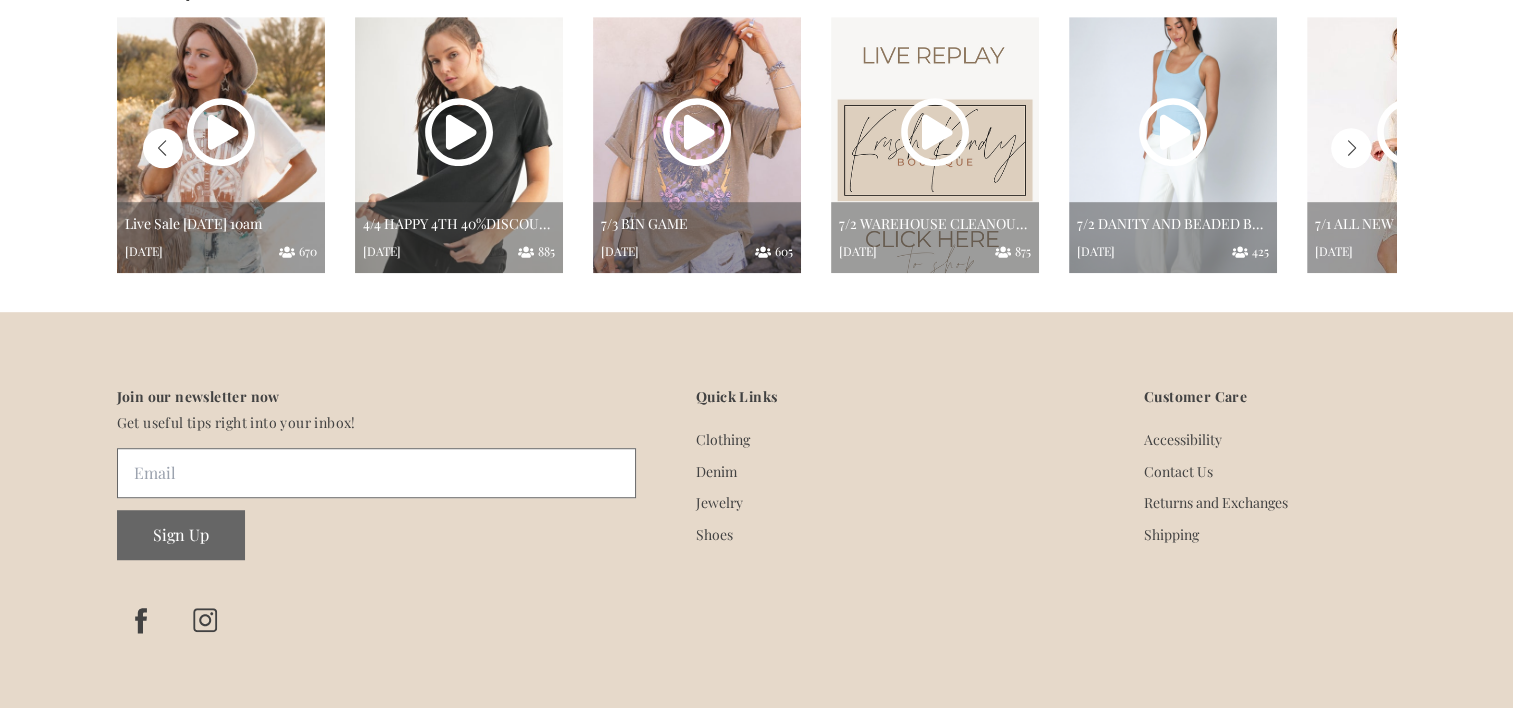 click at bounding box center (1351, 148) 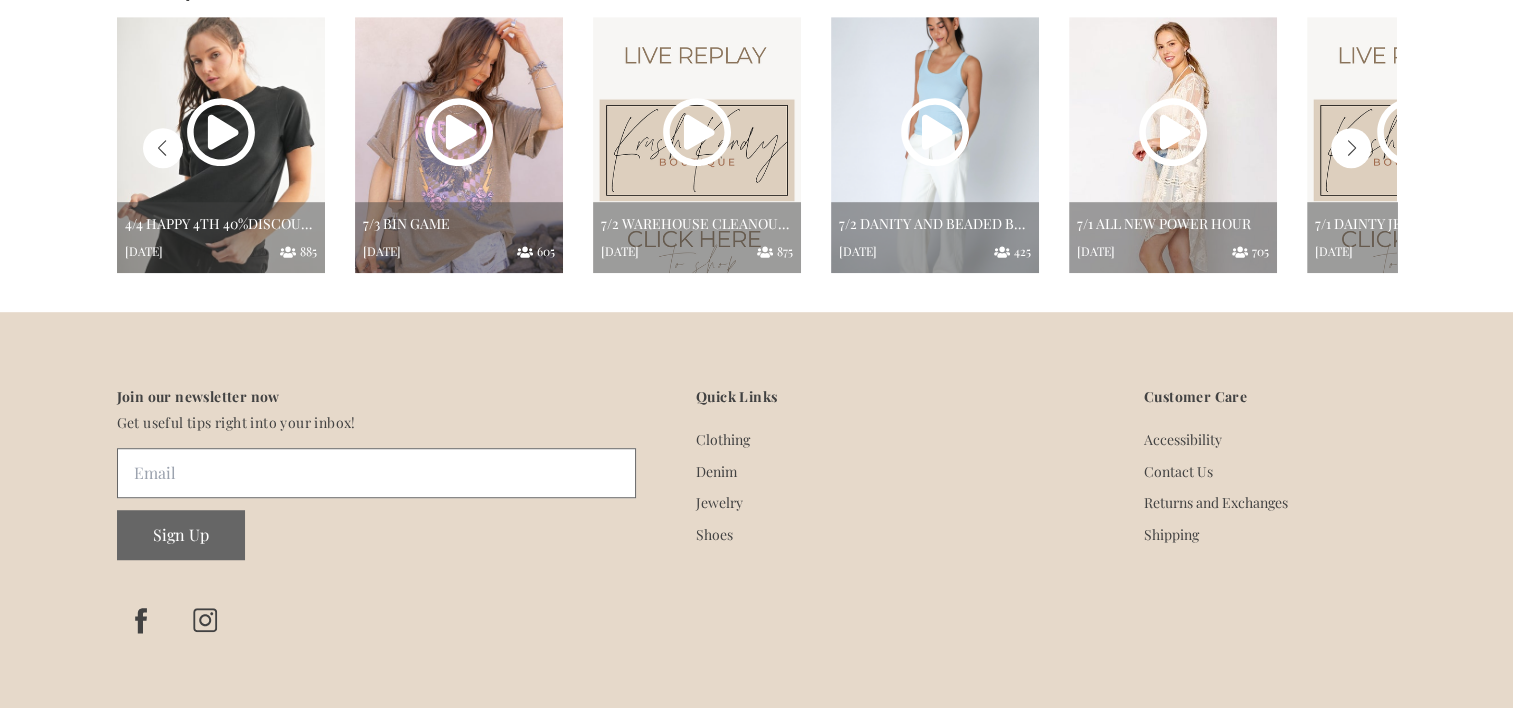 click at bounding box center (1351, 148) 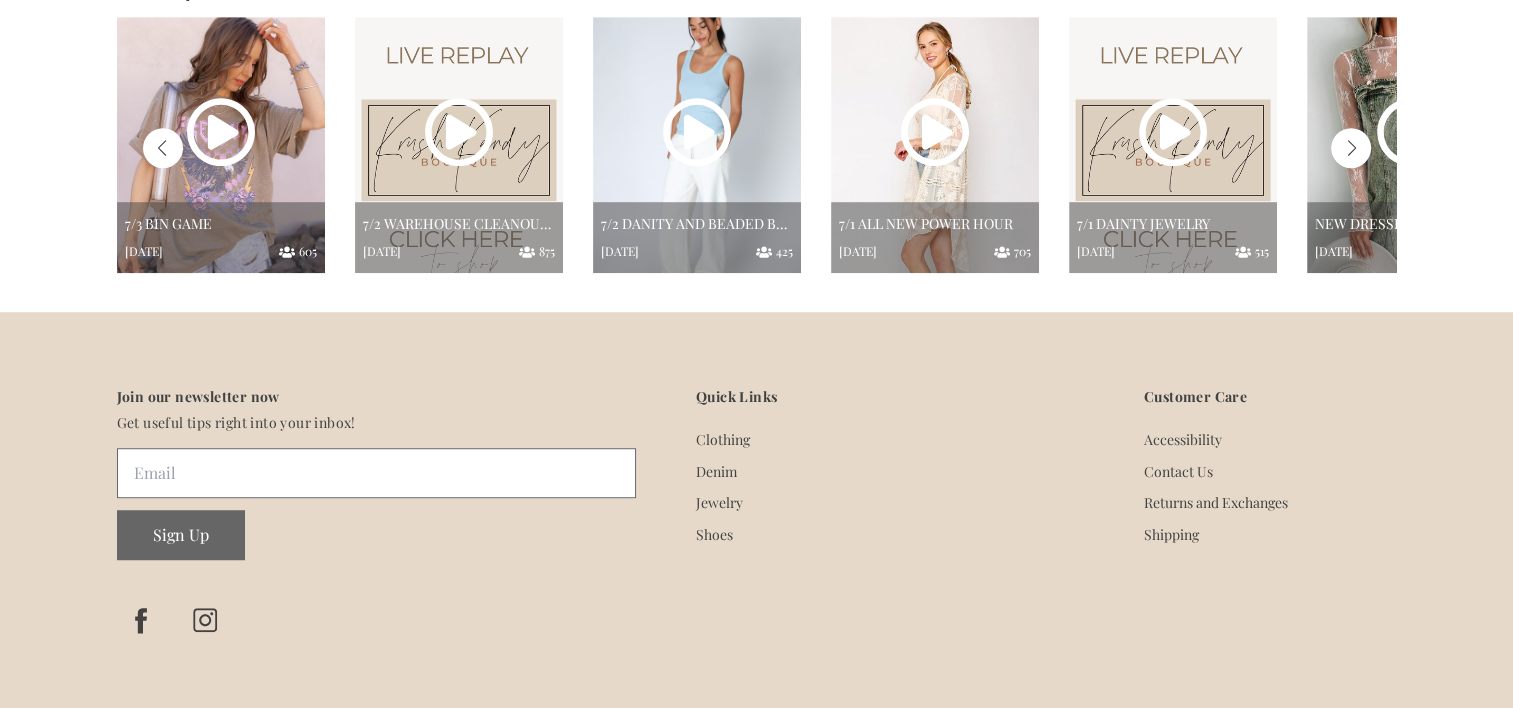 click at bounding box center [1351, 148] 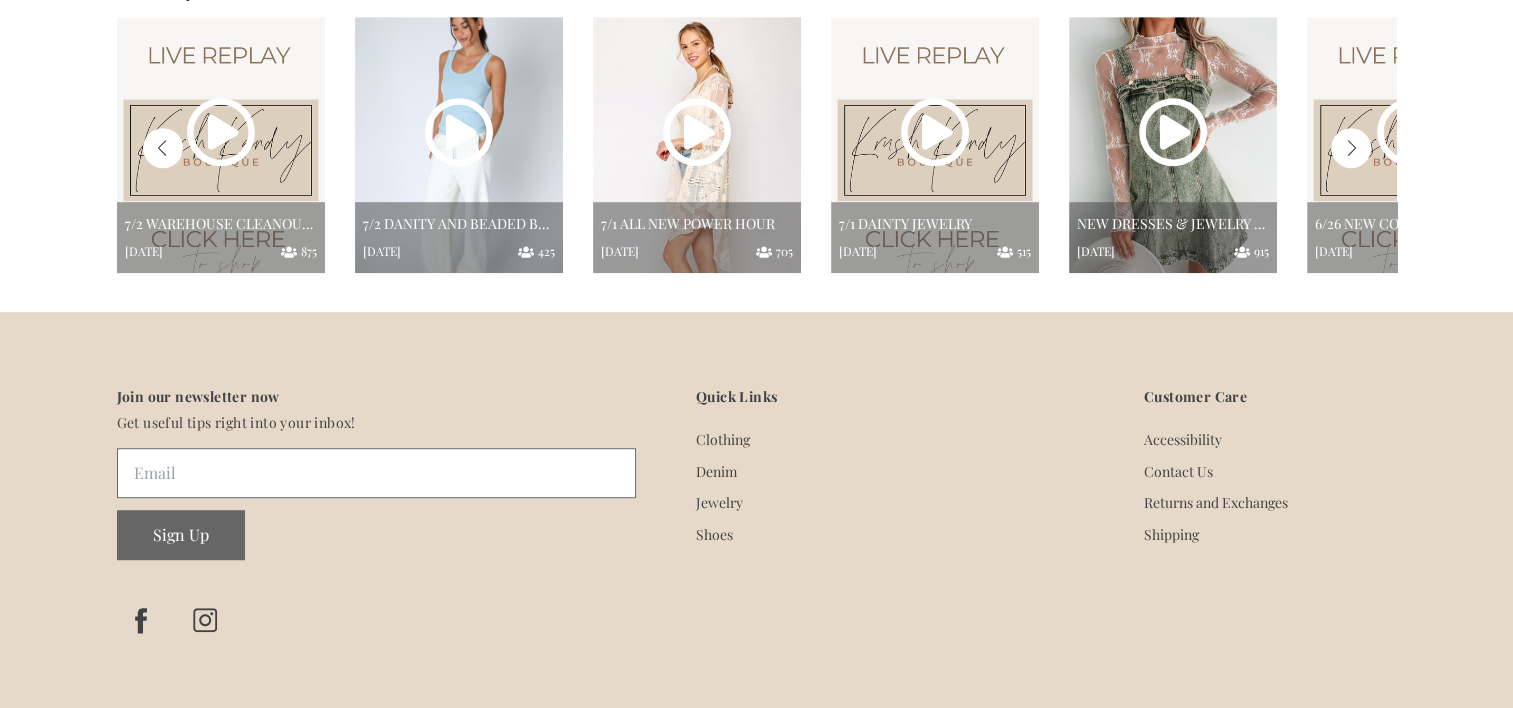 click at bounding box center [1351, 148] 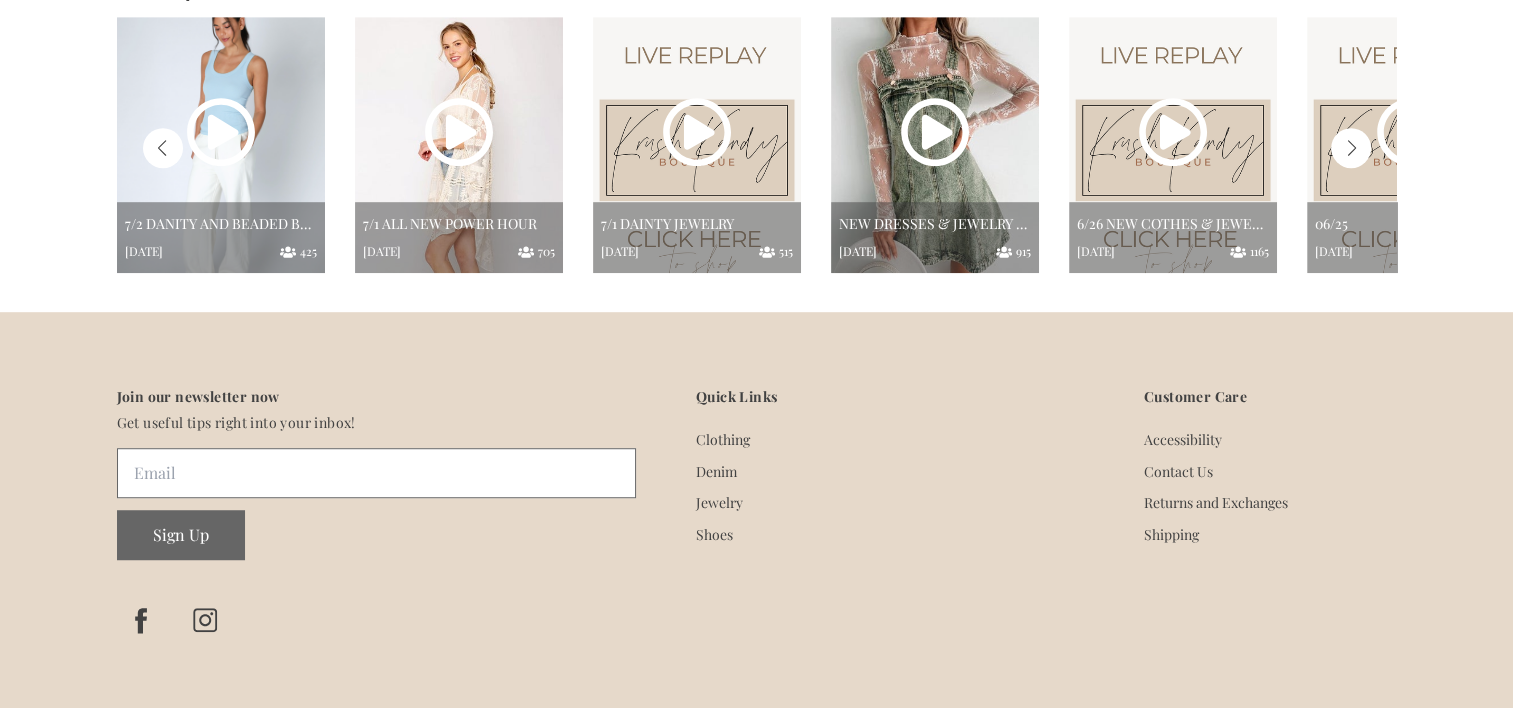 click at bounding box center (1351, 148) 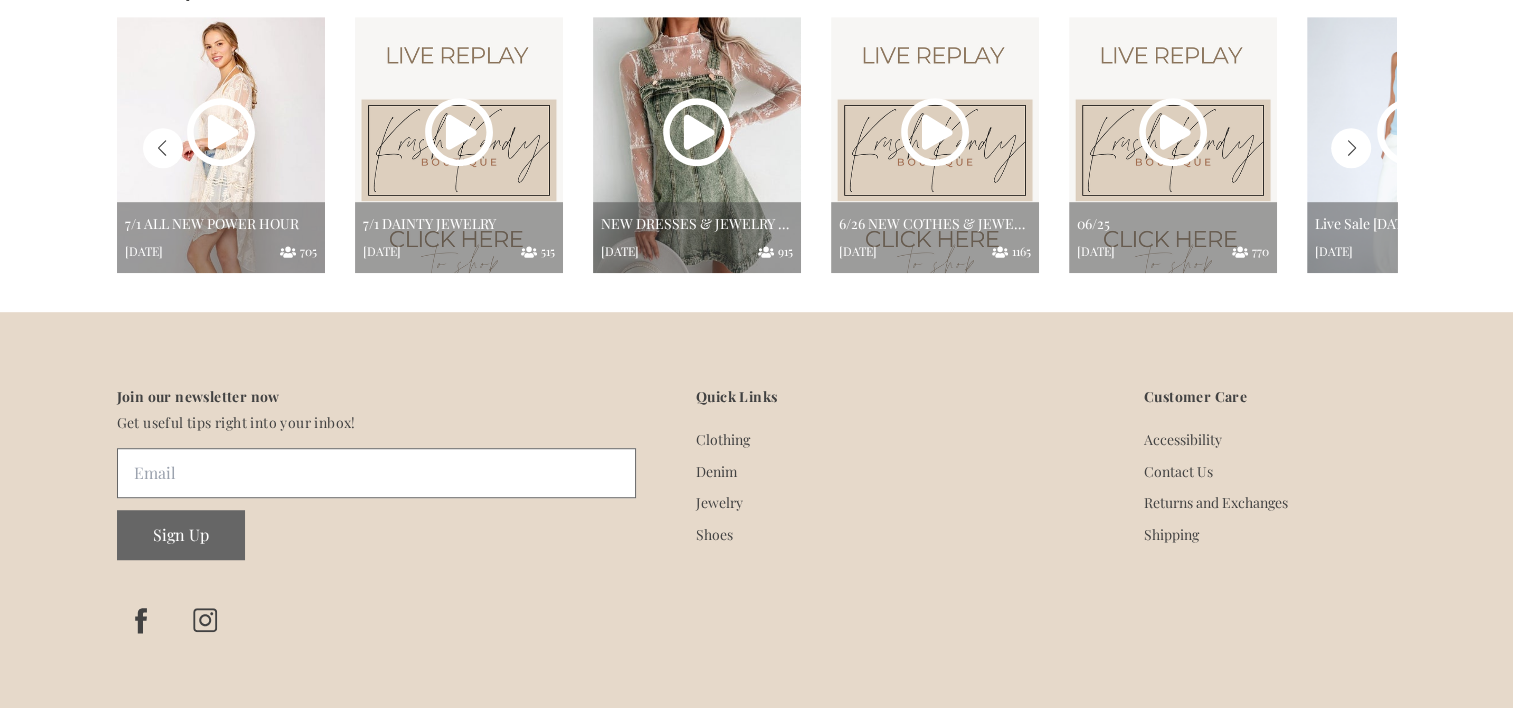 click at bounding box center (1351, 148) 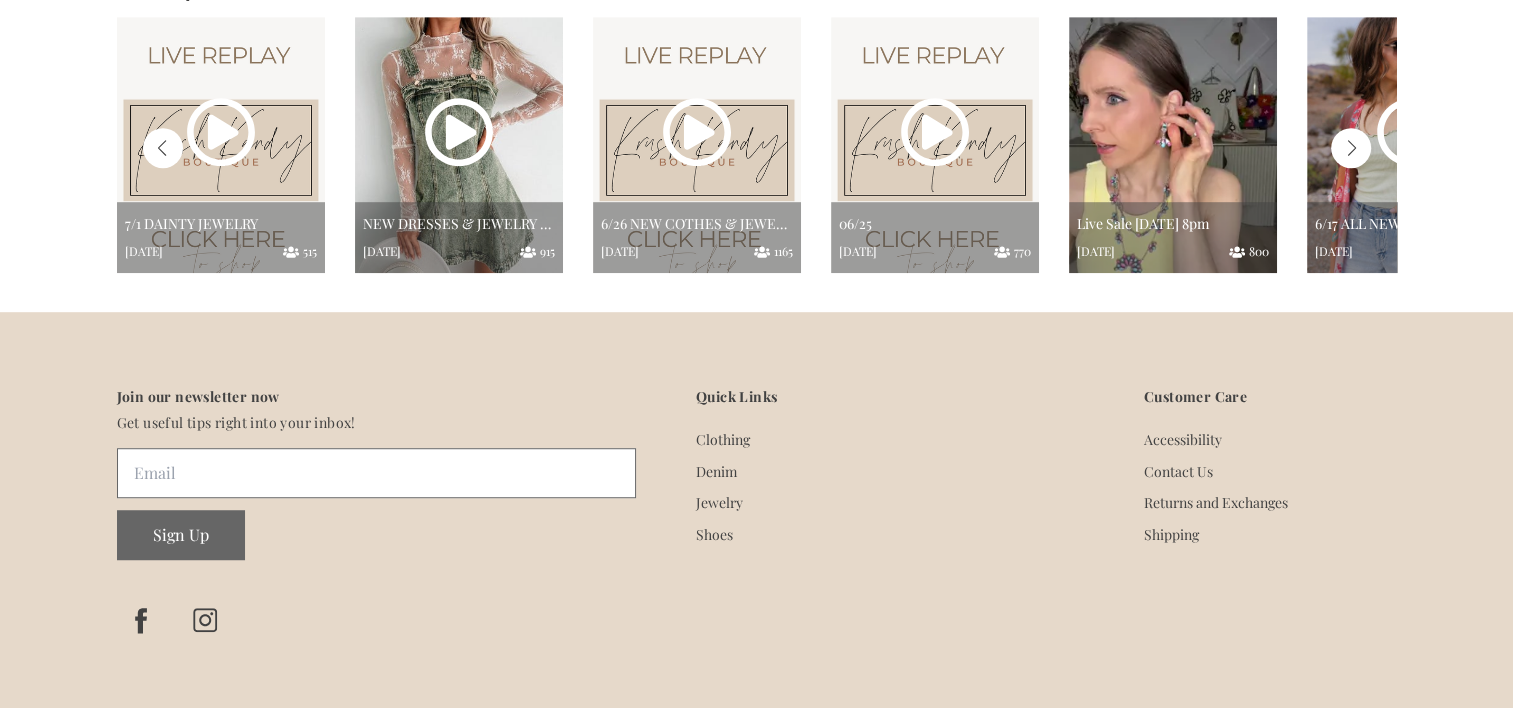 click at bounding box center (1173, 145) 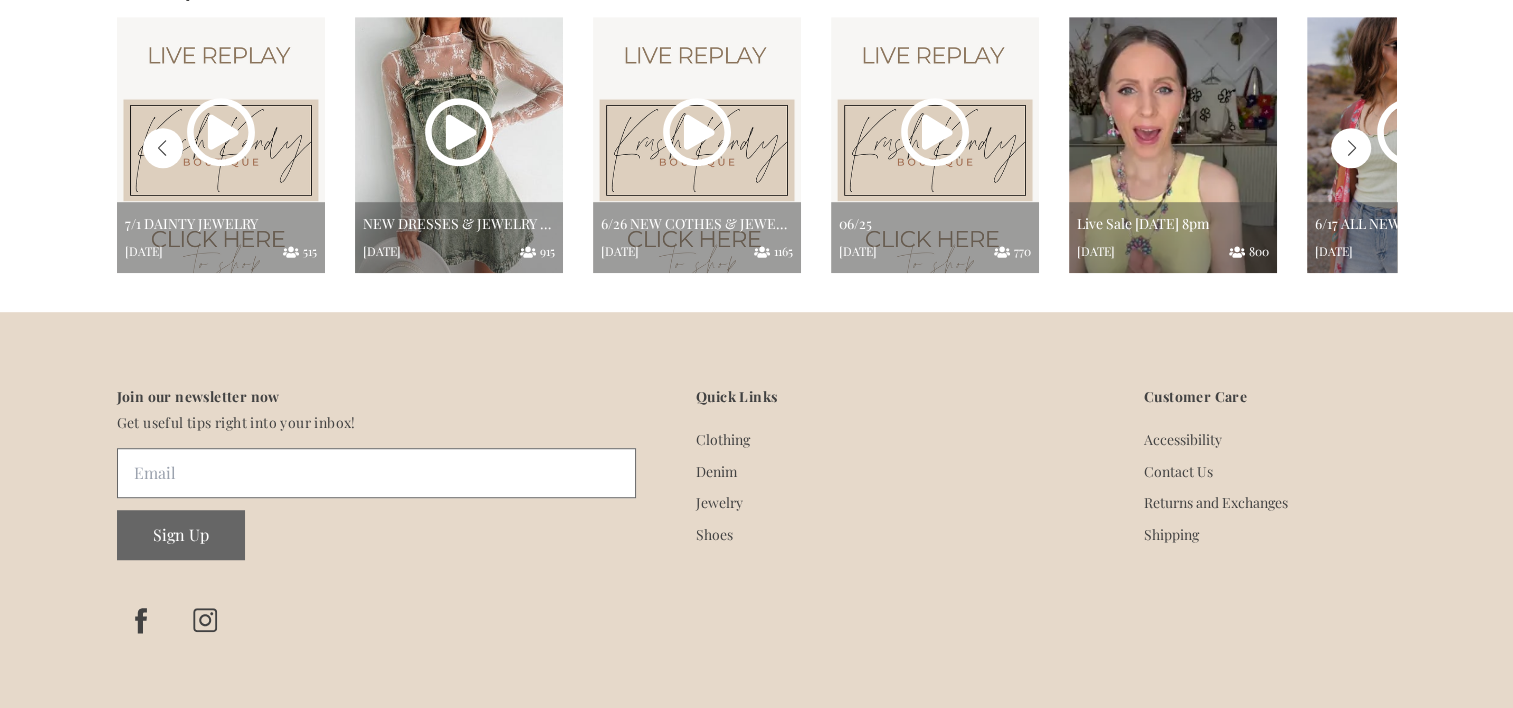 scroll, scrollTop: 0, scrollLeft: 0, axis: both 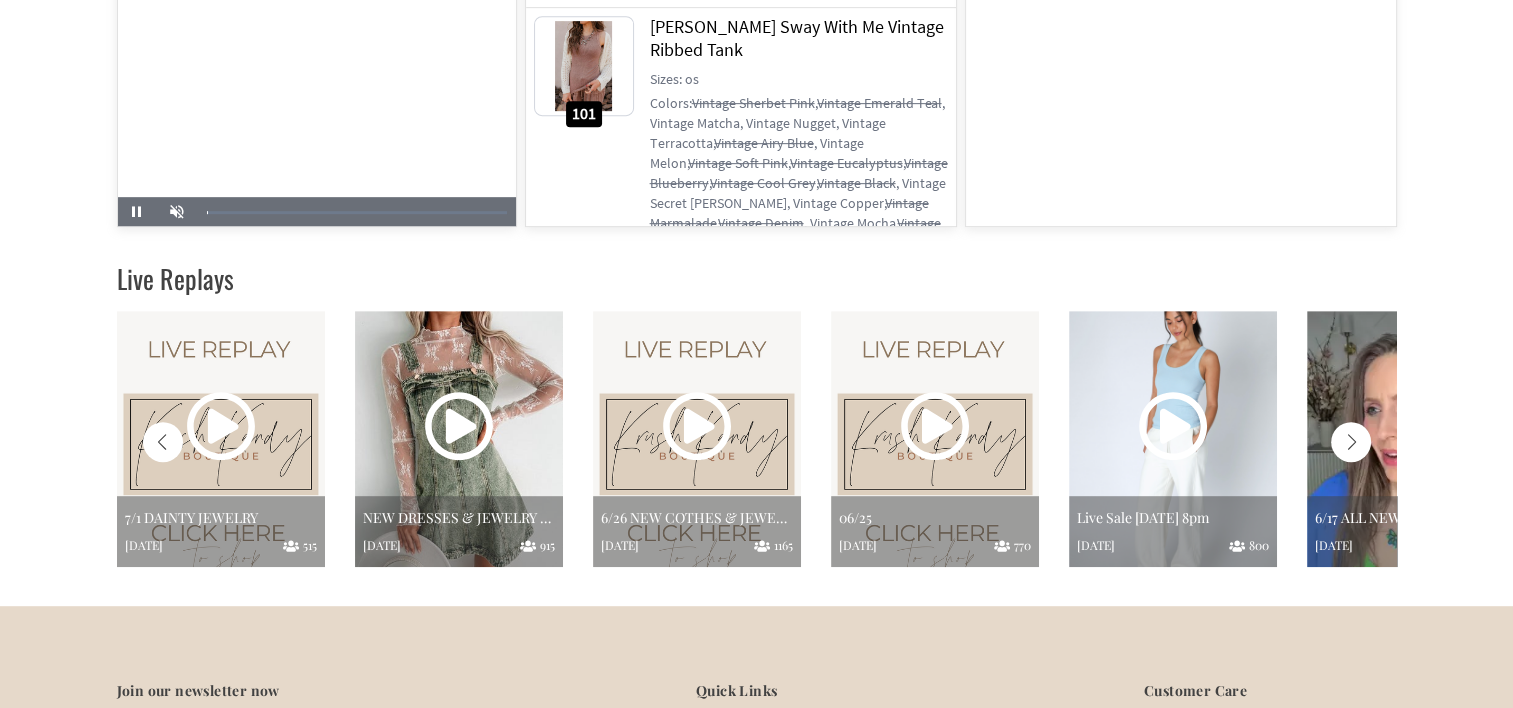 click at bounding box center (1351, 442) 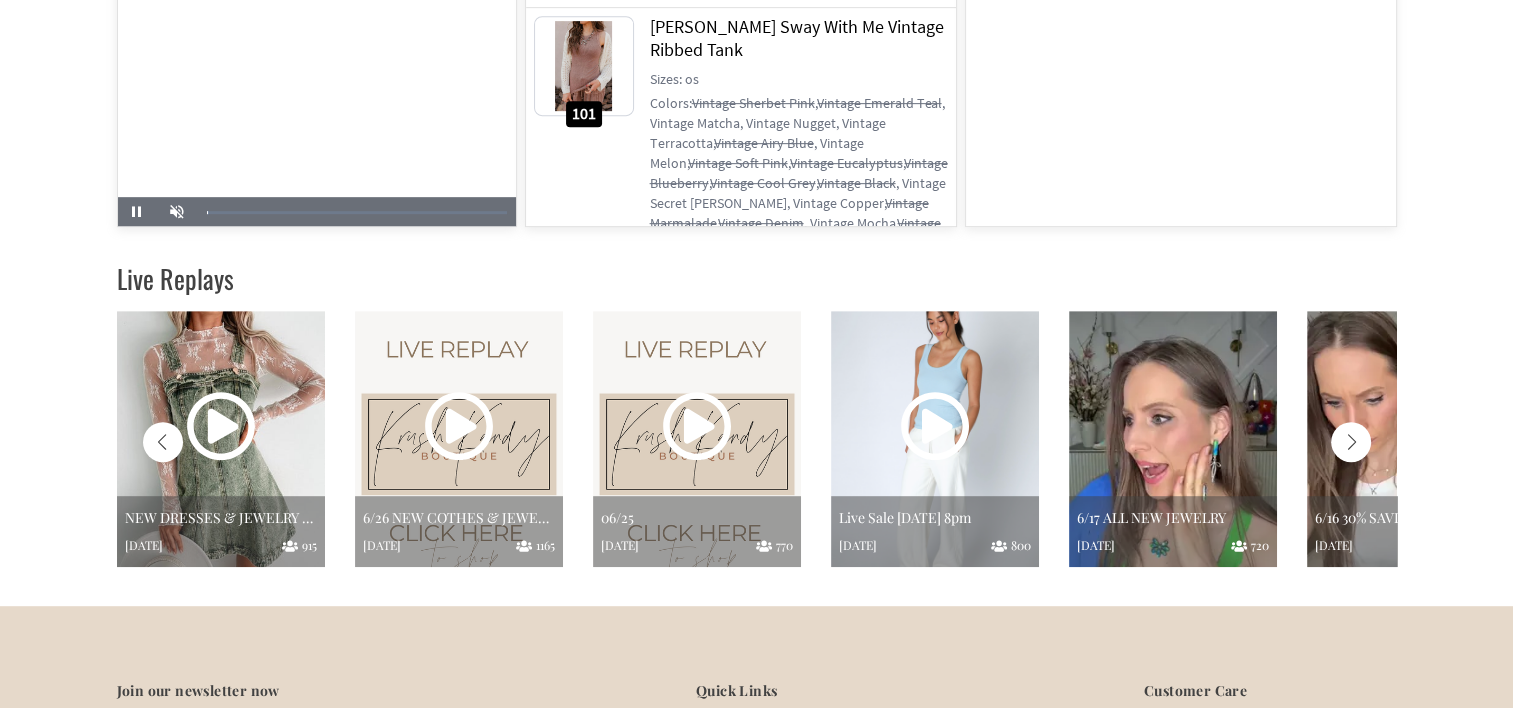 click at bounding box center (1173, 439) 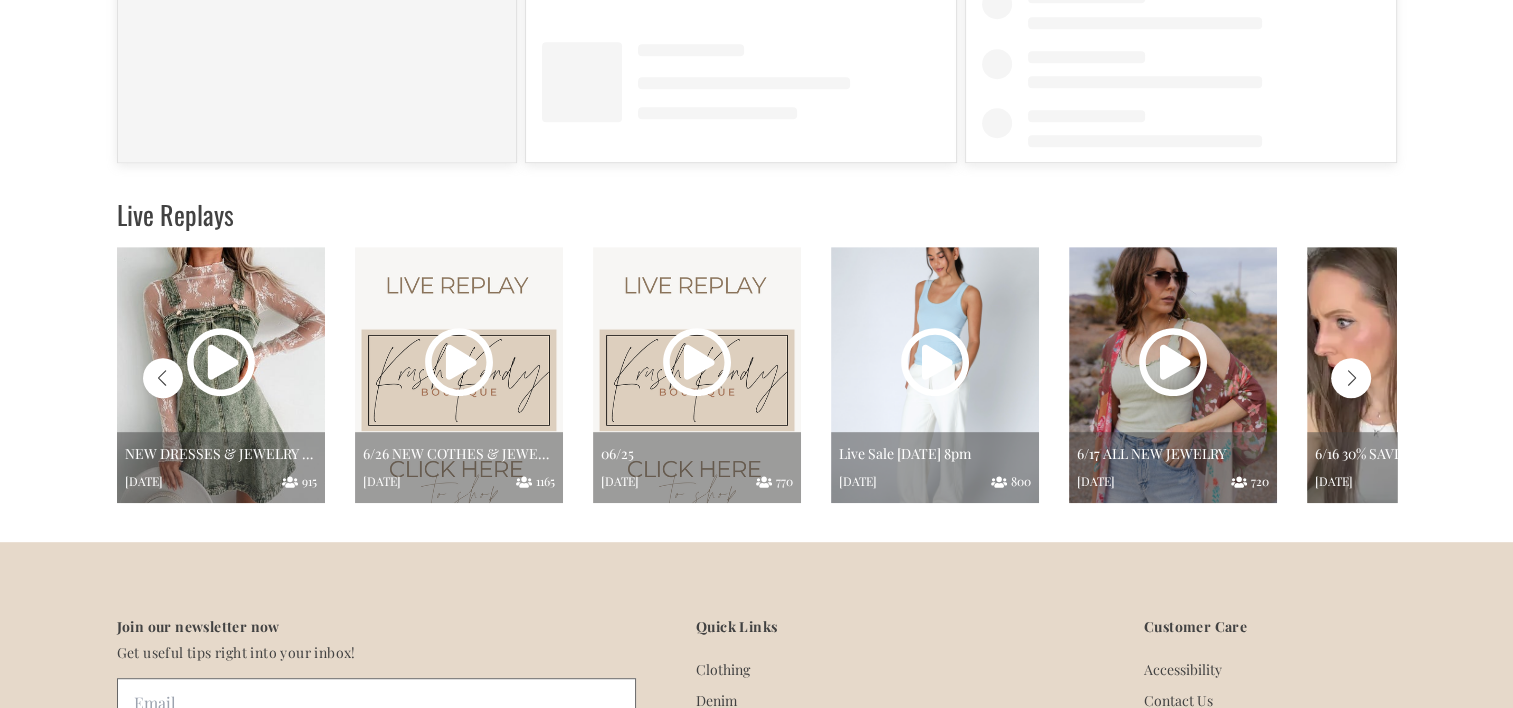 scroll, scrollTop: 0, scrollLeft: 0, axis: both 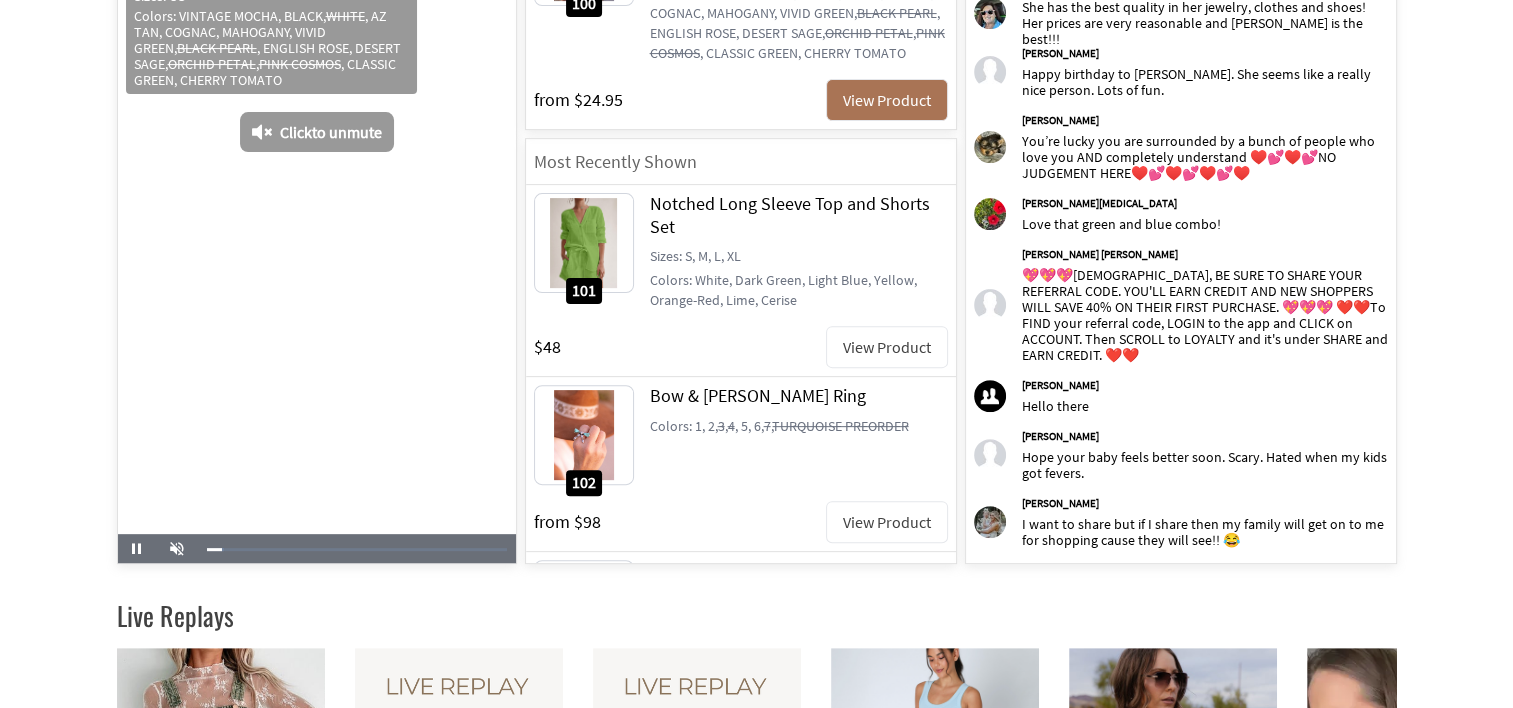 click on "[PERSON_NAME] Hope your baby feels better soon. Scary. Hated when my kids got fevers." at bounding box center [1205, 452] 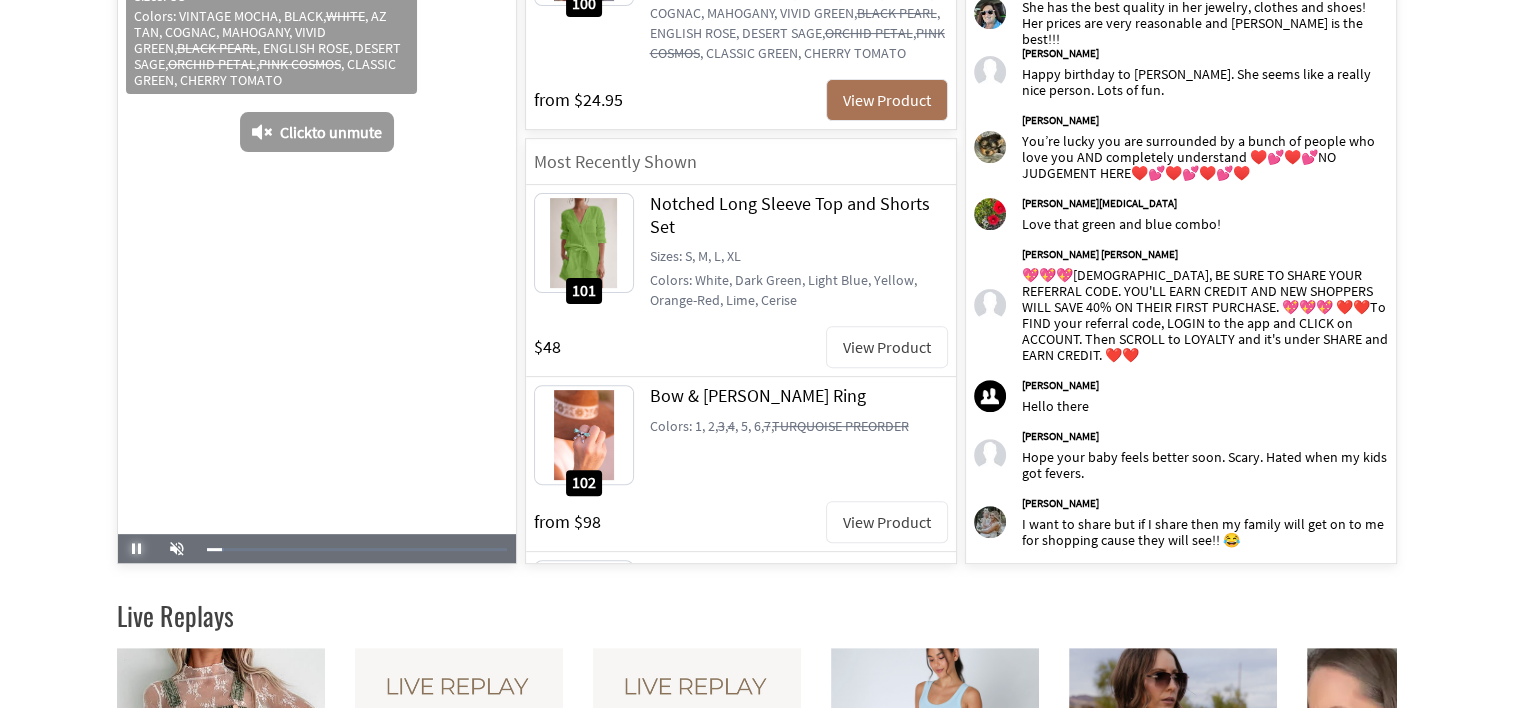 click at bounding box center (137, 549) 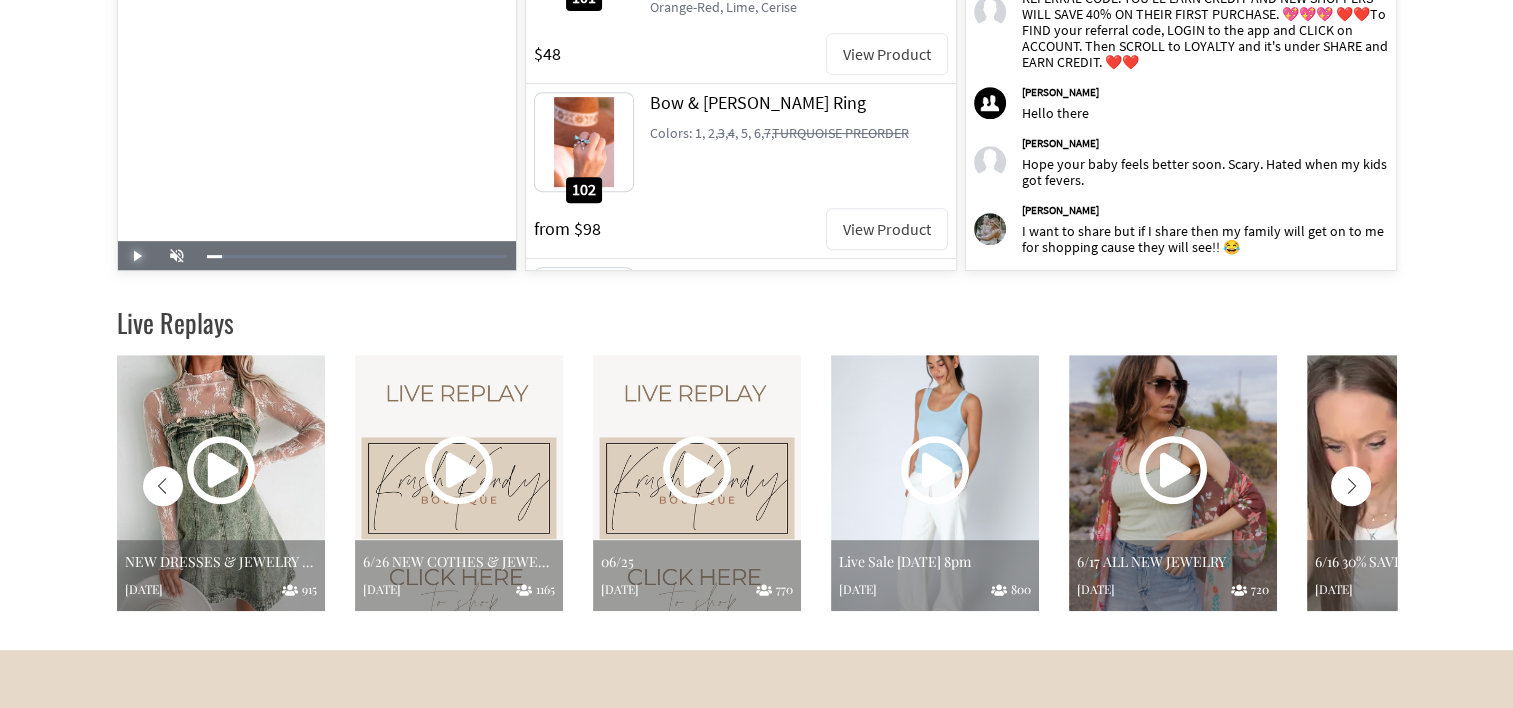 scroll, scrollTop: 953, scrollLeft: 0, axis: vertical 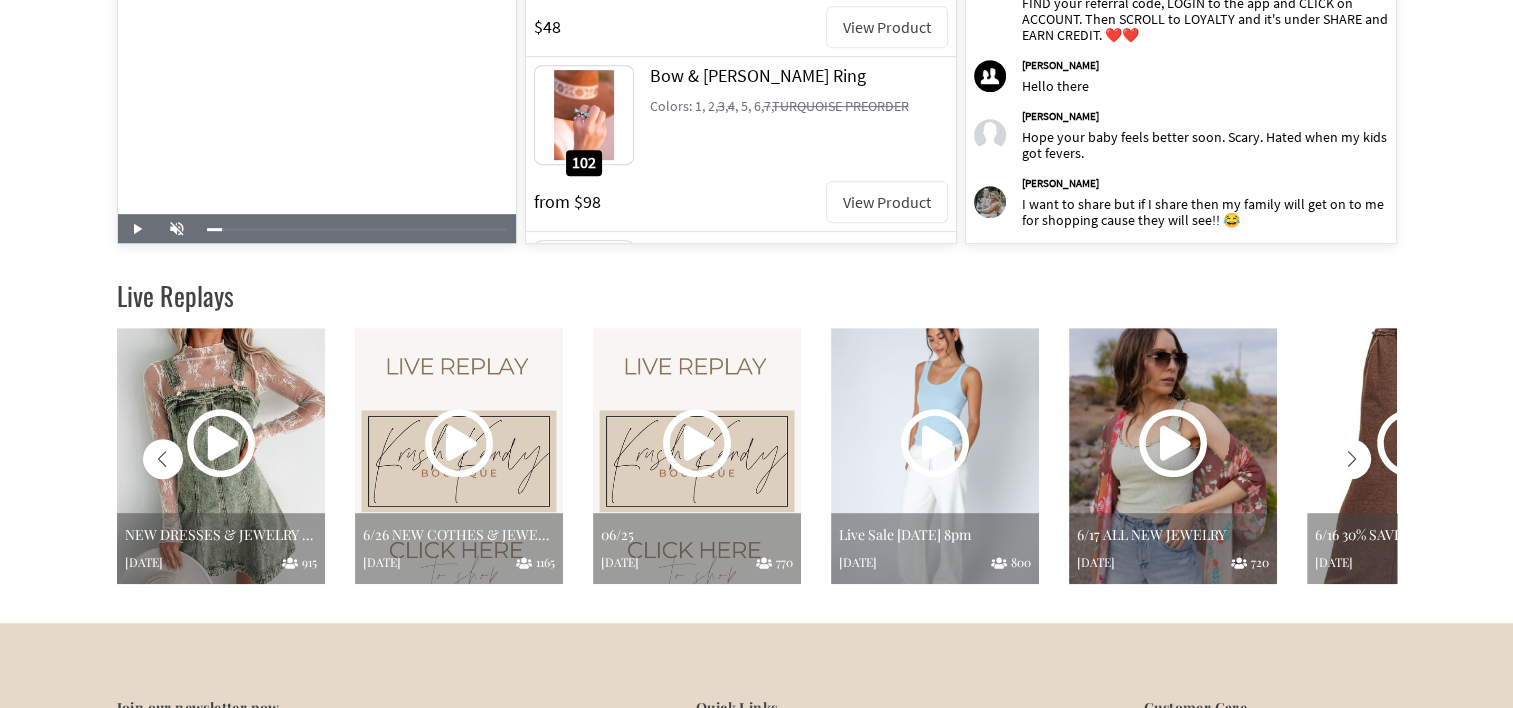 click at bounding box center [1351, 459] 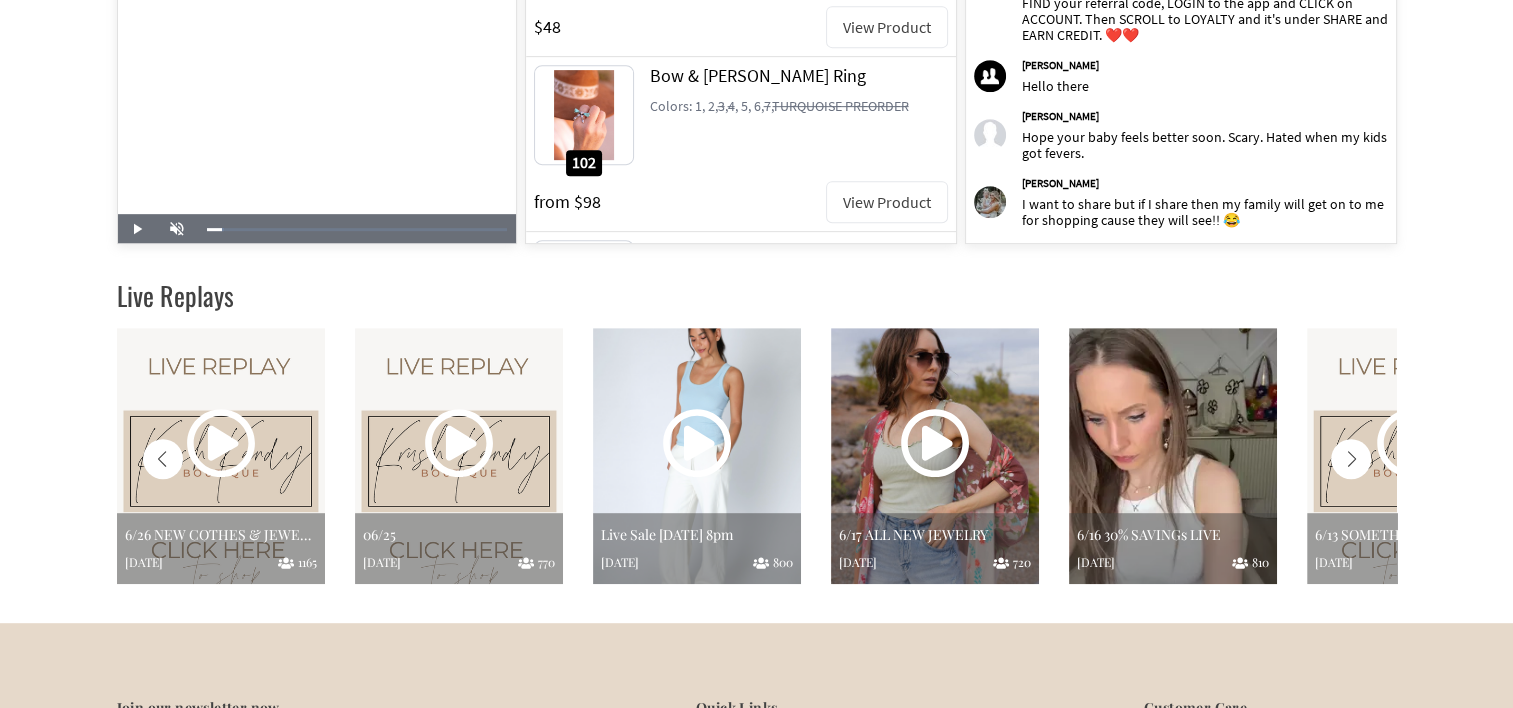 click at bounding box center (1173, 456) 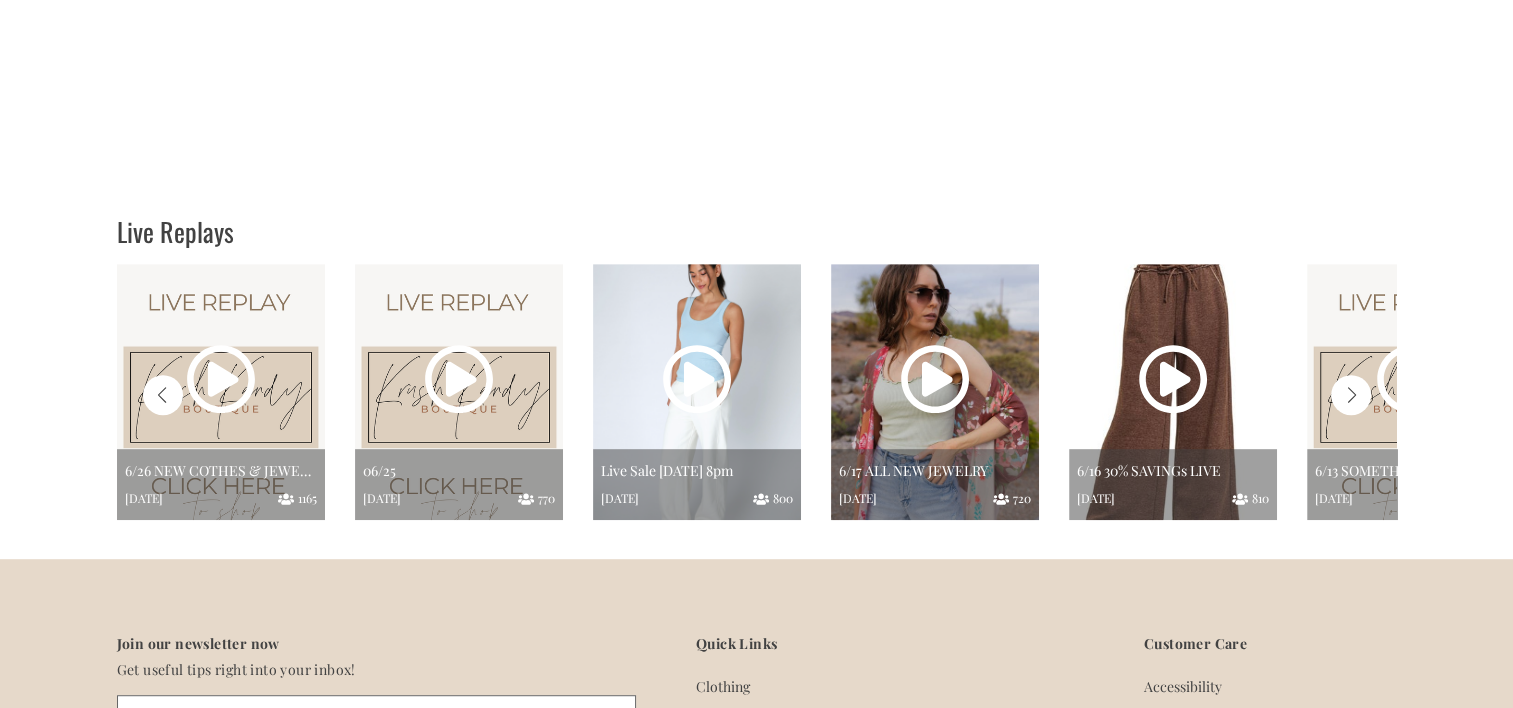 scroll, scrollTop: 0, scrollLeft: 0, axis: both 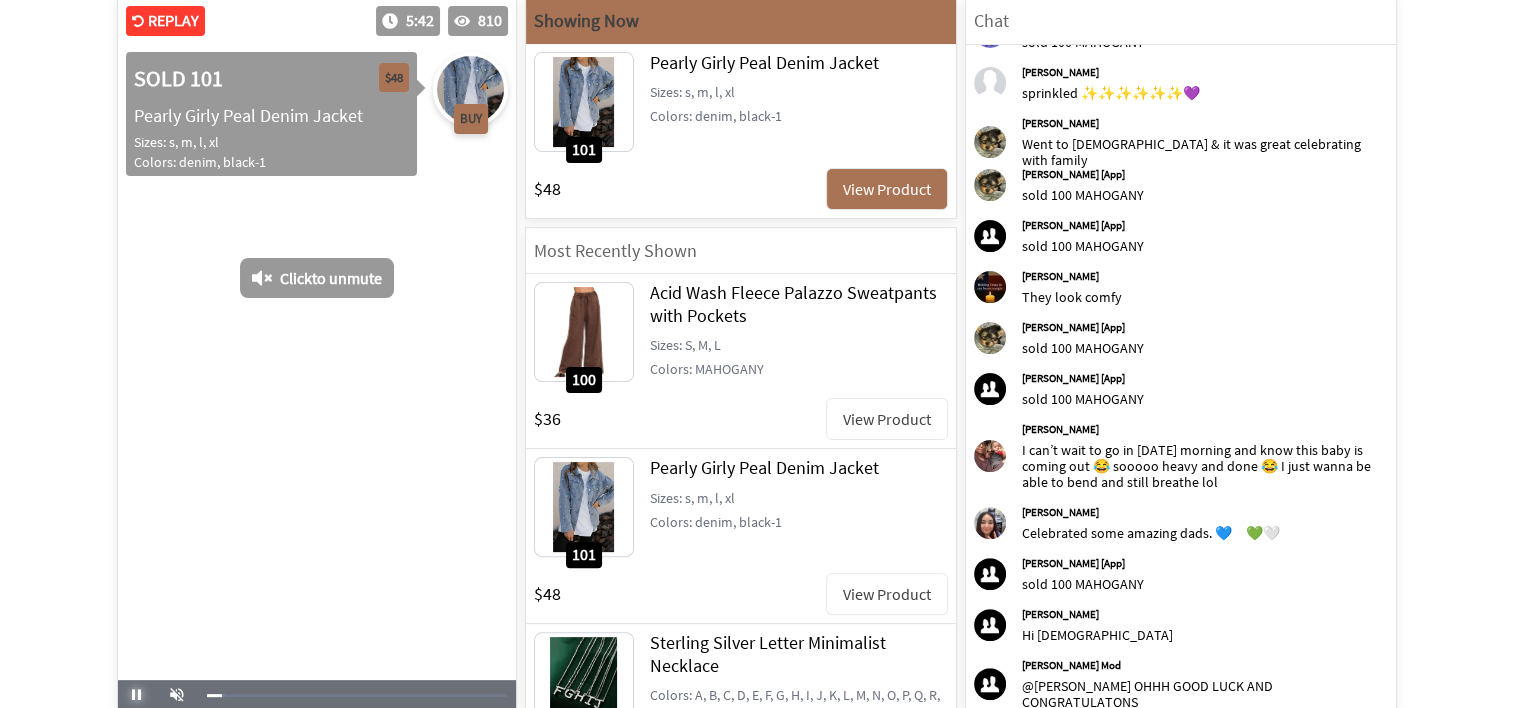 click at bounding box center (137, 695) 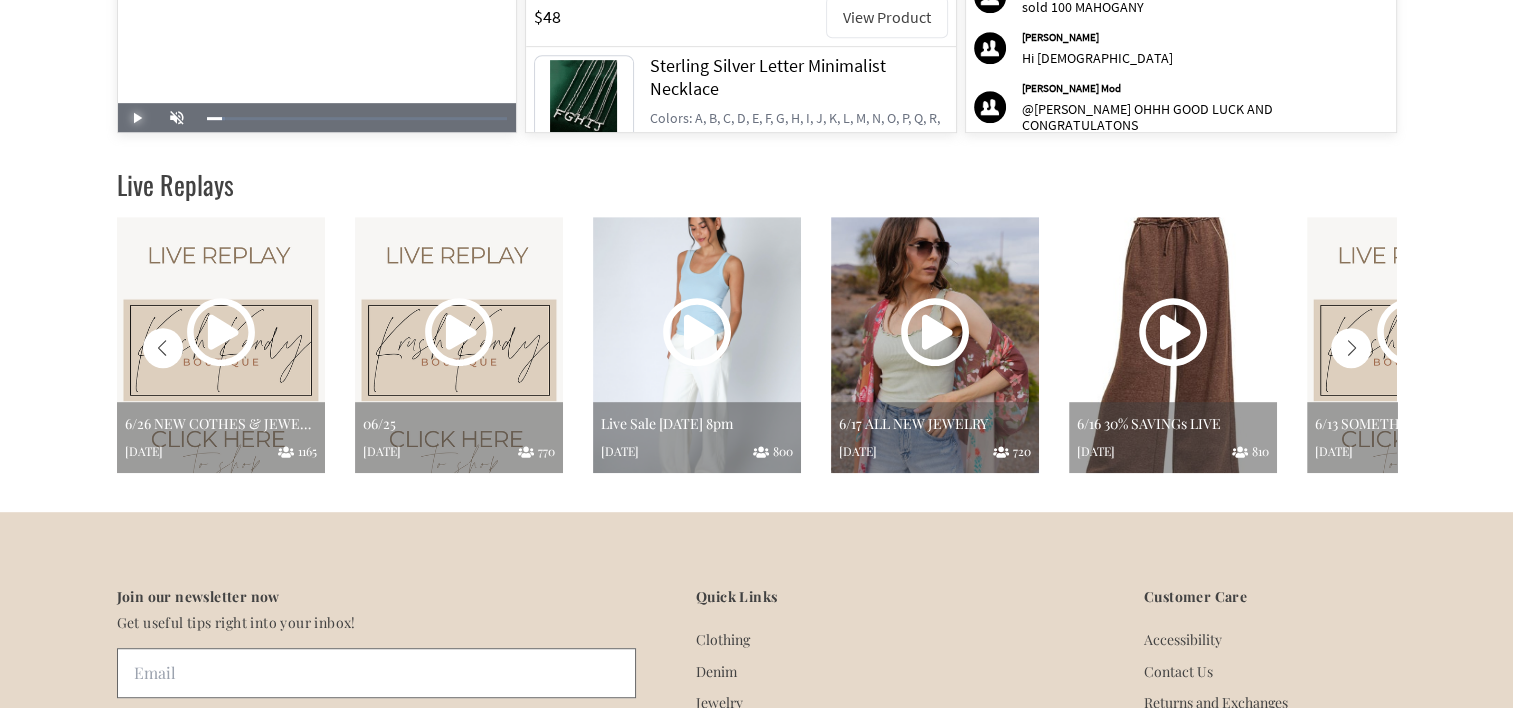 scroll, scrollTop: 1067, scrollLeft: 0, axis: vertical 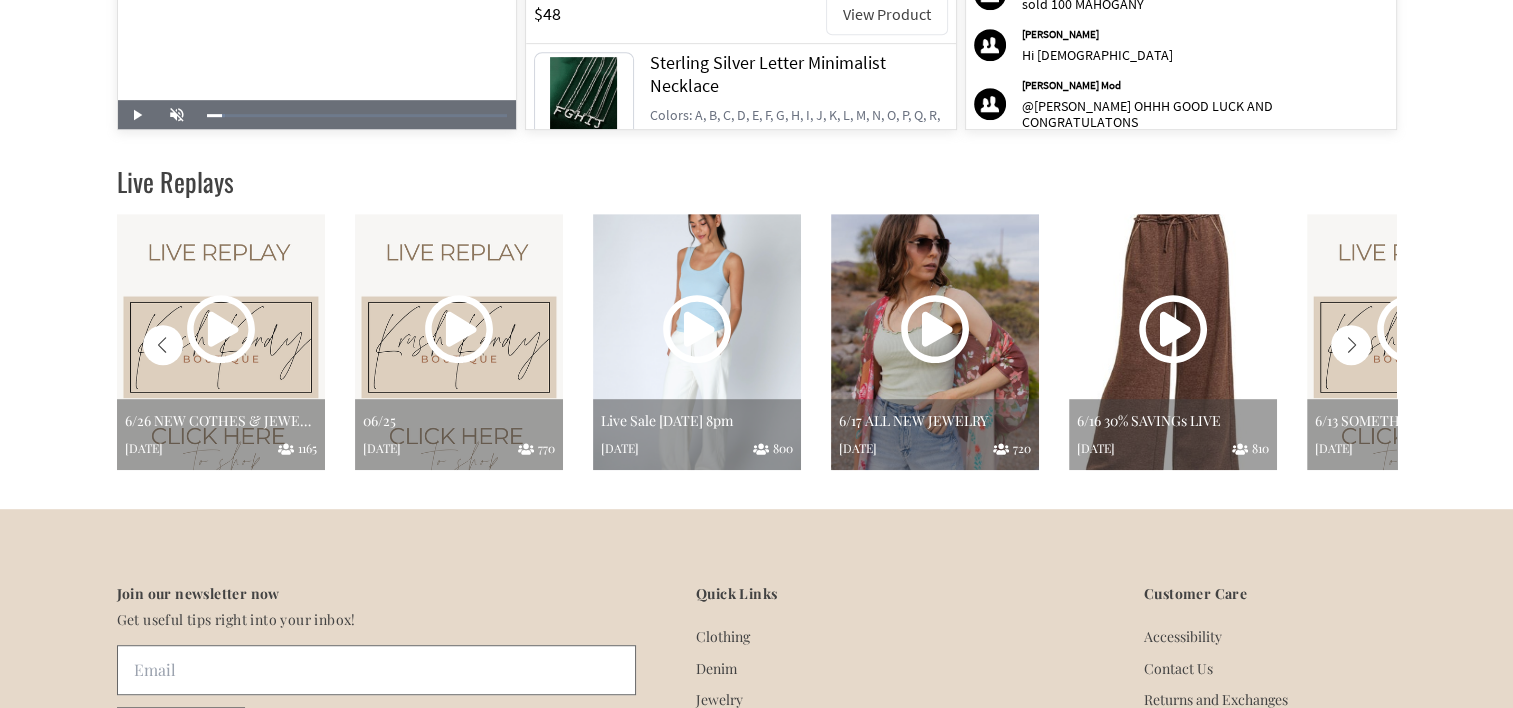 click at bounding box center [1351, 345] 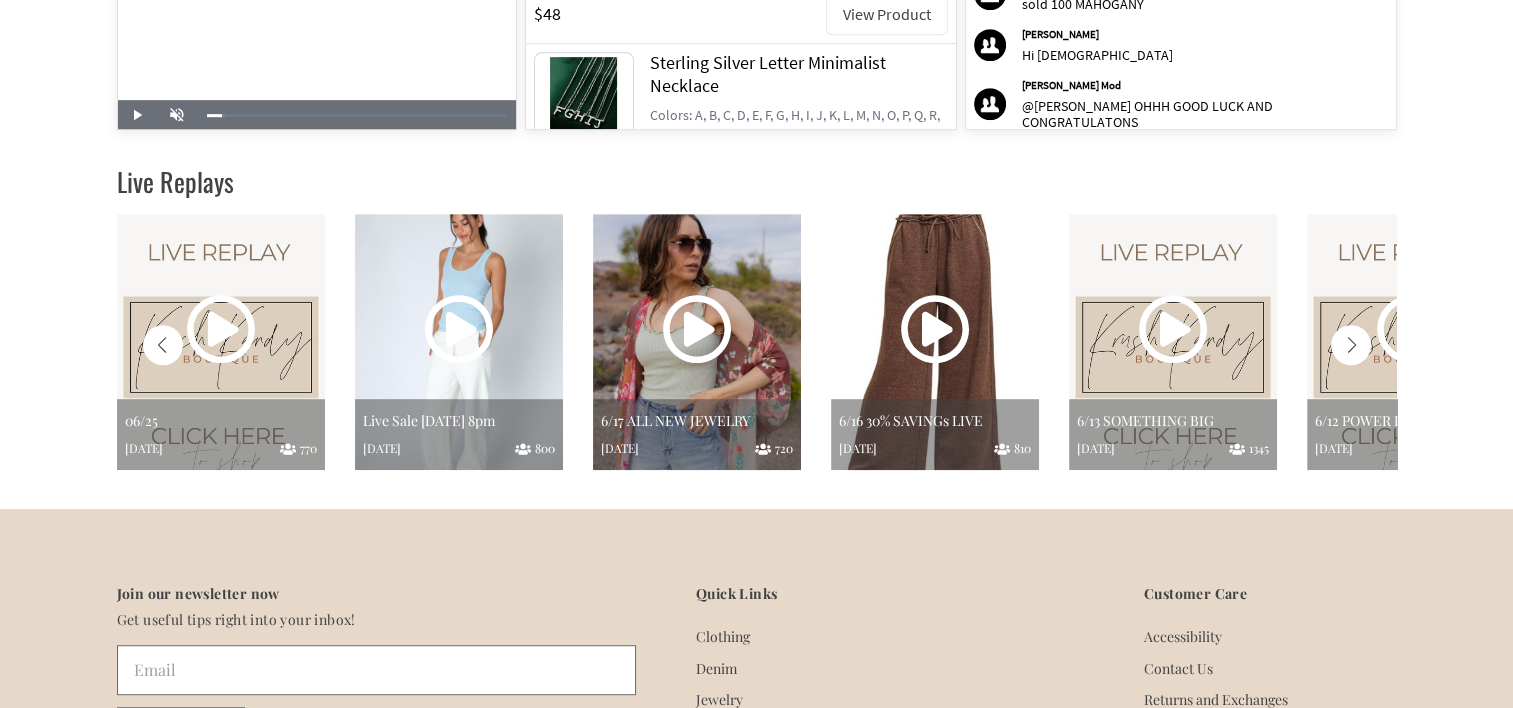 click at bounding box center [1351, 345] 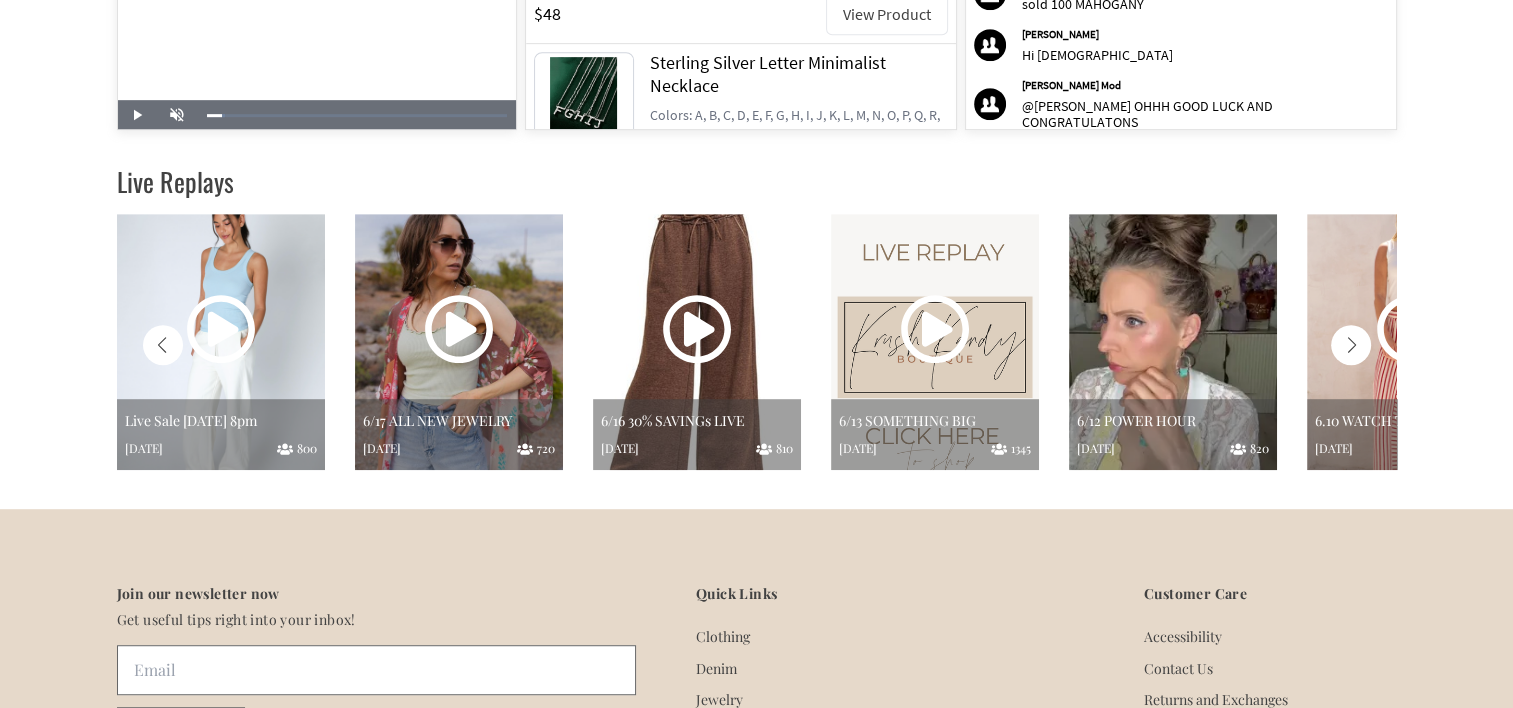 click at bounding box center [1173, 342] 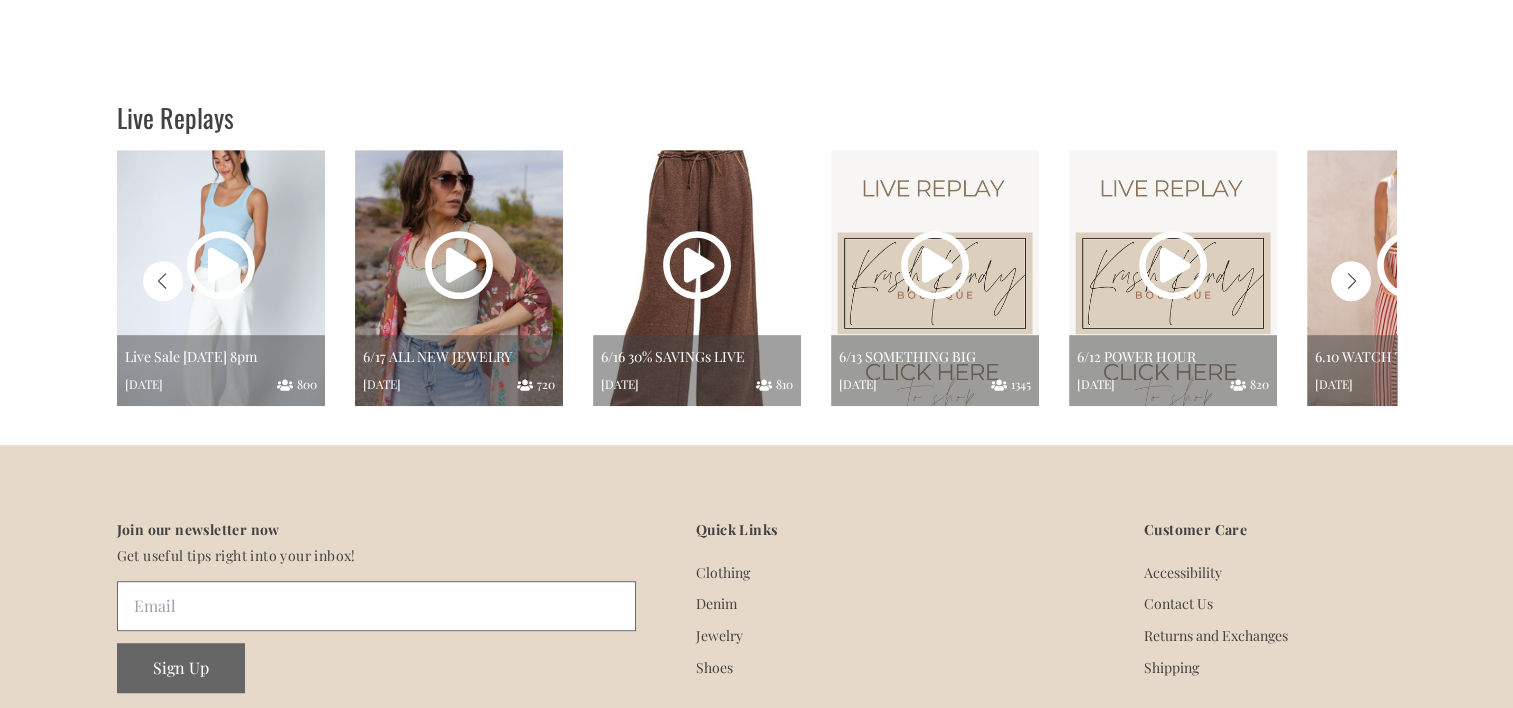scroll, scrollTop: 0, scrollLeft: 0, axis: both 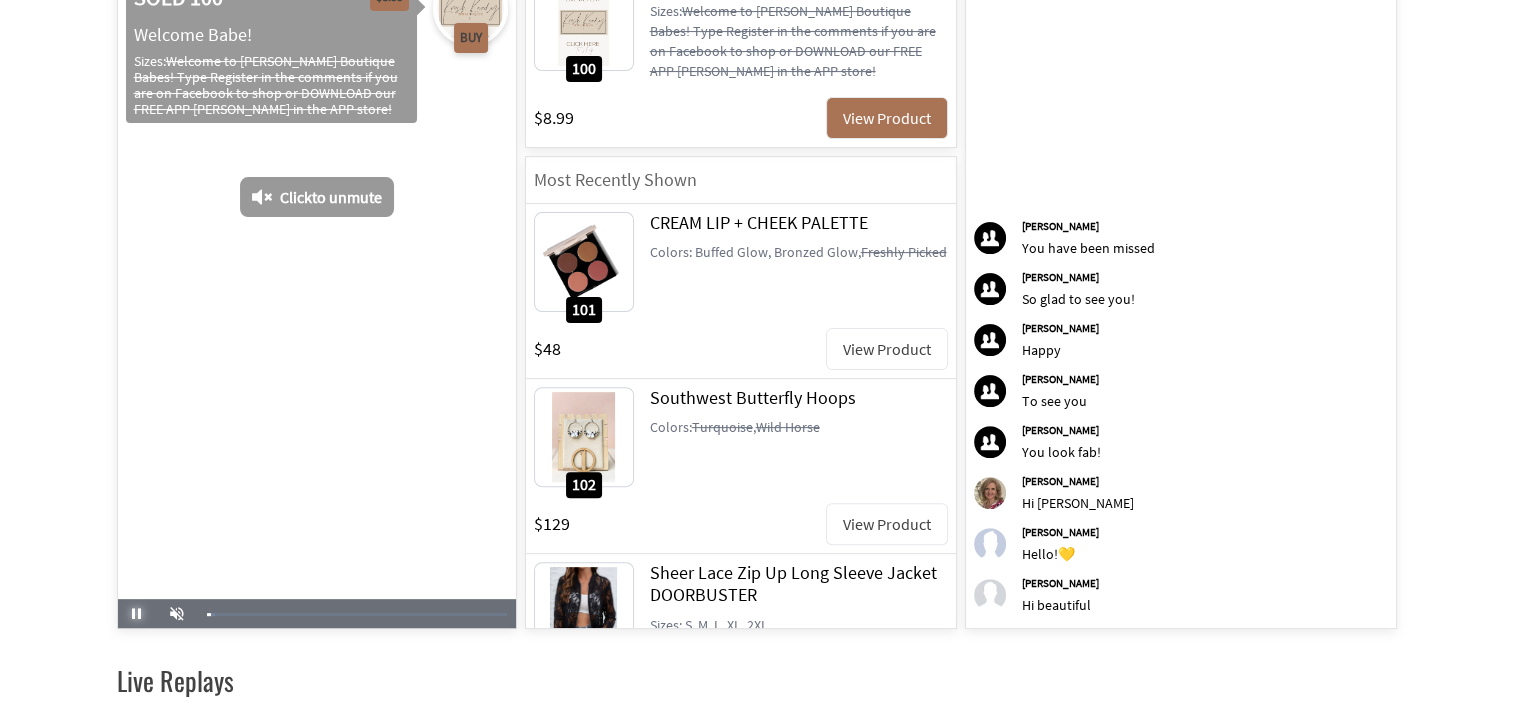 click at bounding box center [137, 614] 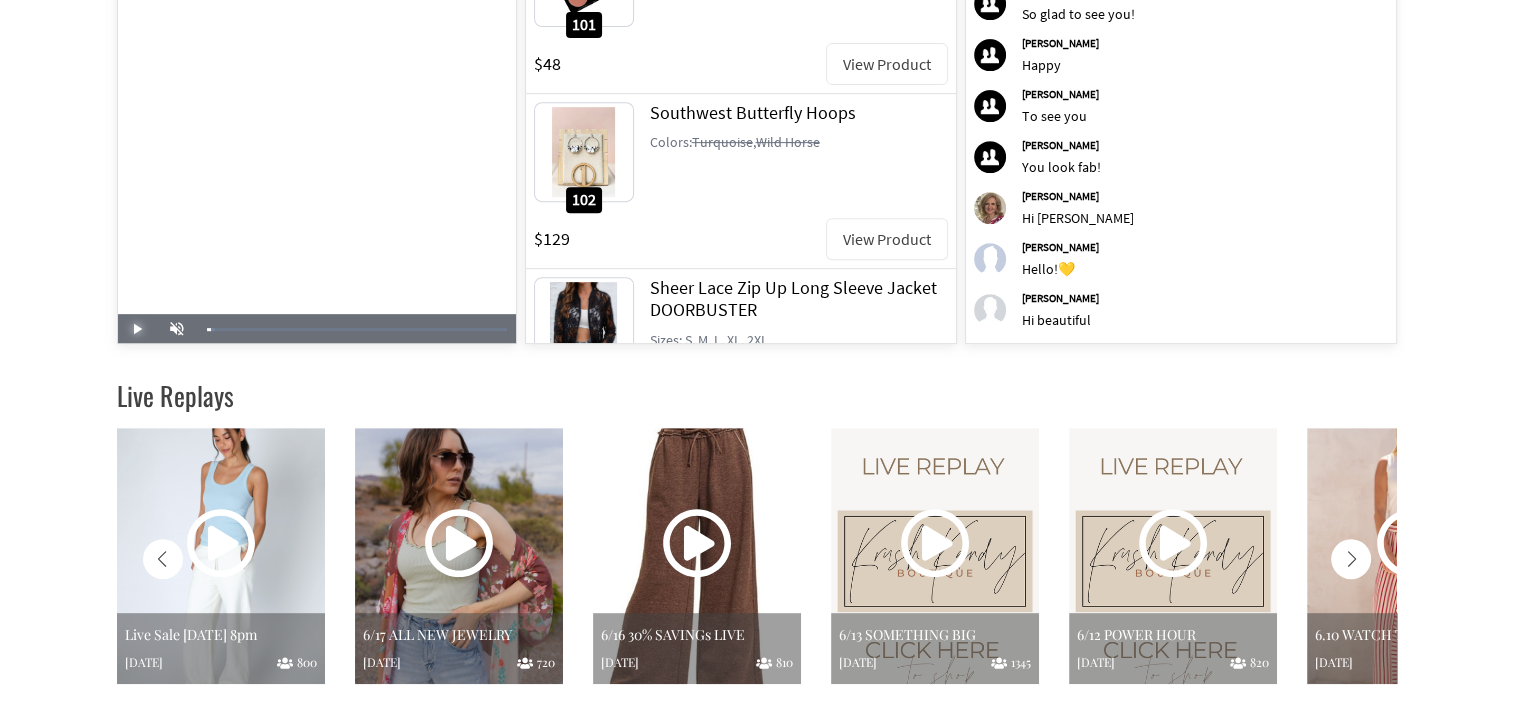 scroll, scrollTop: 877, scrollLeft: 0, axis: vertical 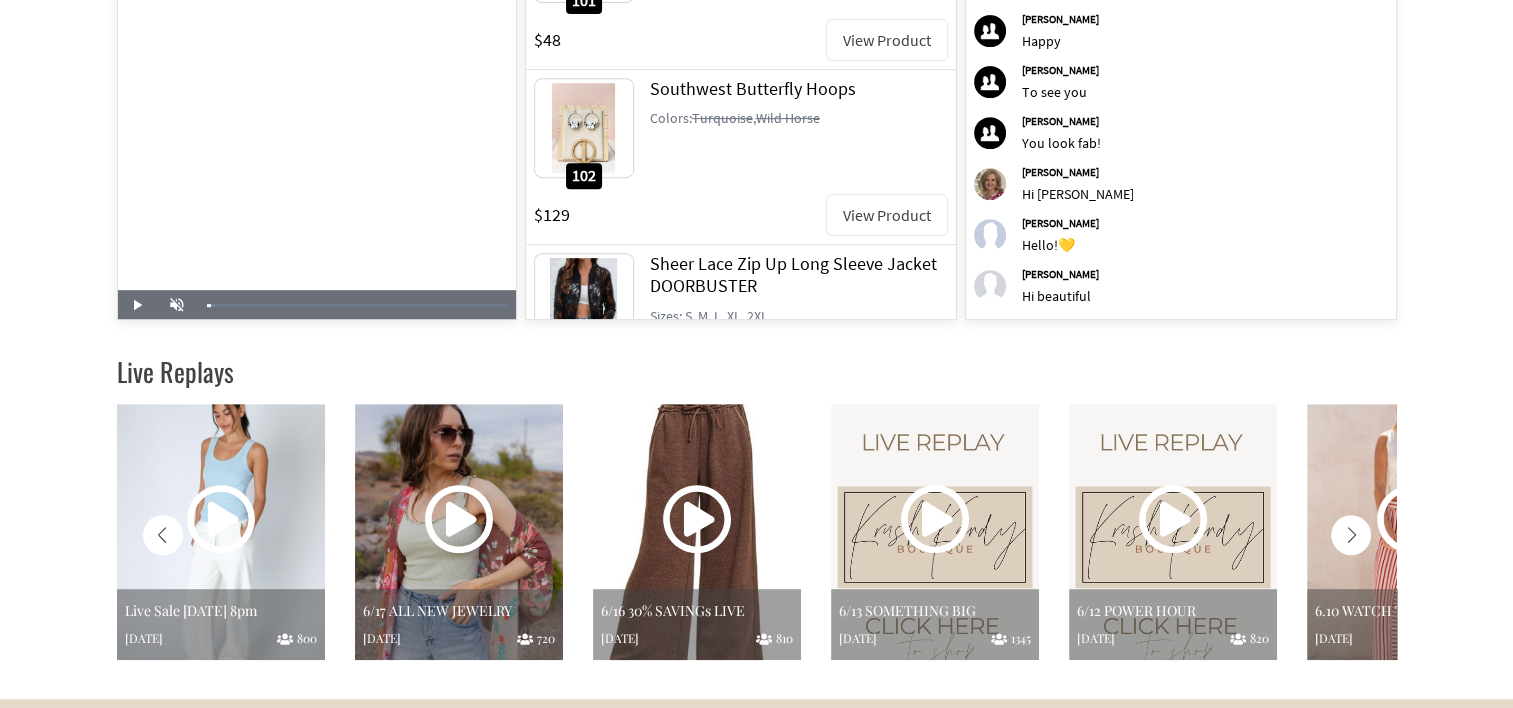click at bounding box center (1351, 535) 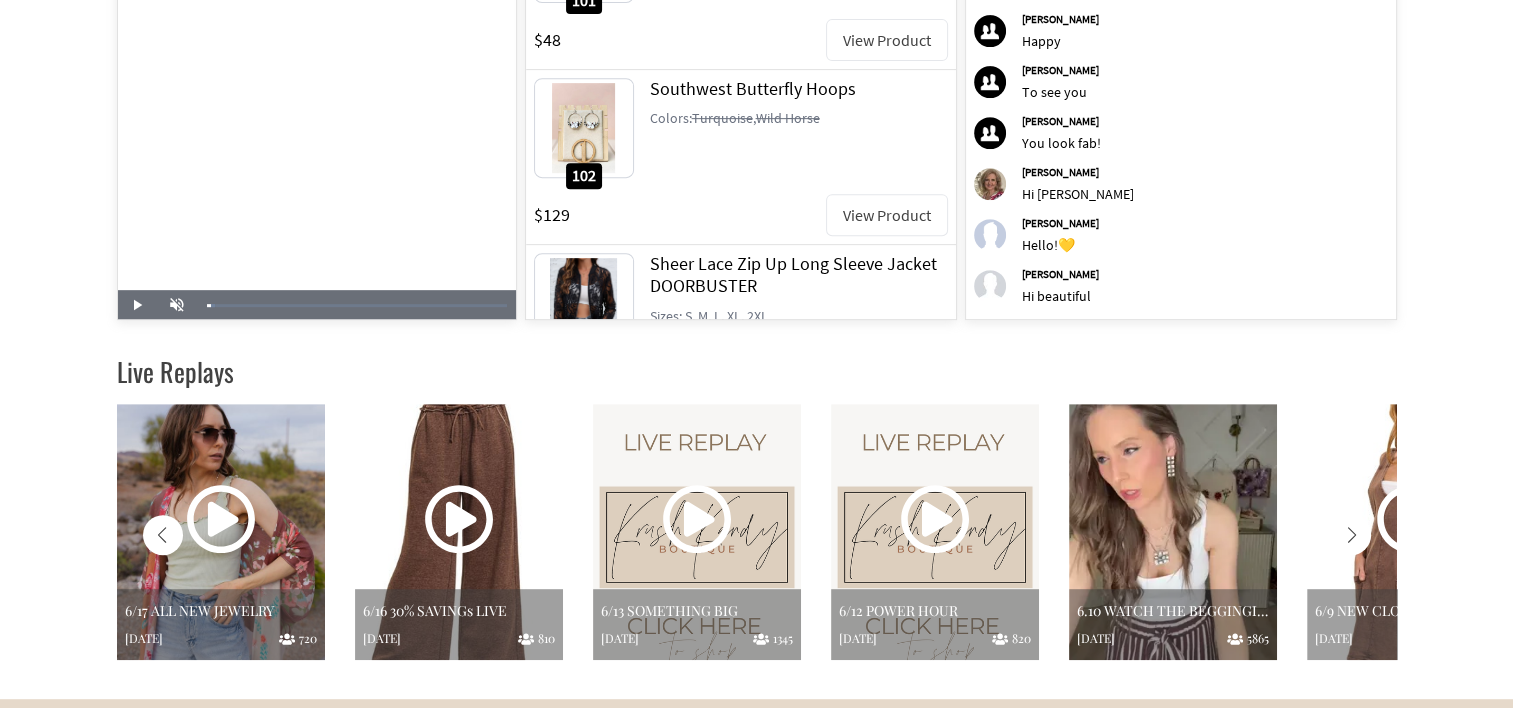 click at bounding box center (1173, 532) 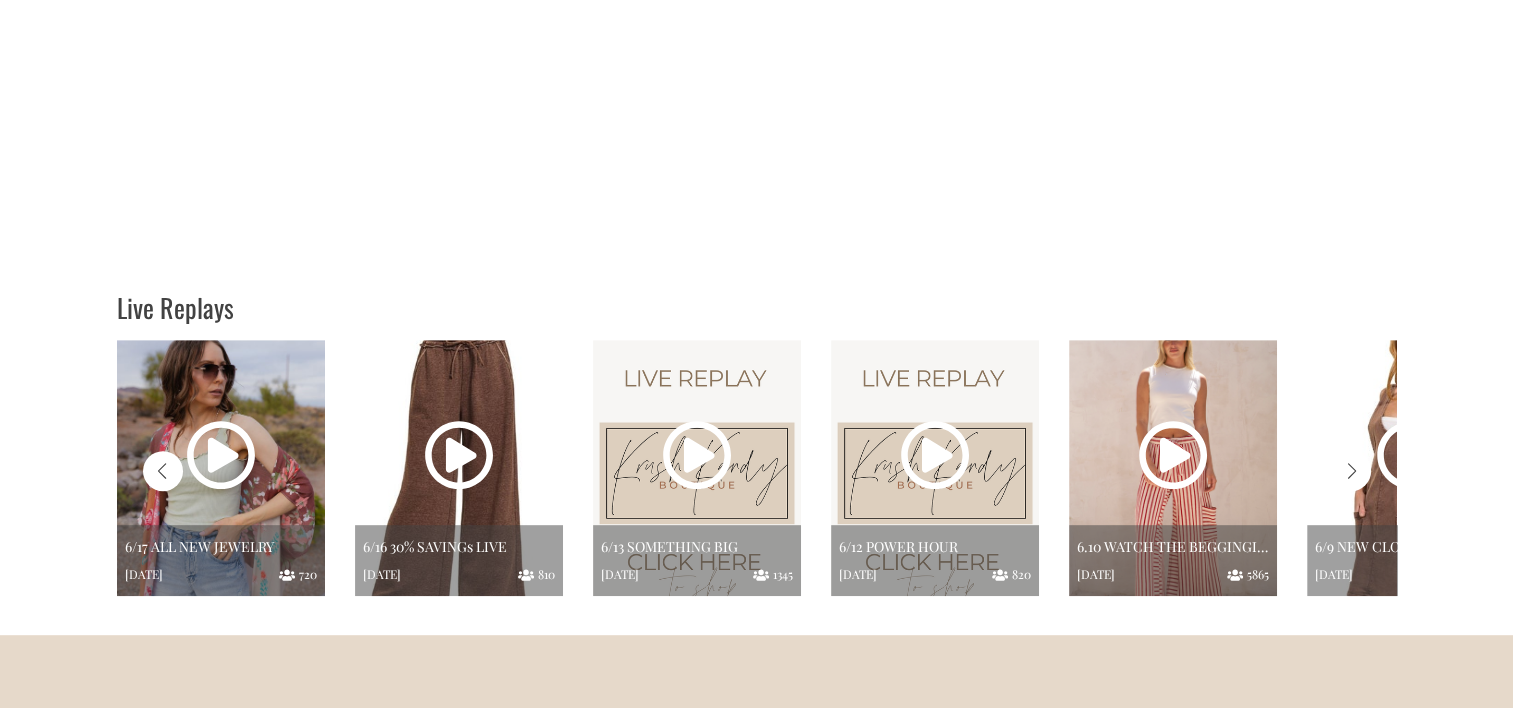 scroll, scrollTop: 0, scrollLeft: 0, axis: both 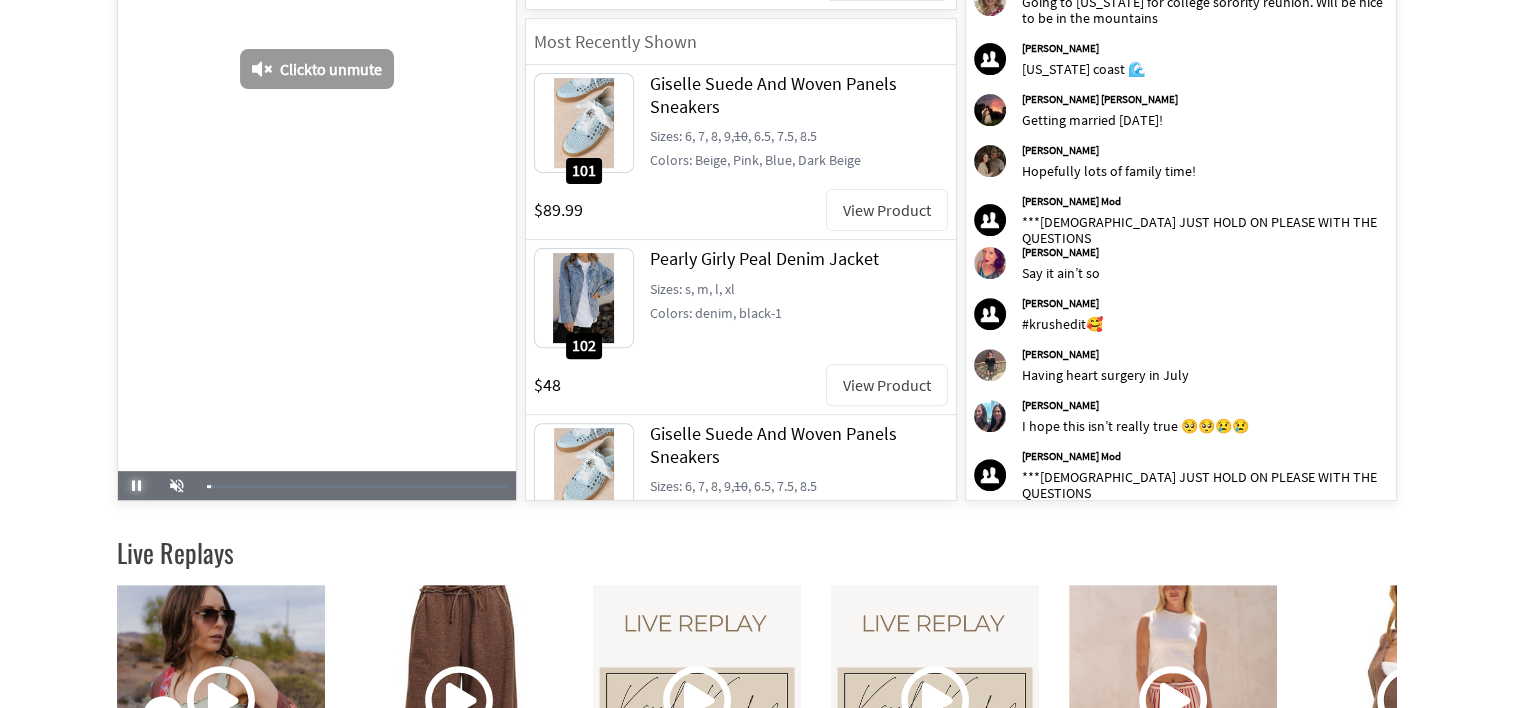 click at bounding box center [137, 486] 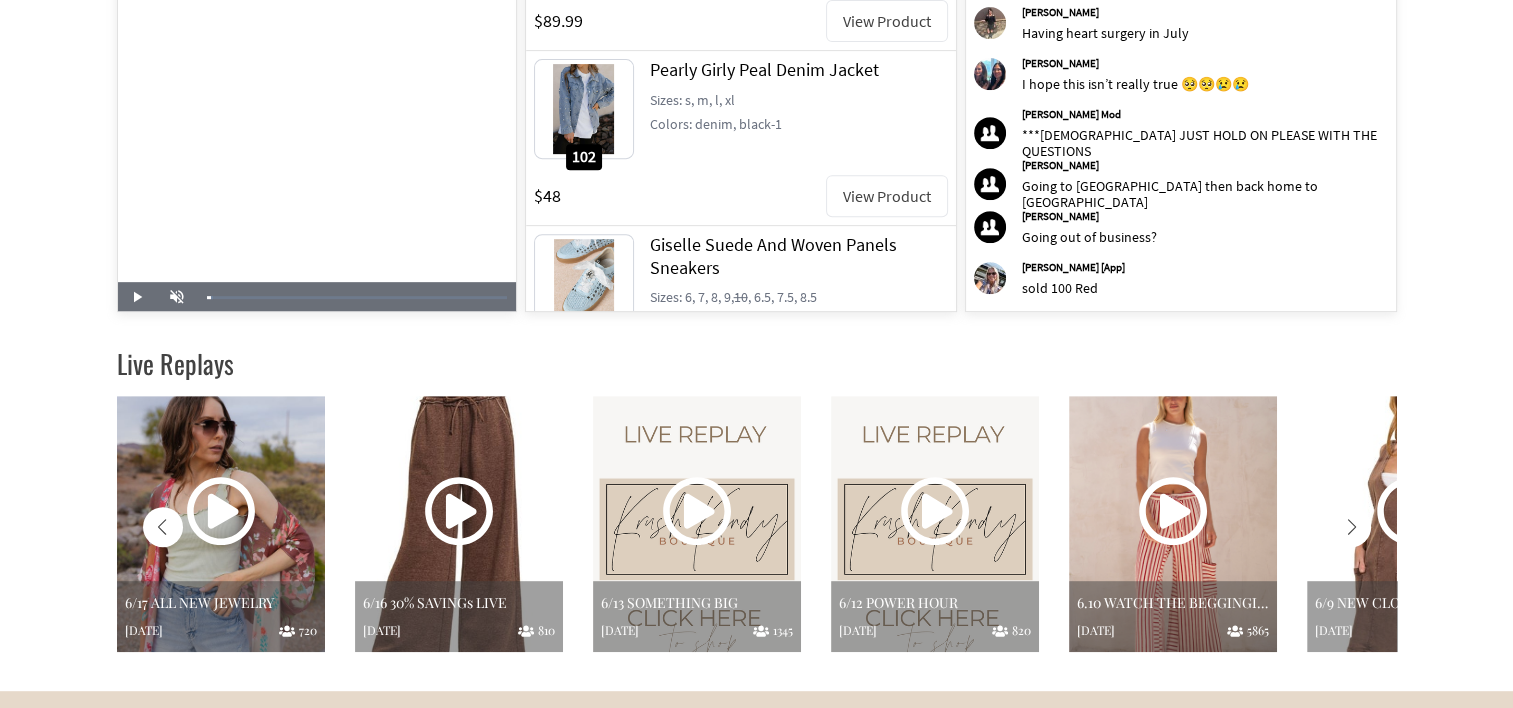 click at bounding box center (1351, 527) 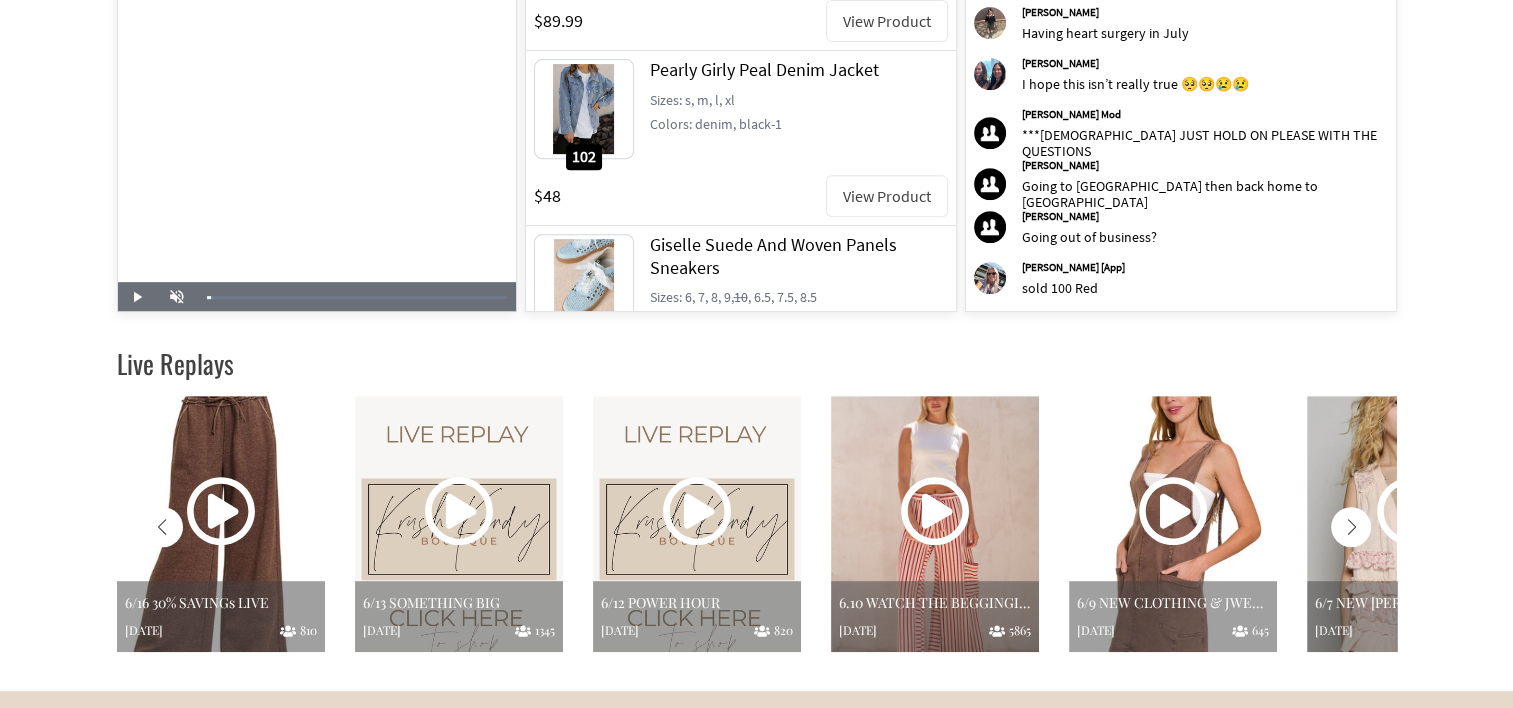click at bounding box center (1351, 527) 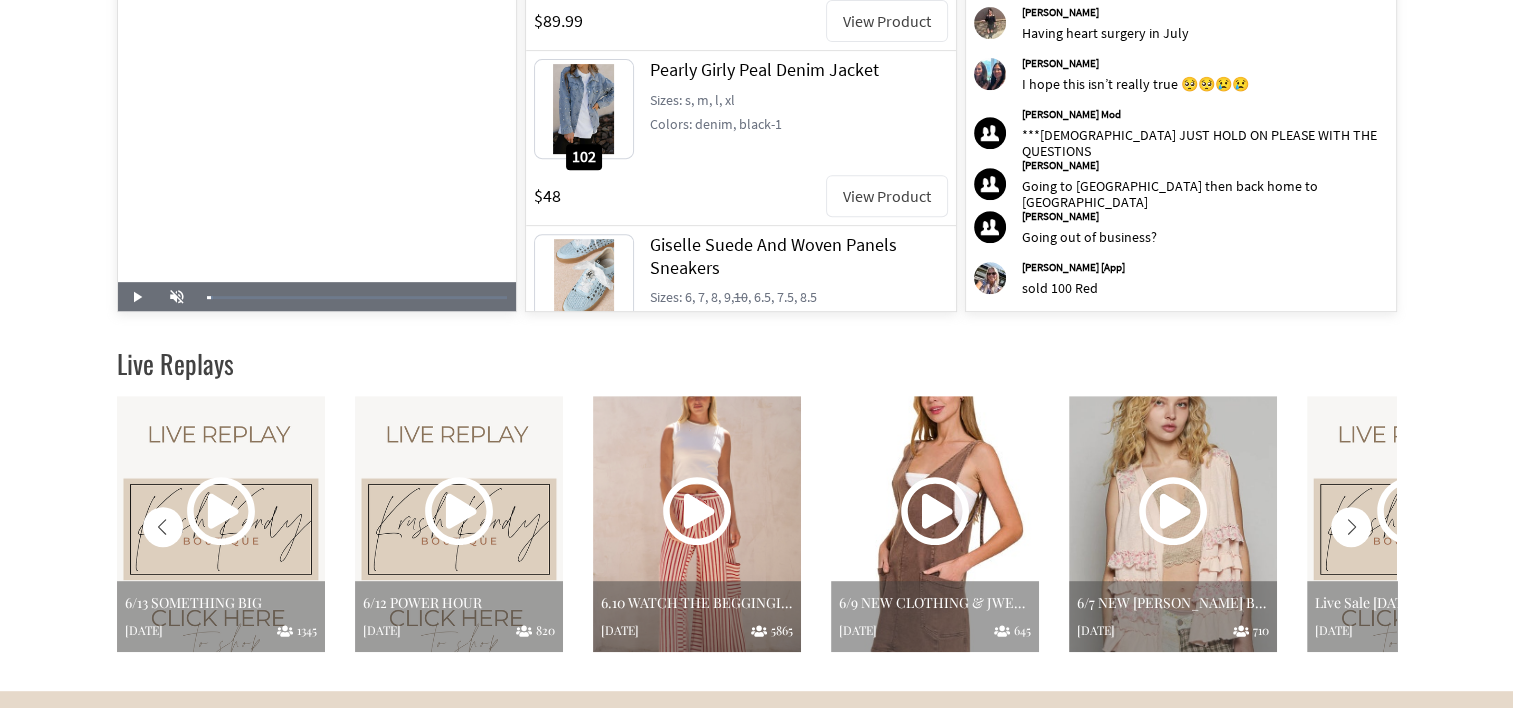 click at bounding box center [1351, 527] 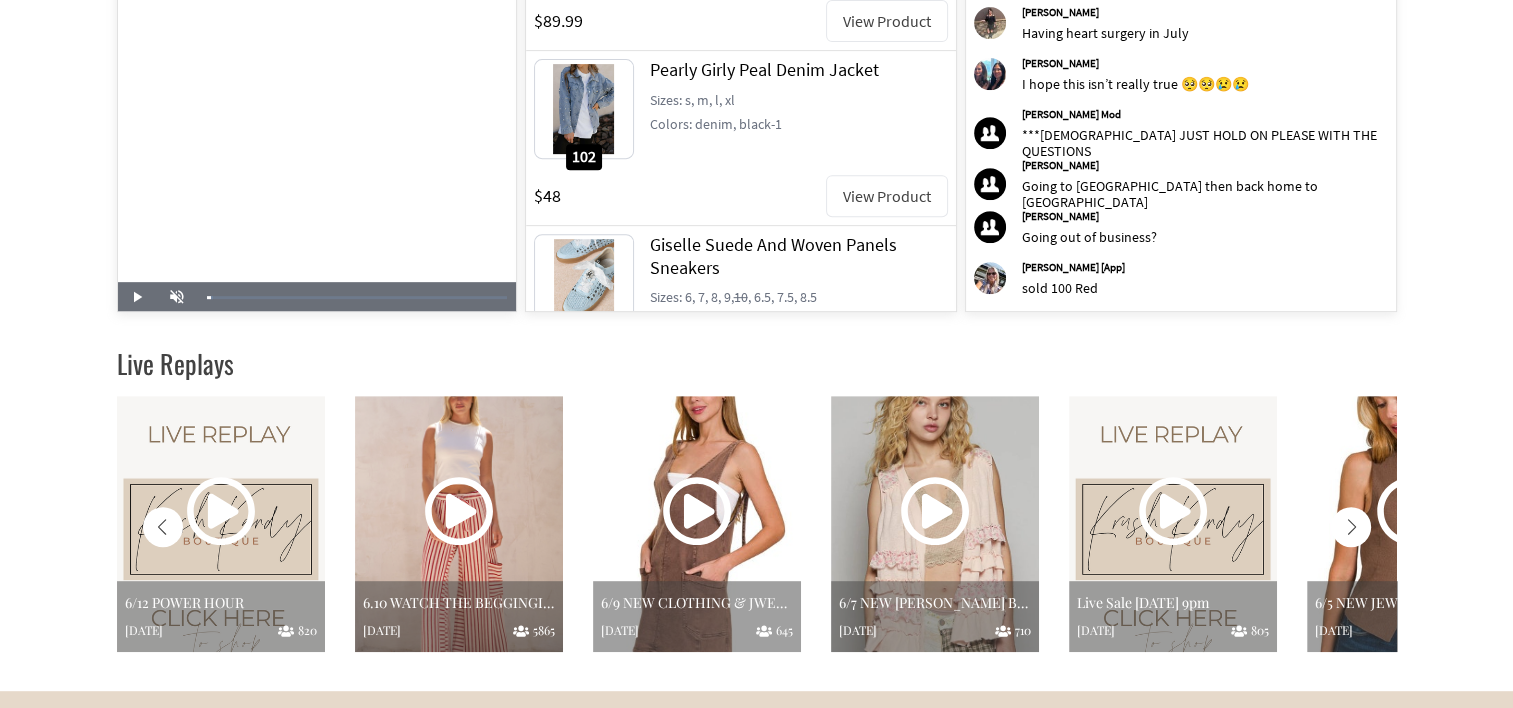 click at bounding box center (1351, 527) 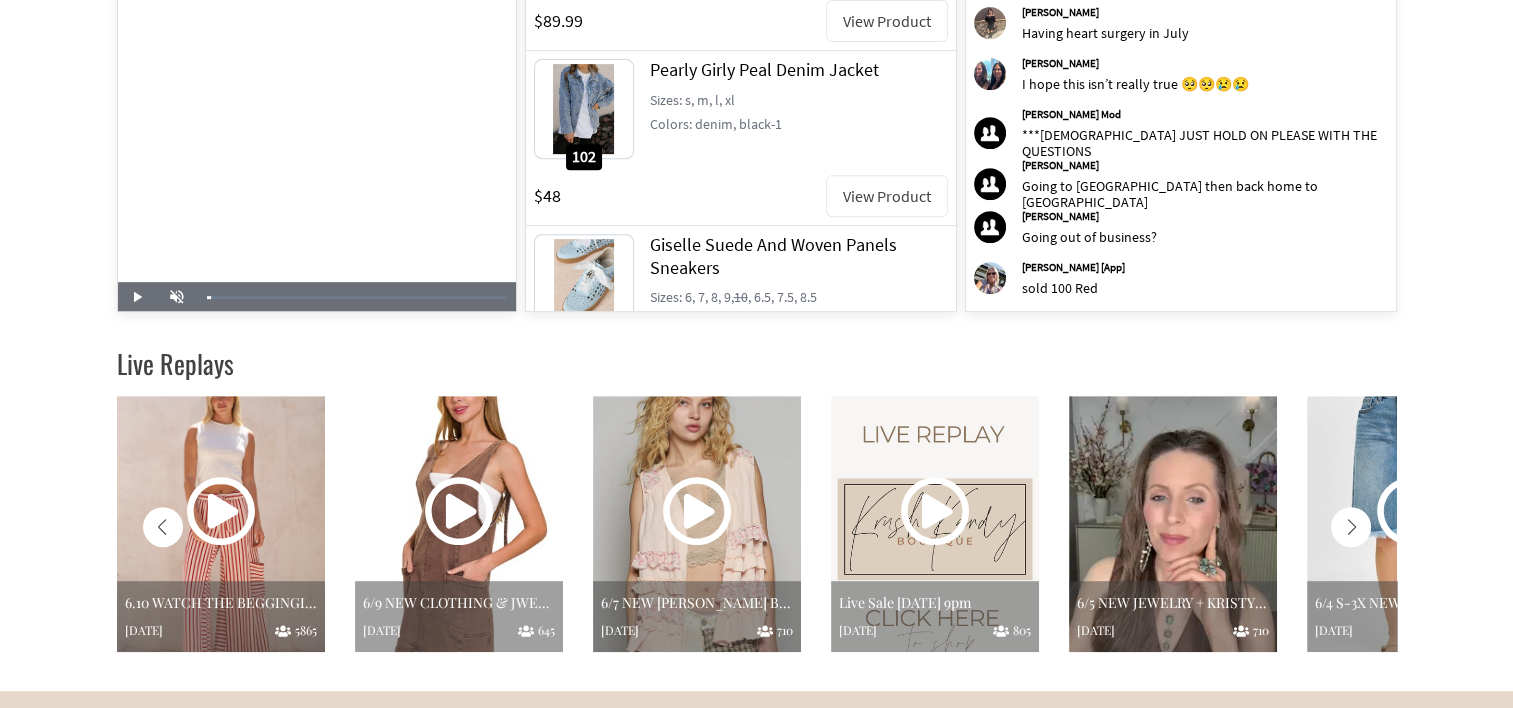 click at bounding box center (1173, 524) 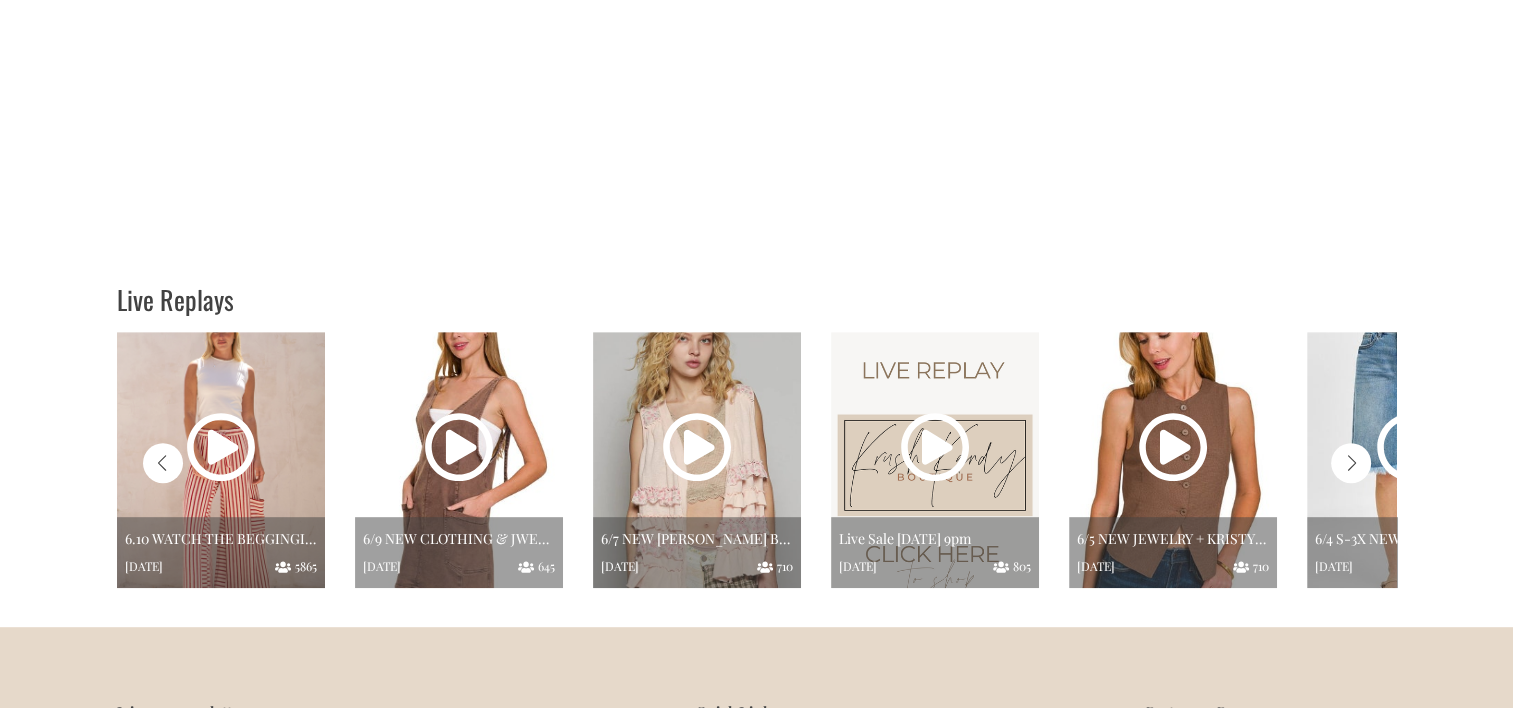 scroll, scrollTop: 0, scrollLeft: 0, axis: both 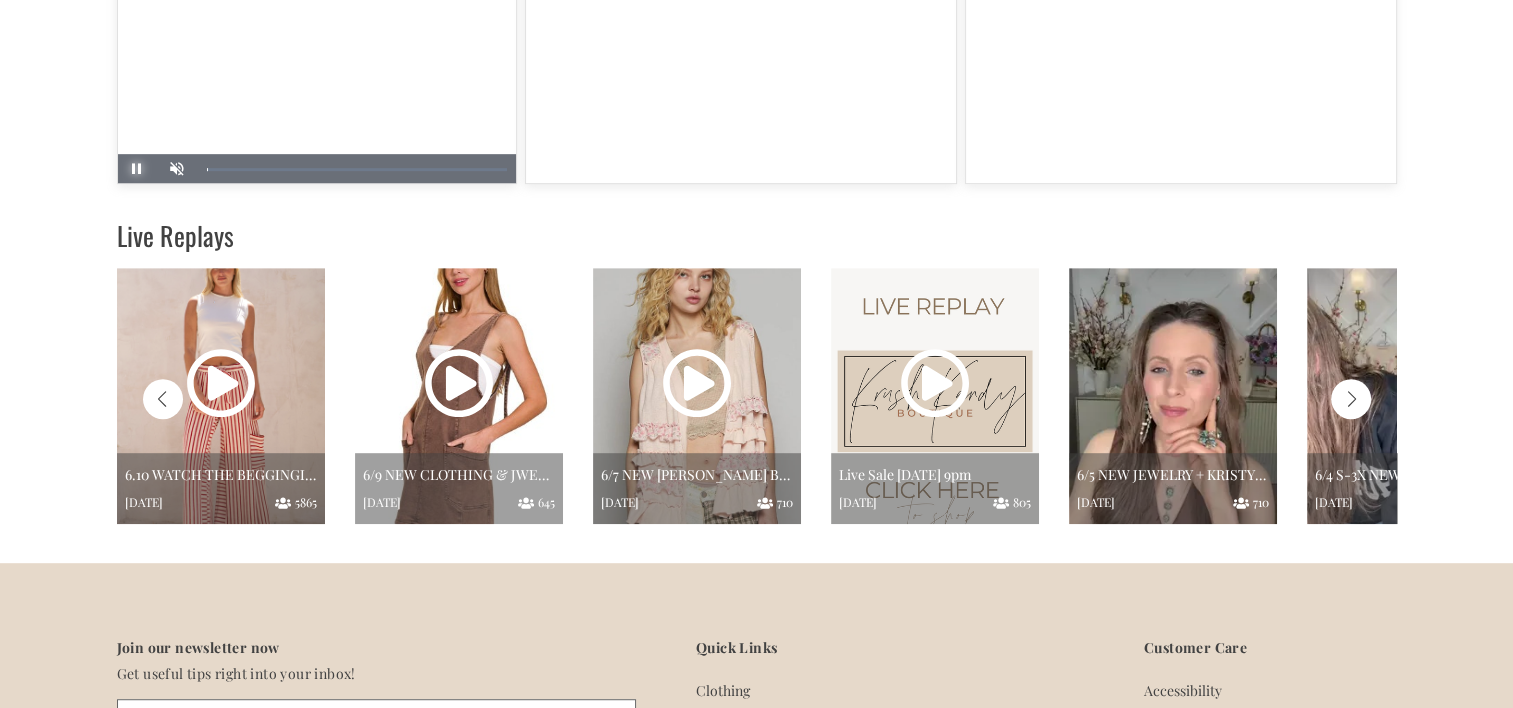 click at bounding box center [137, 169] 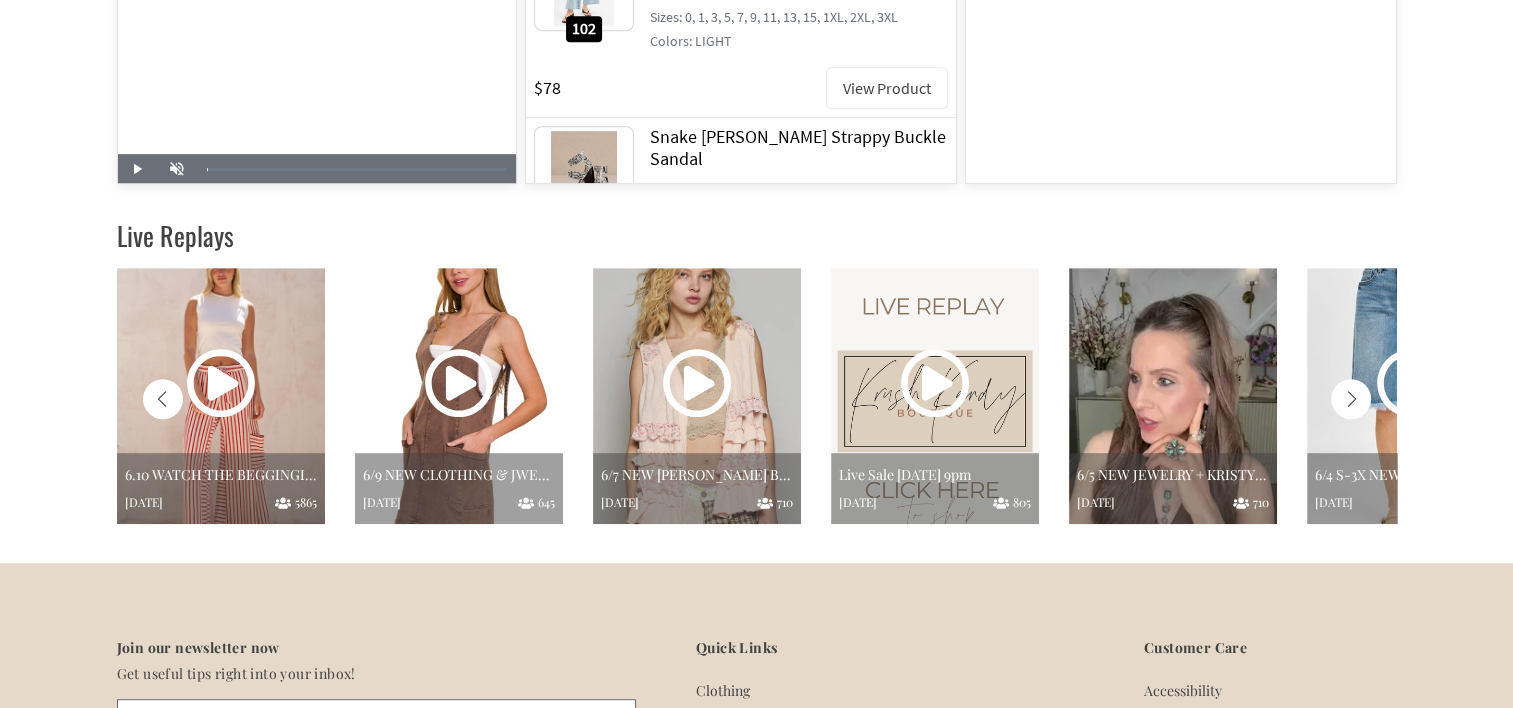 click at bounding box center (1351, 399) 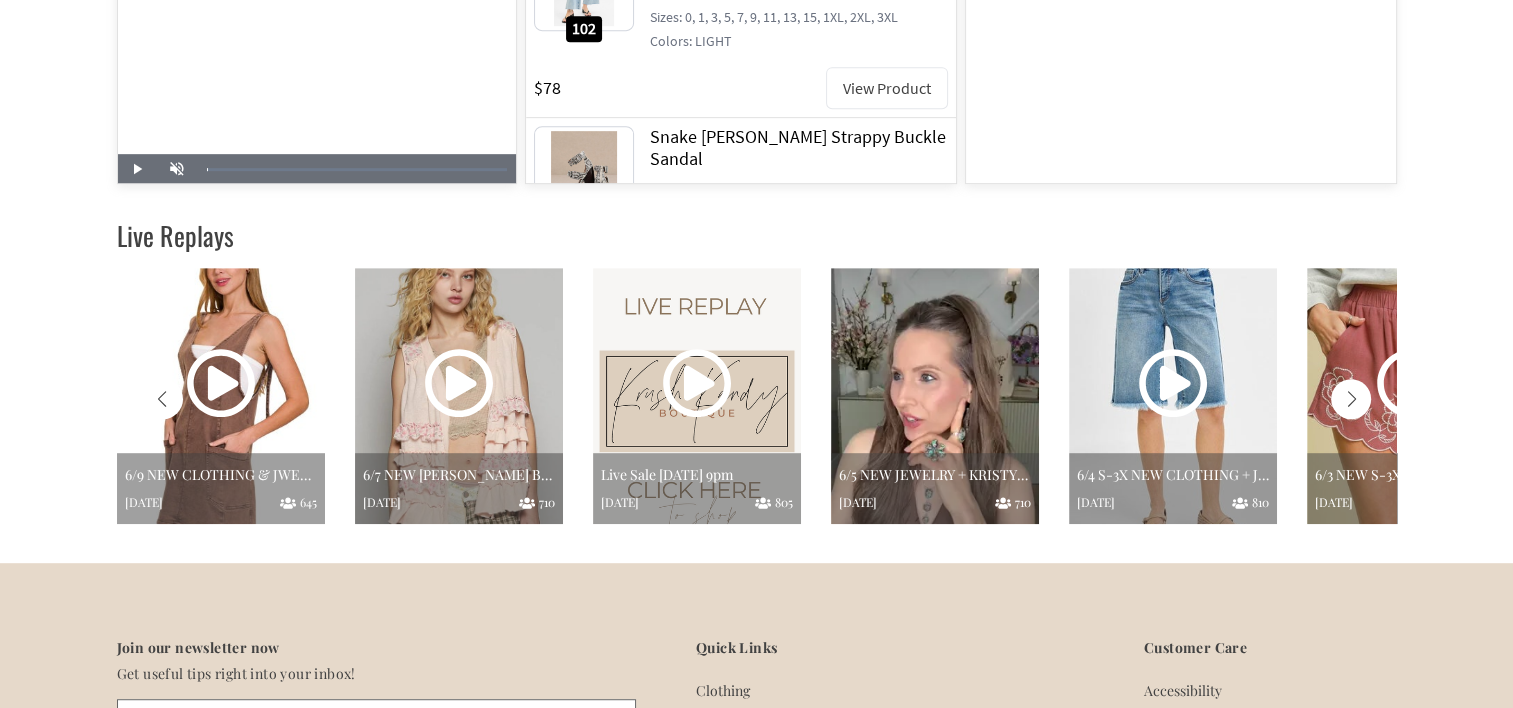 click at bounding box center [1351, 399] 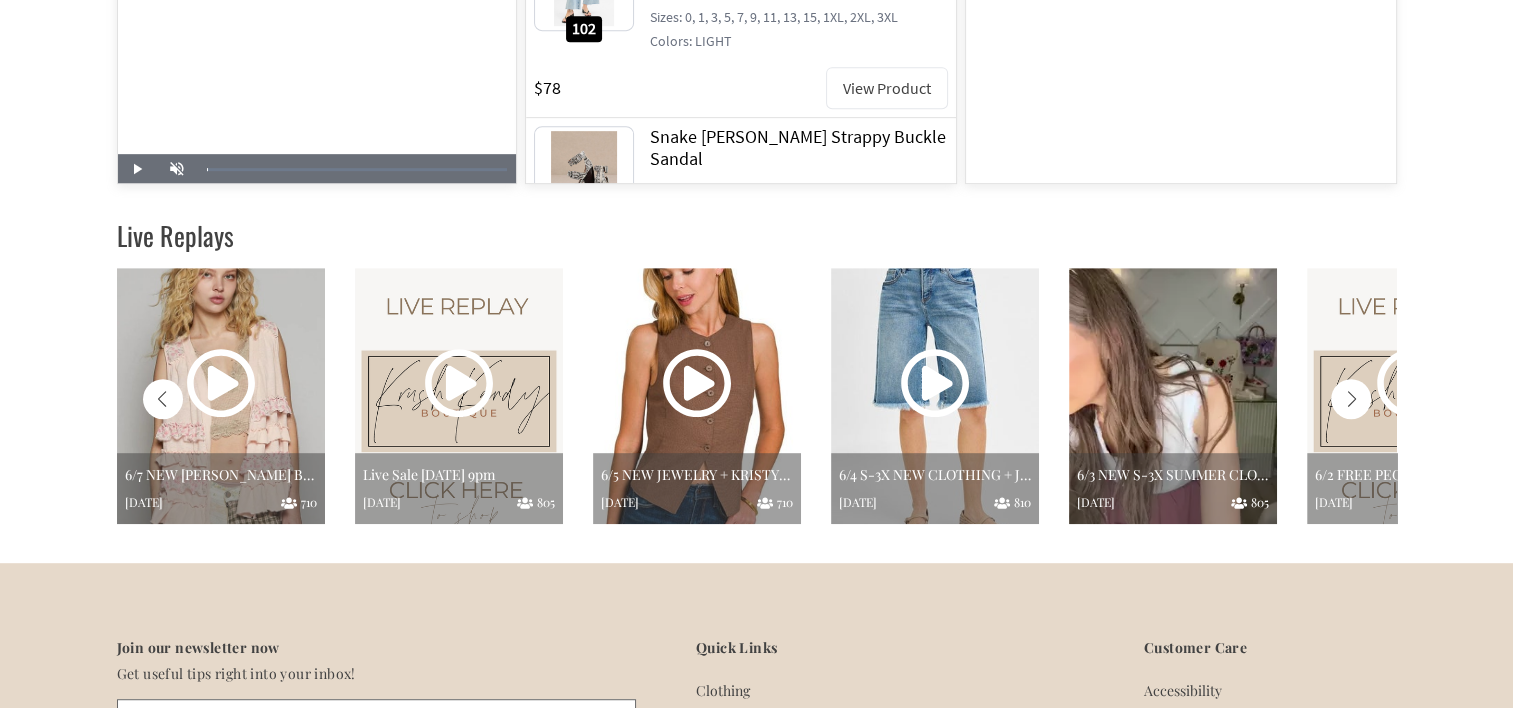 click at bounding box center (1173, 396) 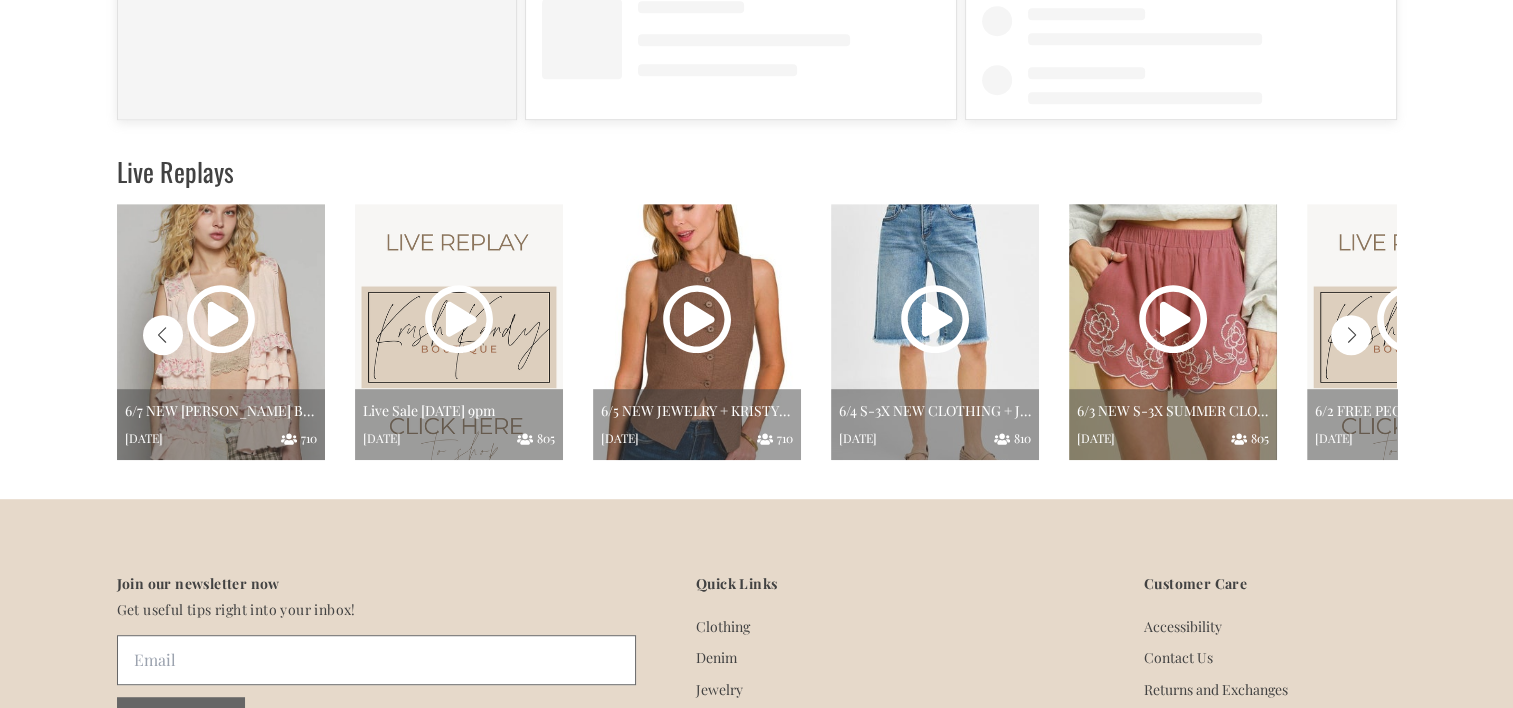 scroll, scrollTop: 0, scrollLeft: 0, axis: both 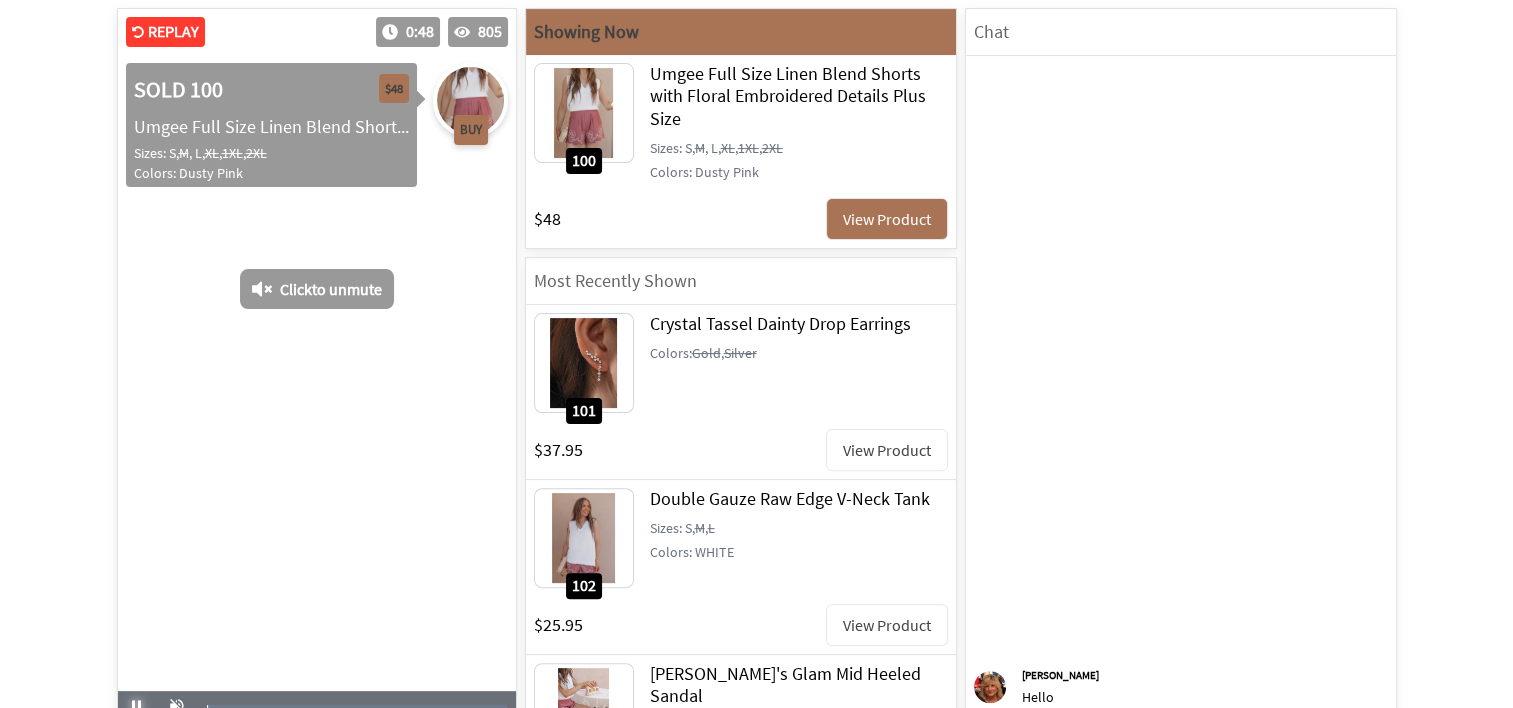 click at bounding box center [137, 706] 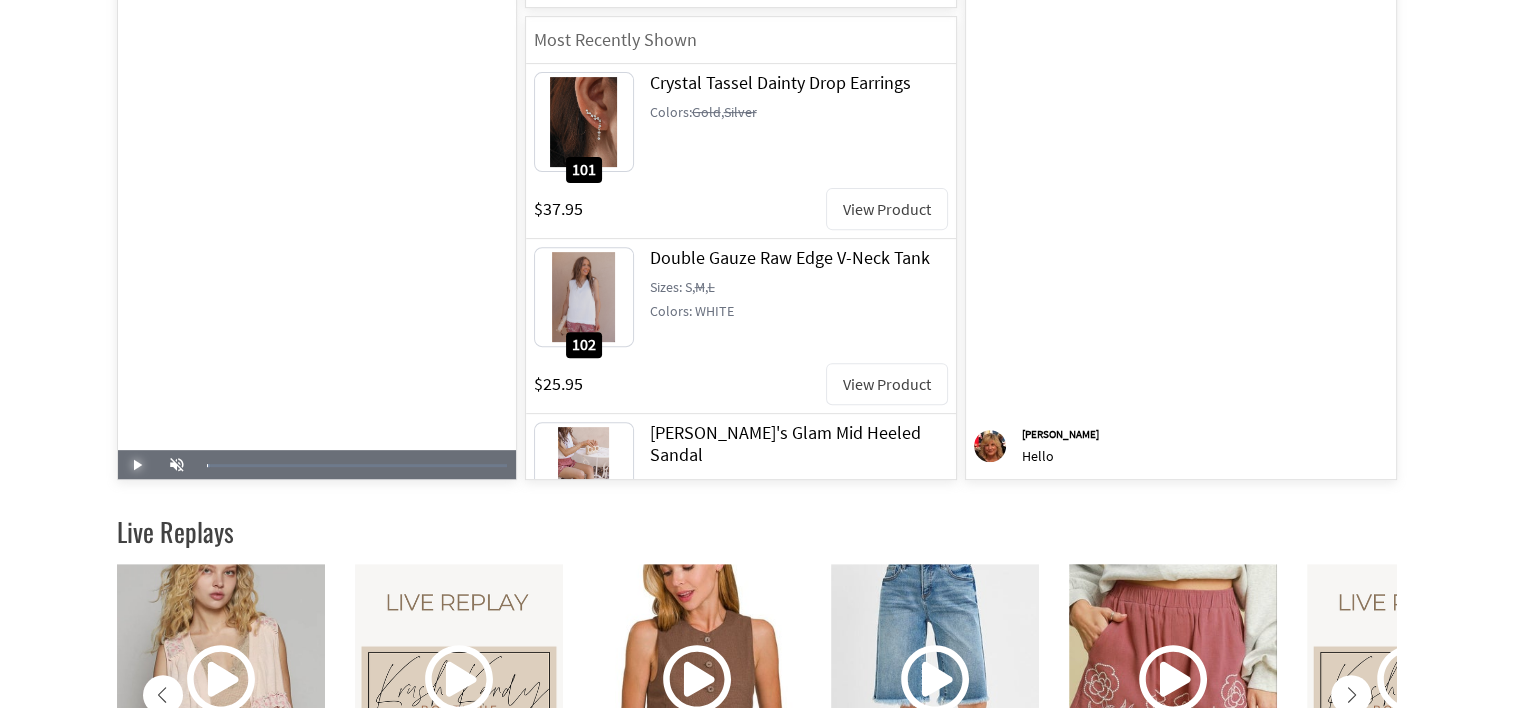 scroll, scrollTop: 885, scrollLeft: 0, axis: vertical 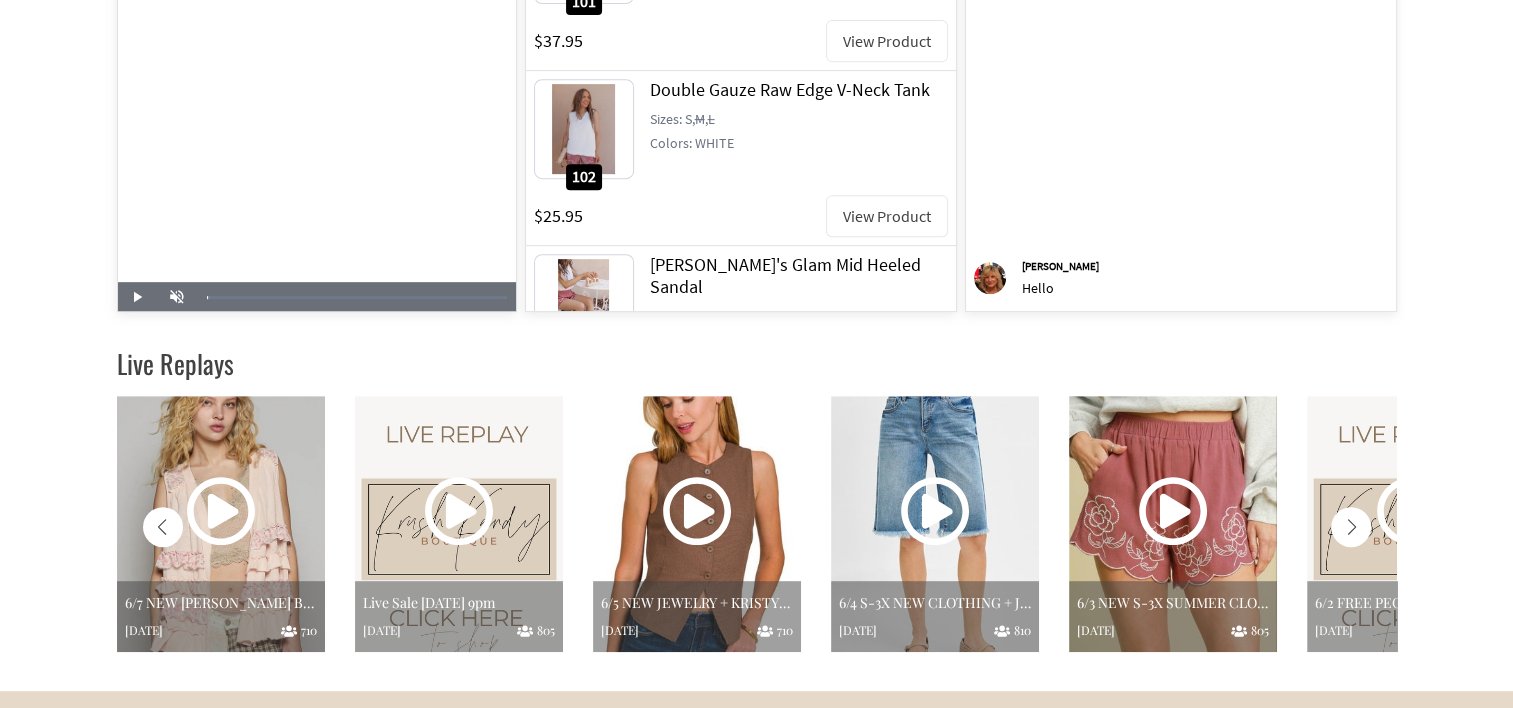 click at bounding box center [1351, 527] 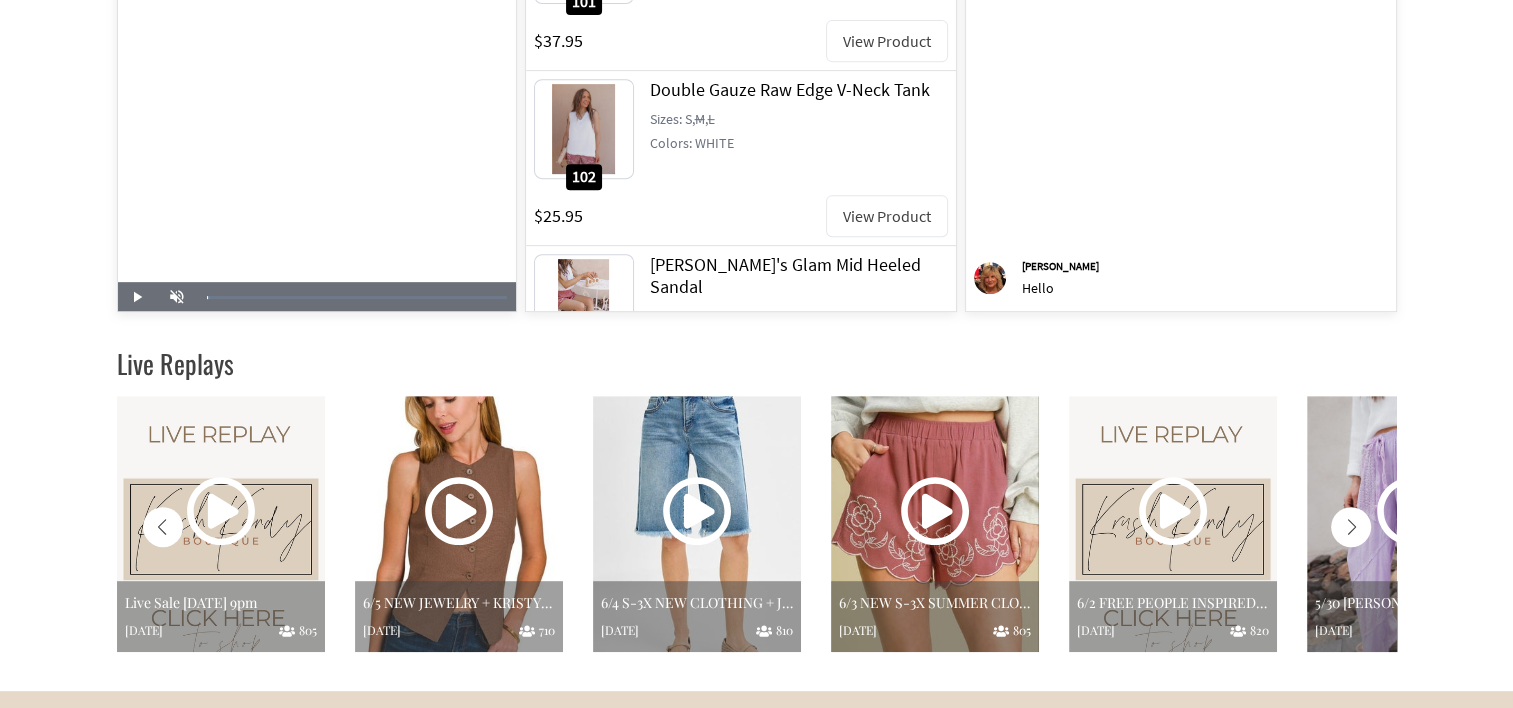 click at bounding box center (1351, 527) 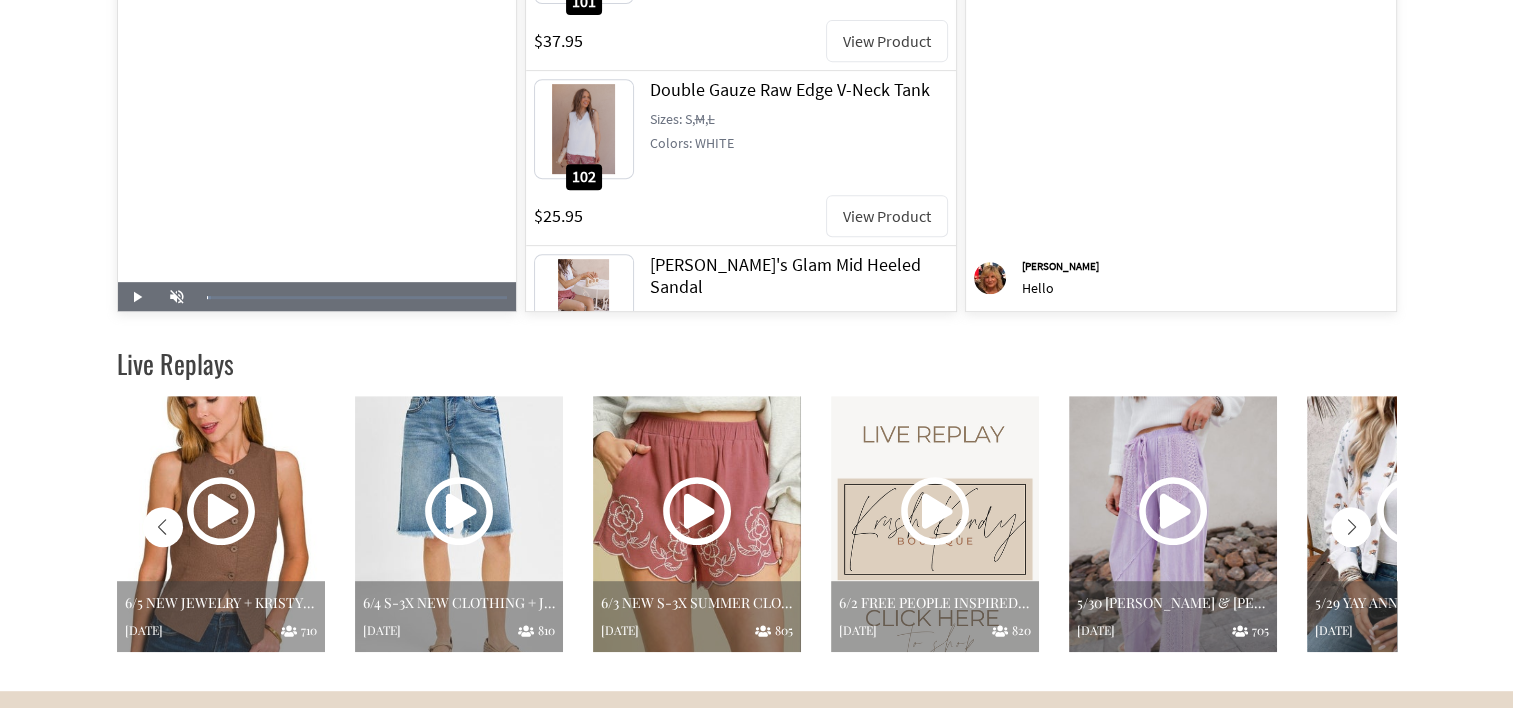 click at bounding box center (1351, 527) 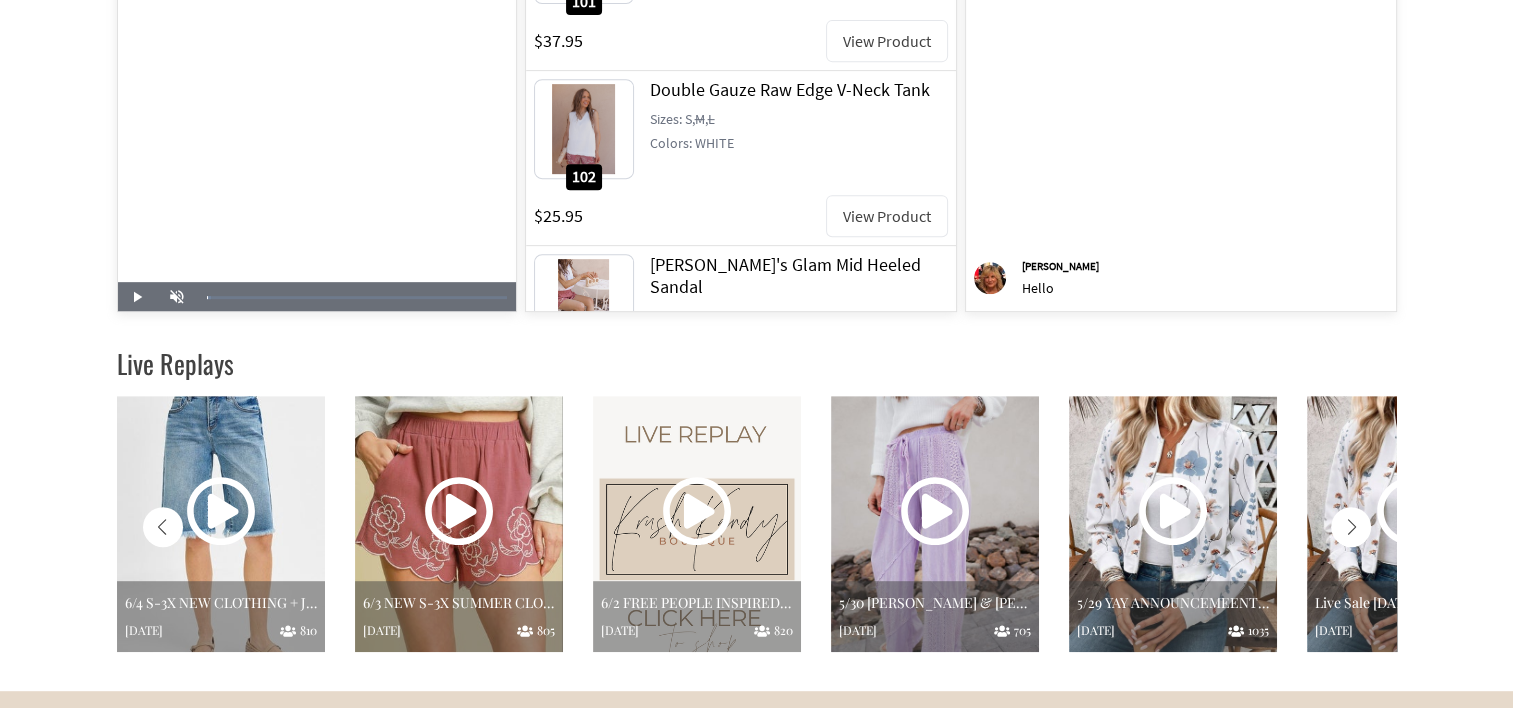 click at bounding box center (1351, 527) 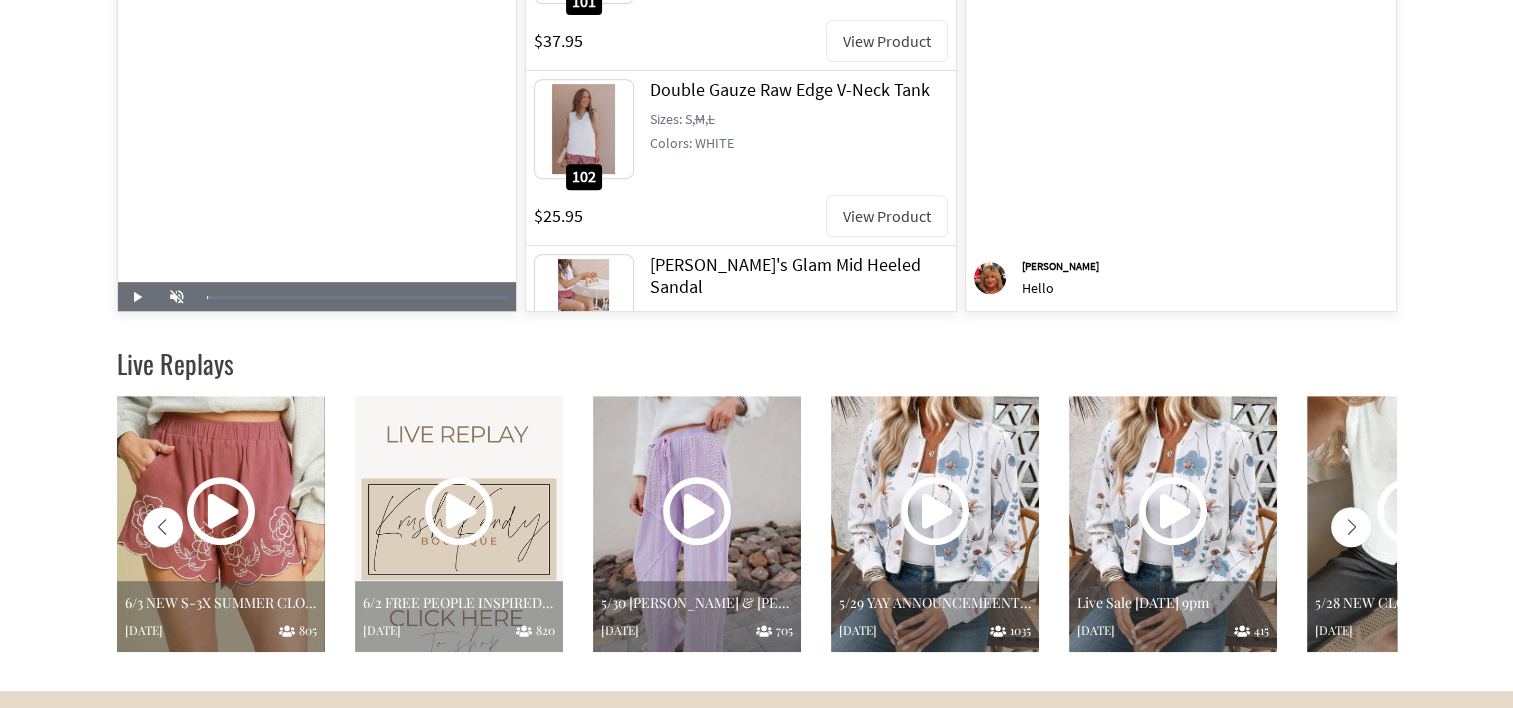 click at bounding box center (1351, 527) 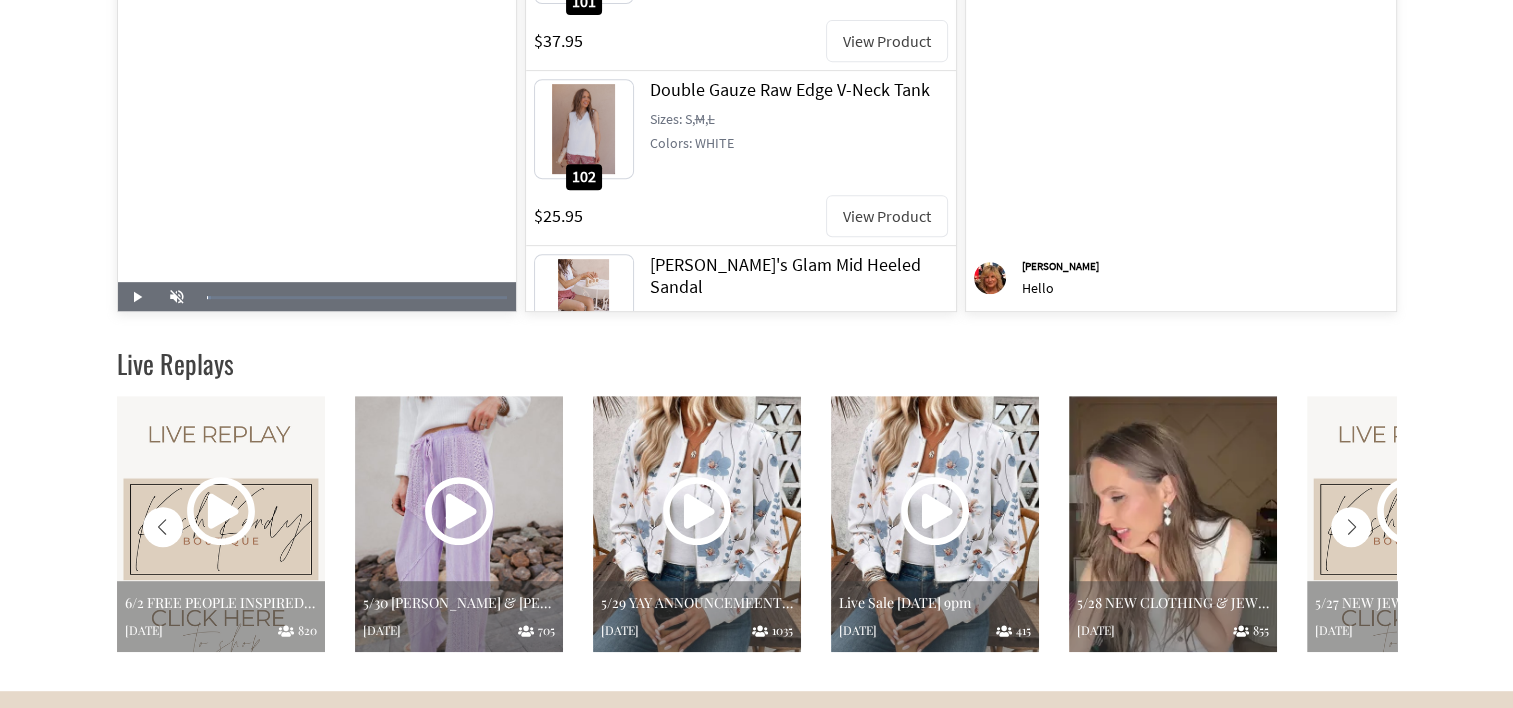 click at bounding box center (1173, 524) 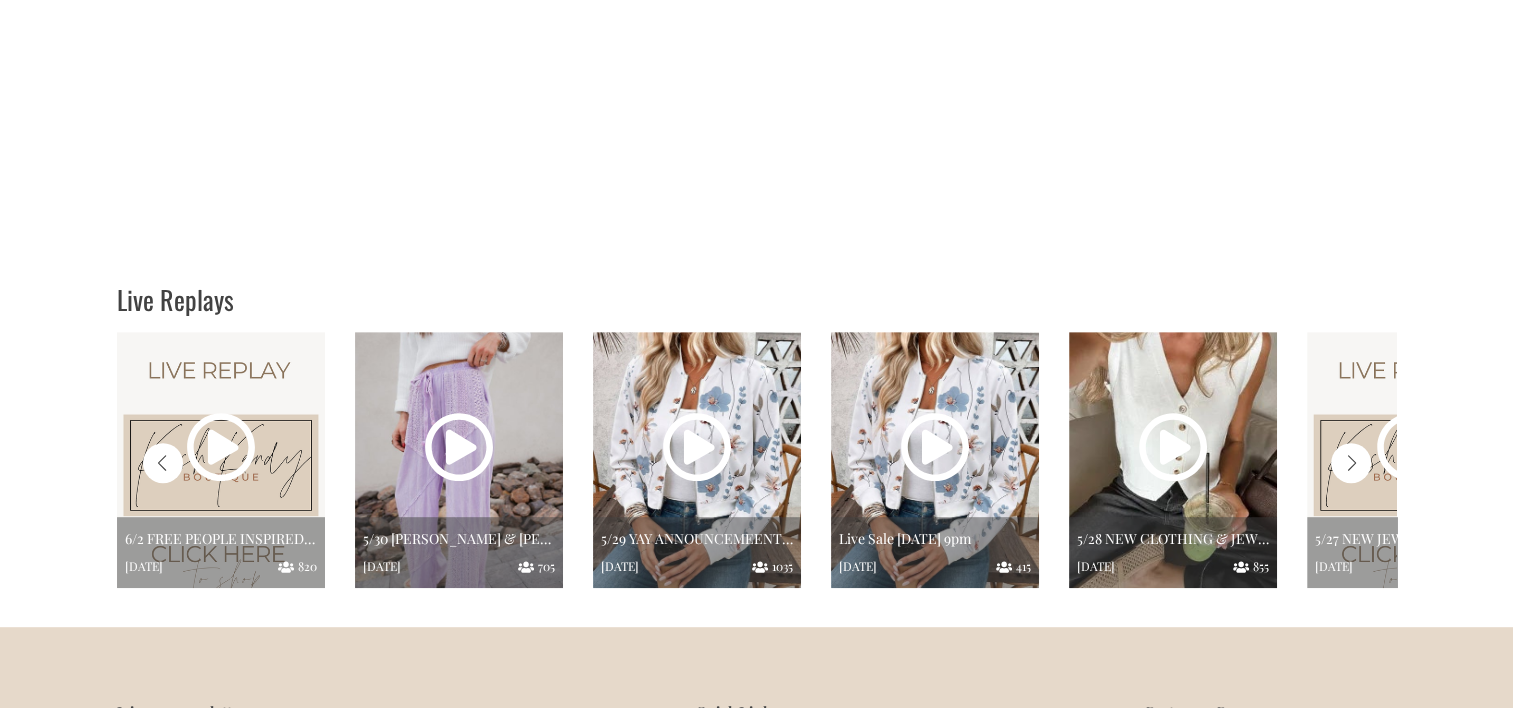 scroll, scrollTop: 0, scrollLeft: 0, axis: both 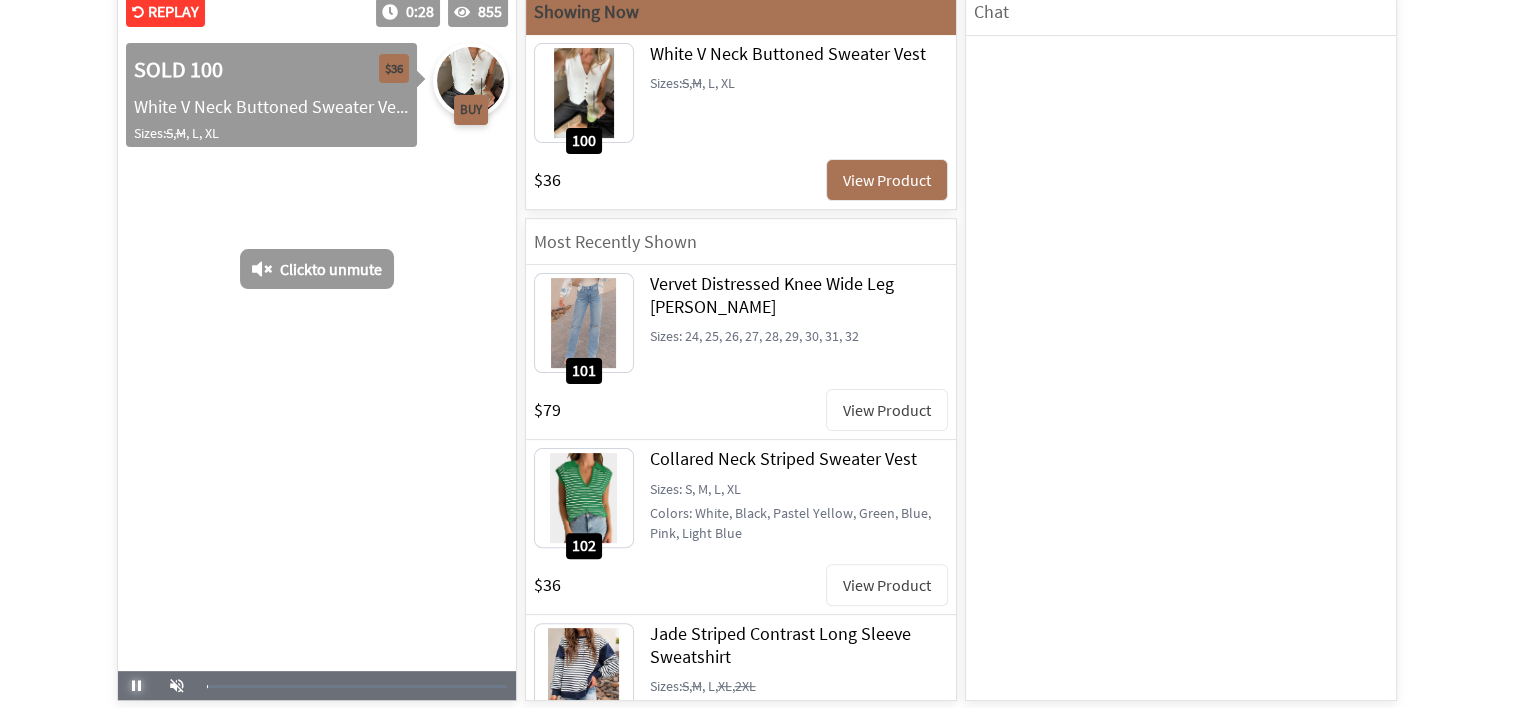 click at bounding box center [137, 686] 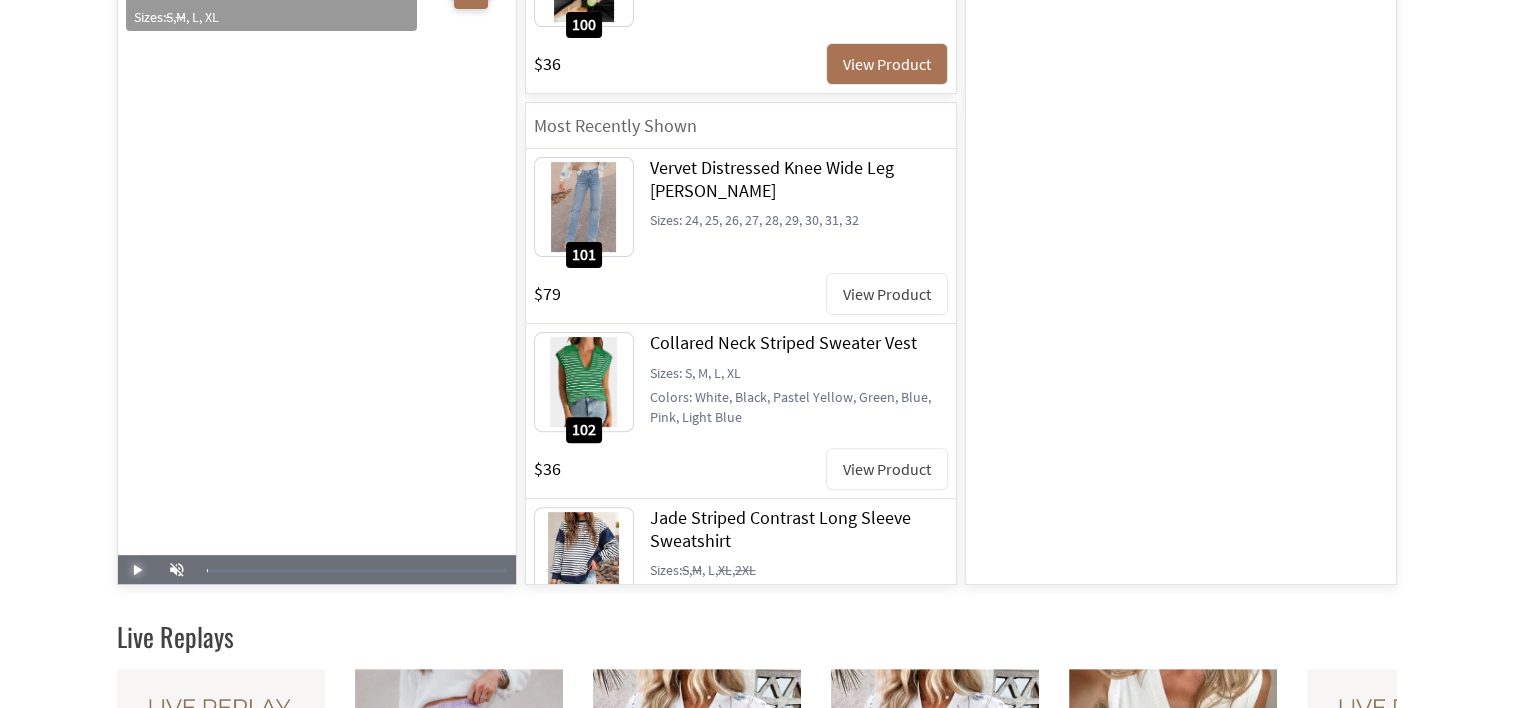 scroll, scrollTop: 883, scrollLeft: 0, axis: vertical 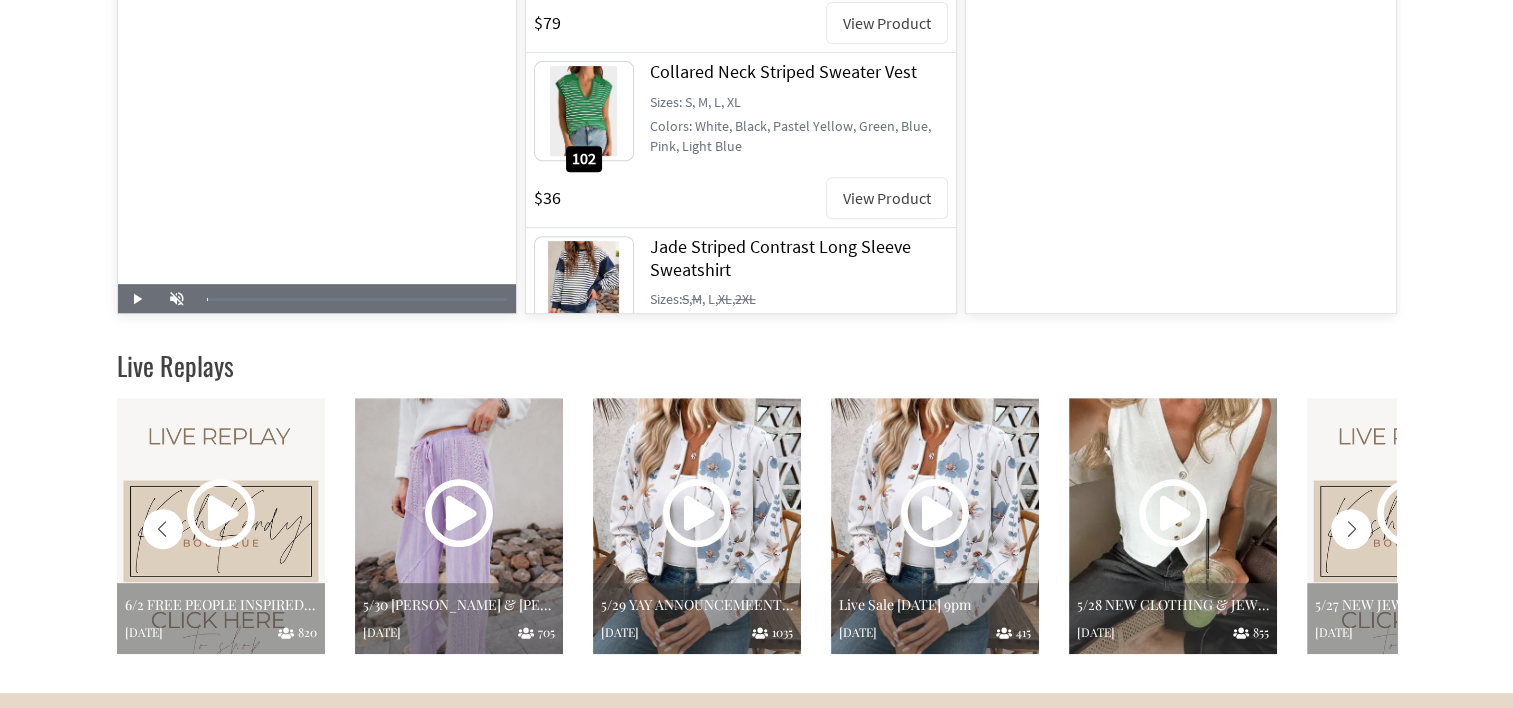 click at bounding box center [1351, 529] 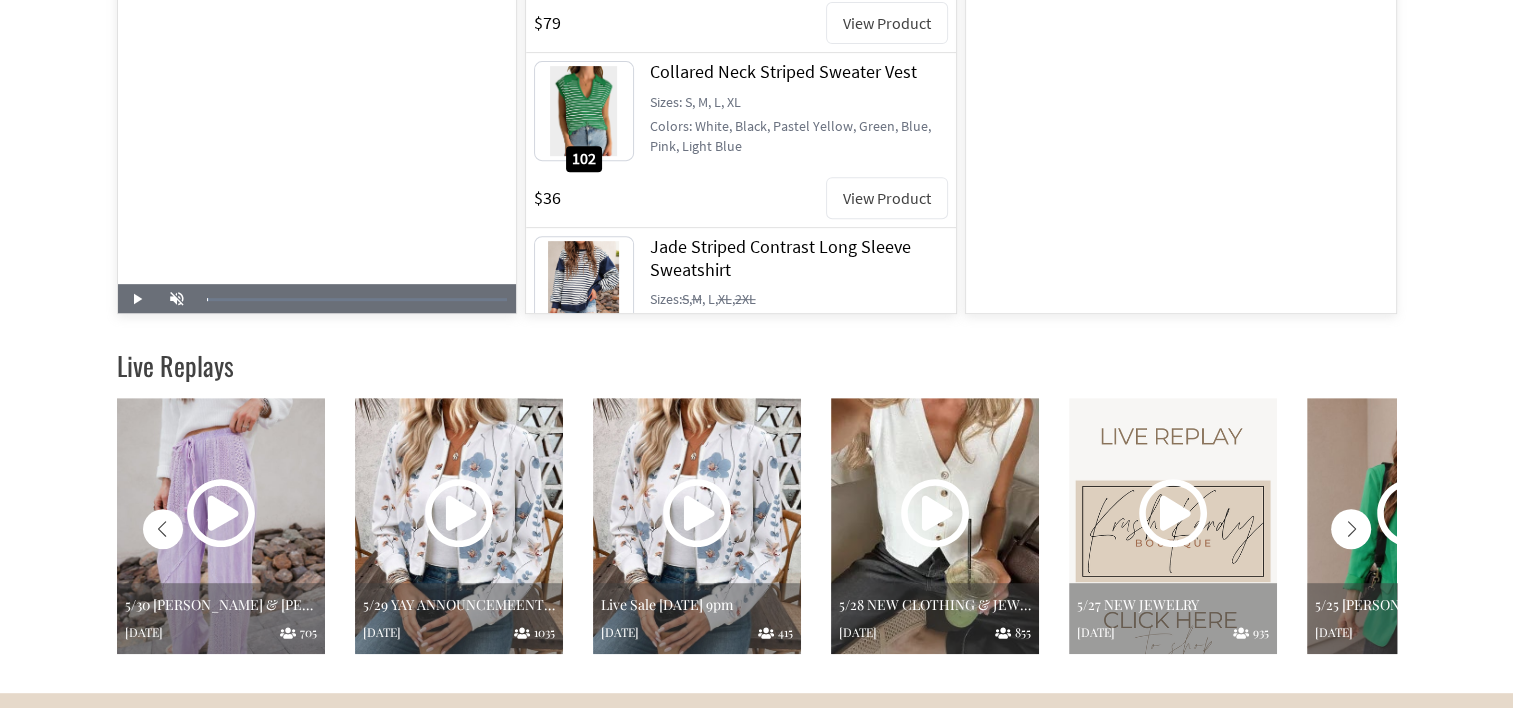 click at bounding box center [1351, 529] 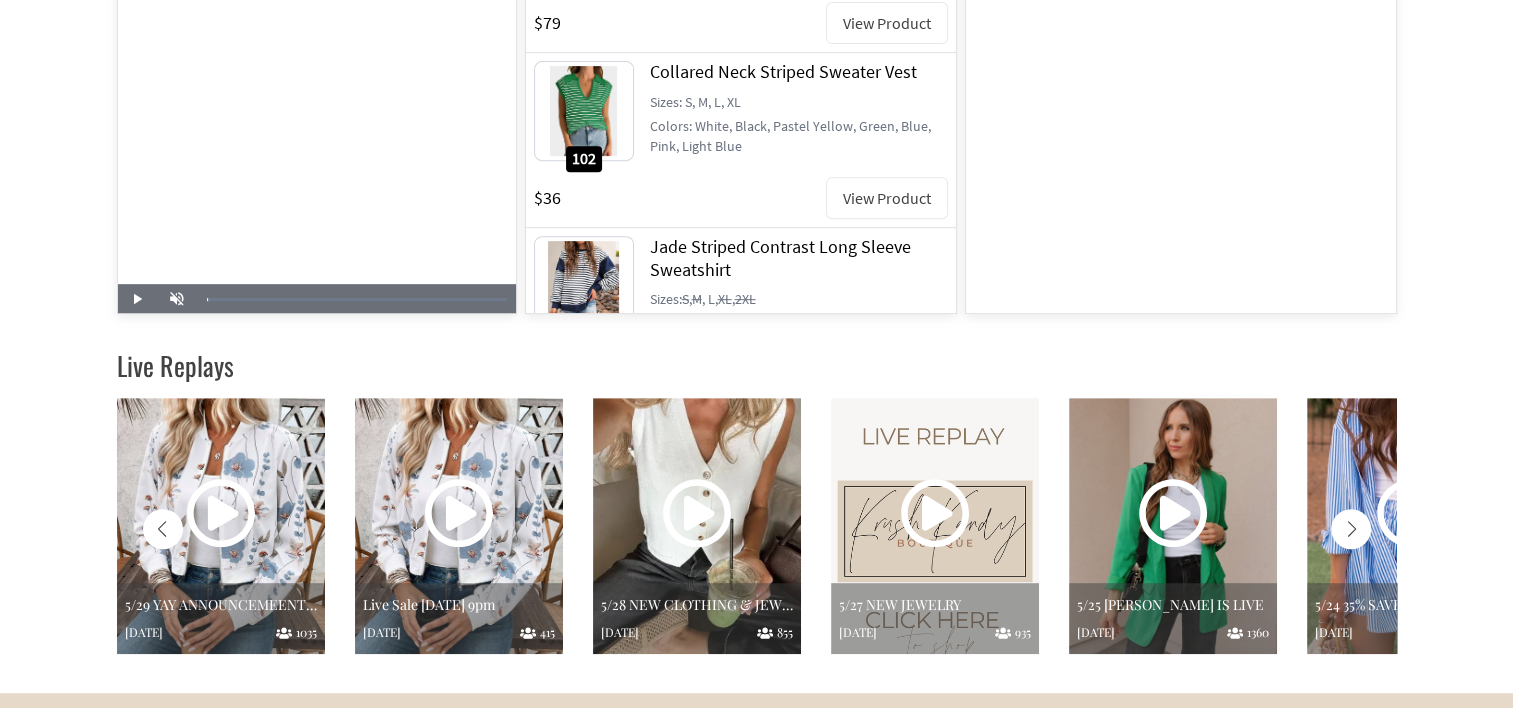 click at bounding box center [1351, 529] 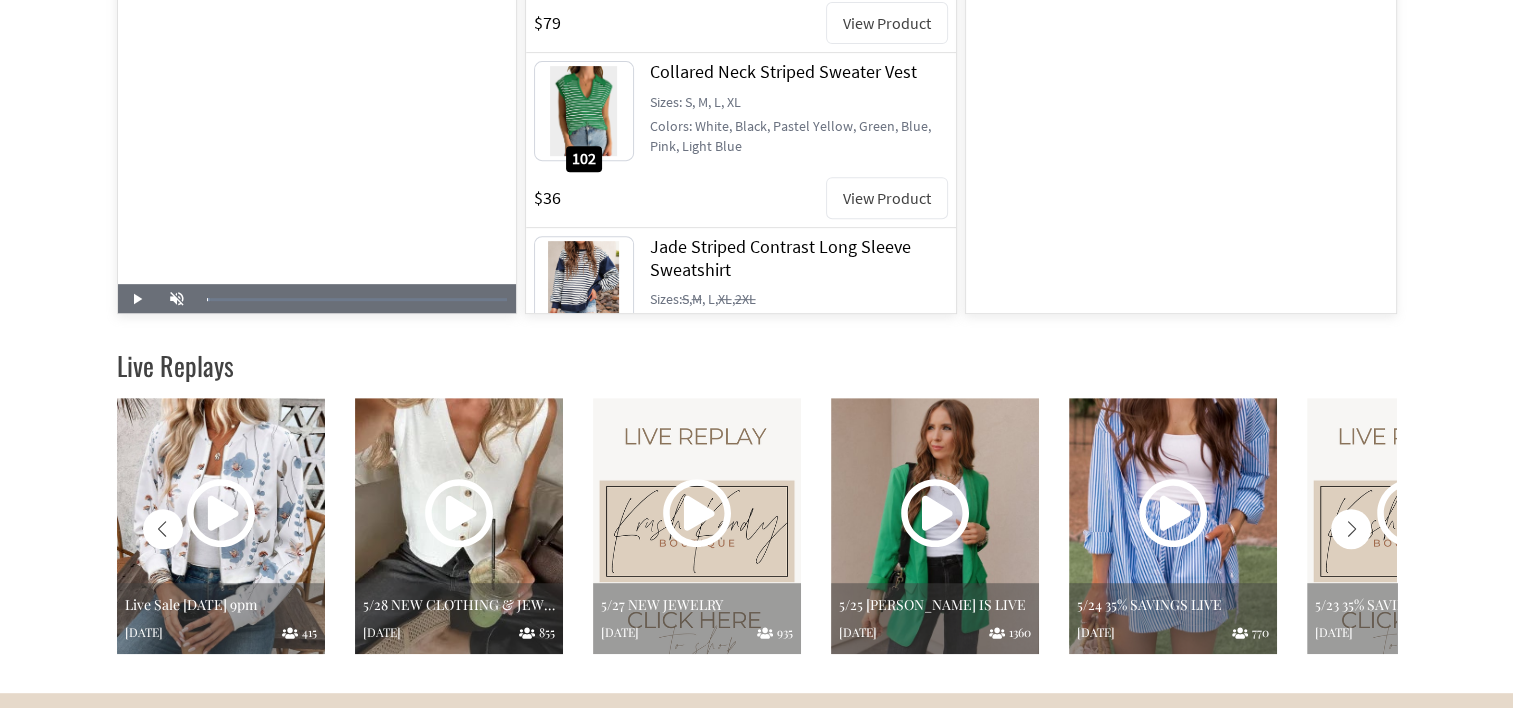 click at bounding box center [1351, 529] 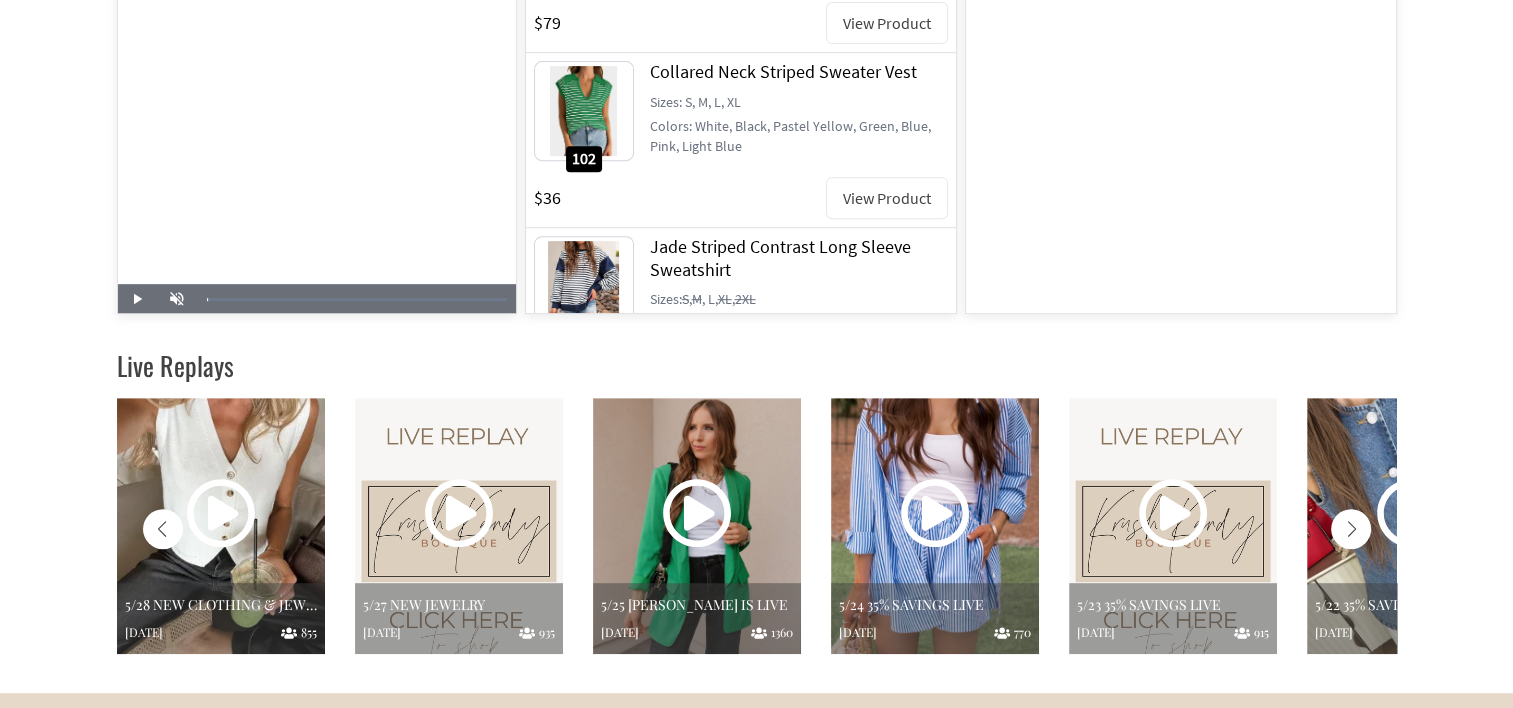 click at bounding box center (1351, 529) 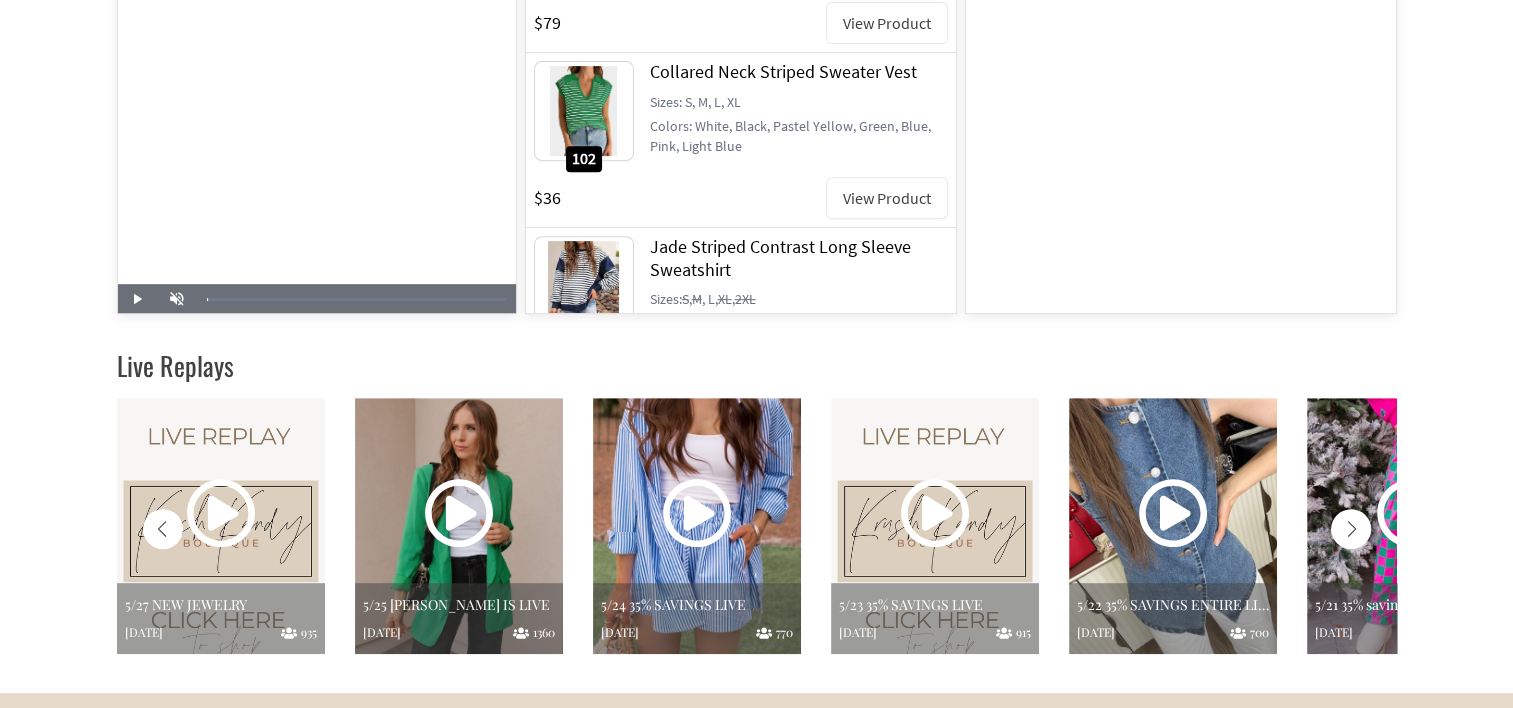 click at bounding box center [1351, 529] 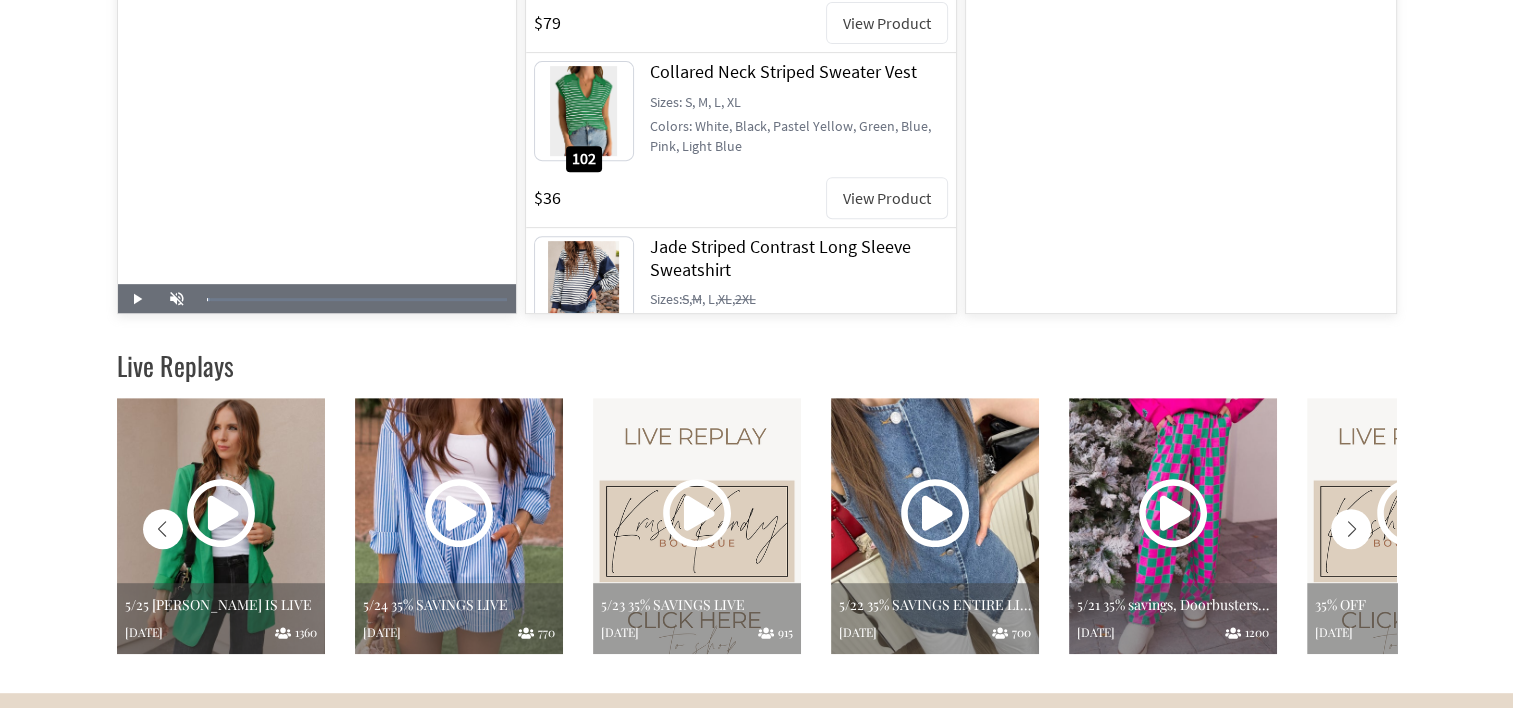 click at bounding box center (1351, 529) 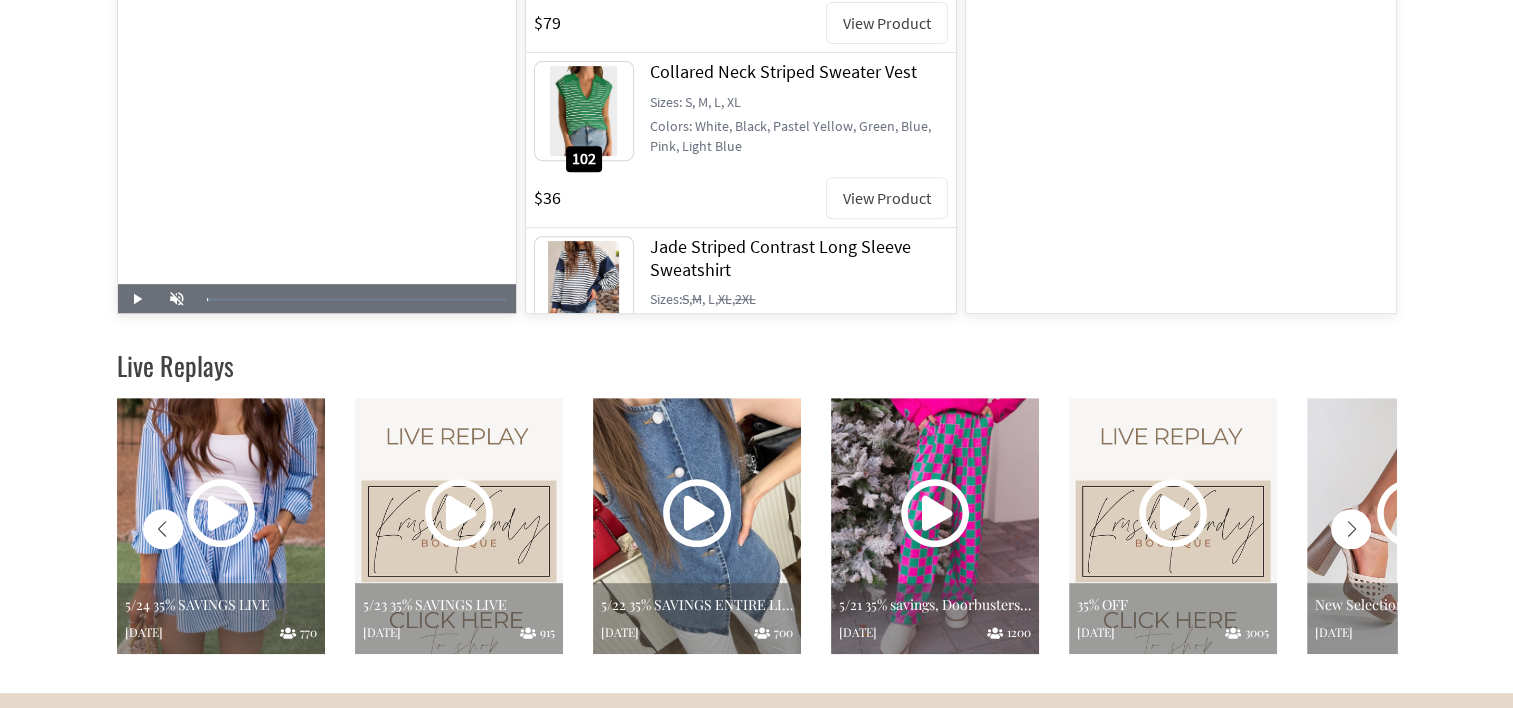 click at bounding box center (1351, 529) 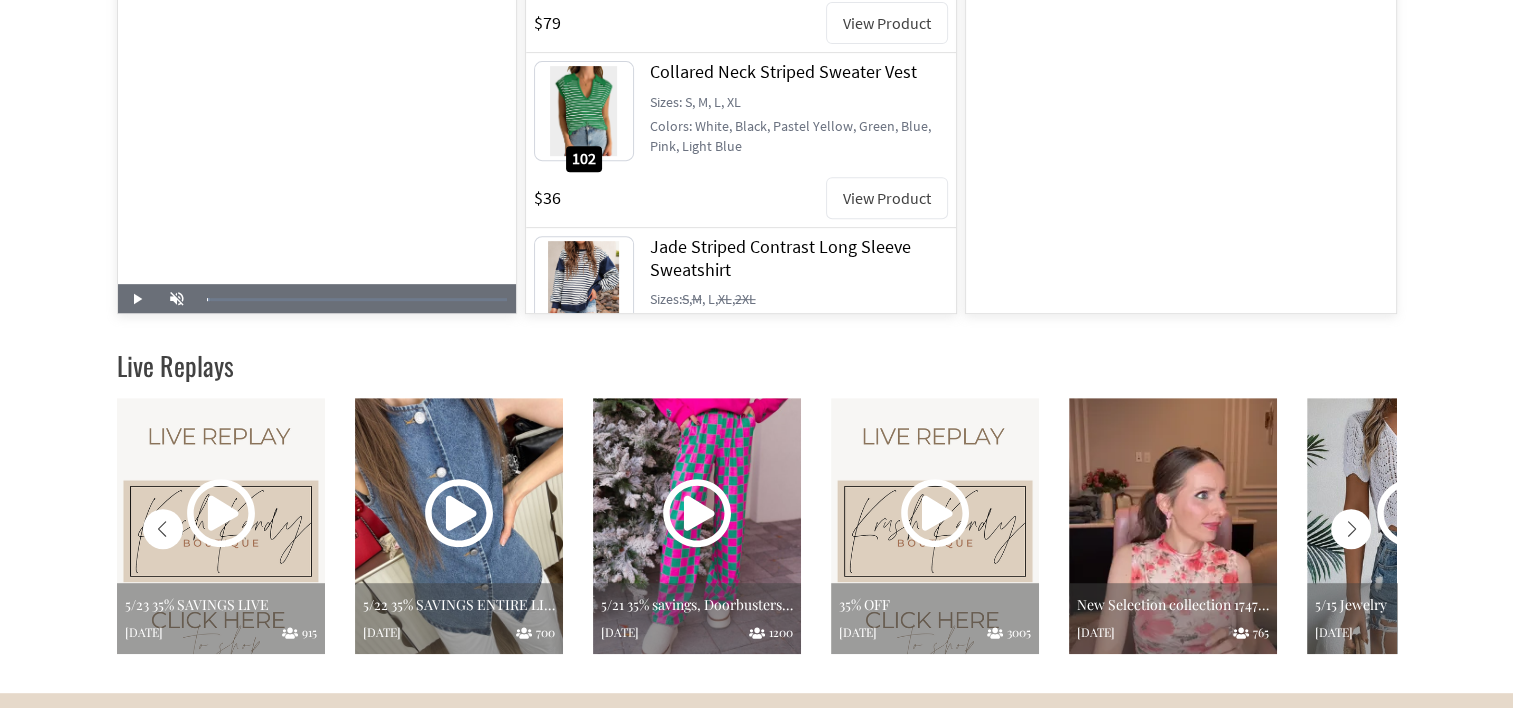 click at bounding box center [1173, 526] 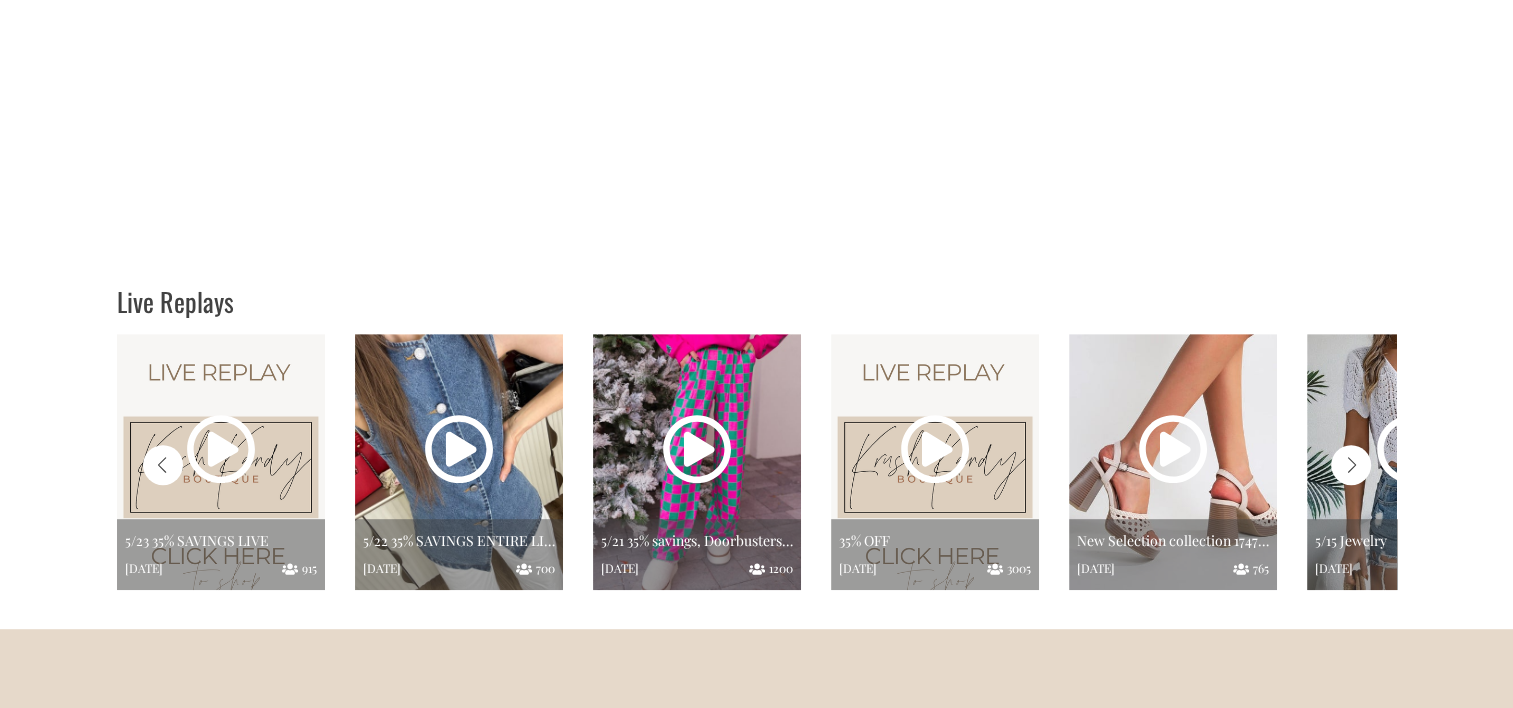 scroll, scrollTop: 0, scrollLeft: 0, axis: both 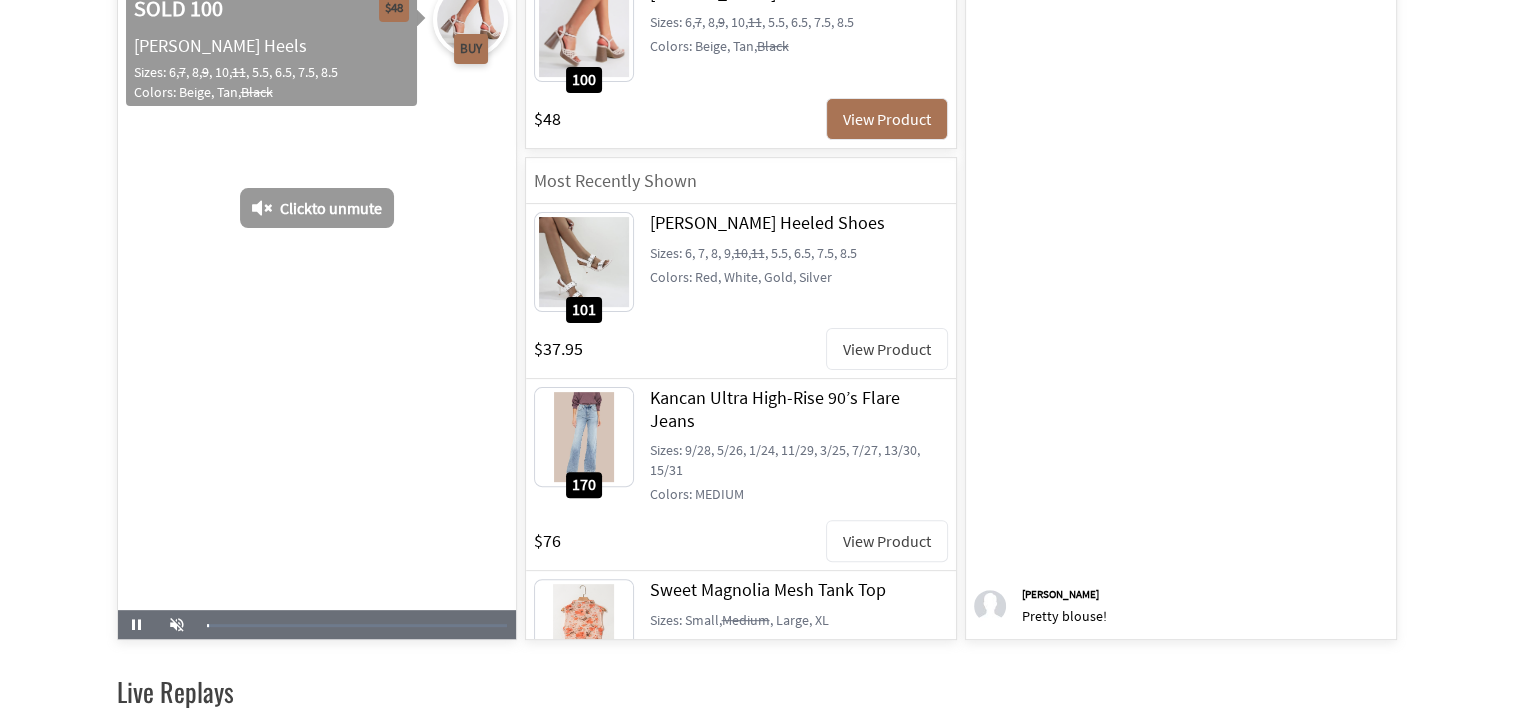 click on "[PERSON_NAME] Pretty blouse!" at bounding box center [1181, 307] 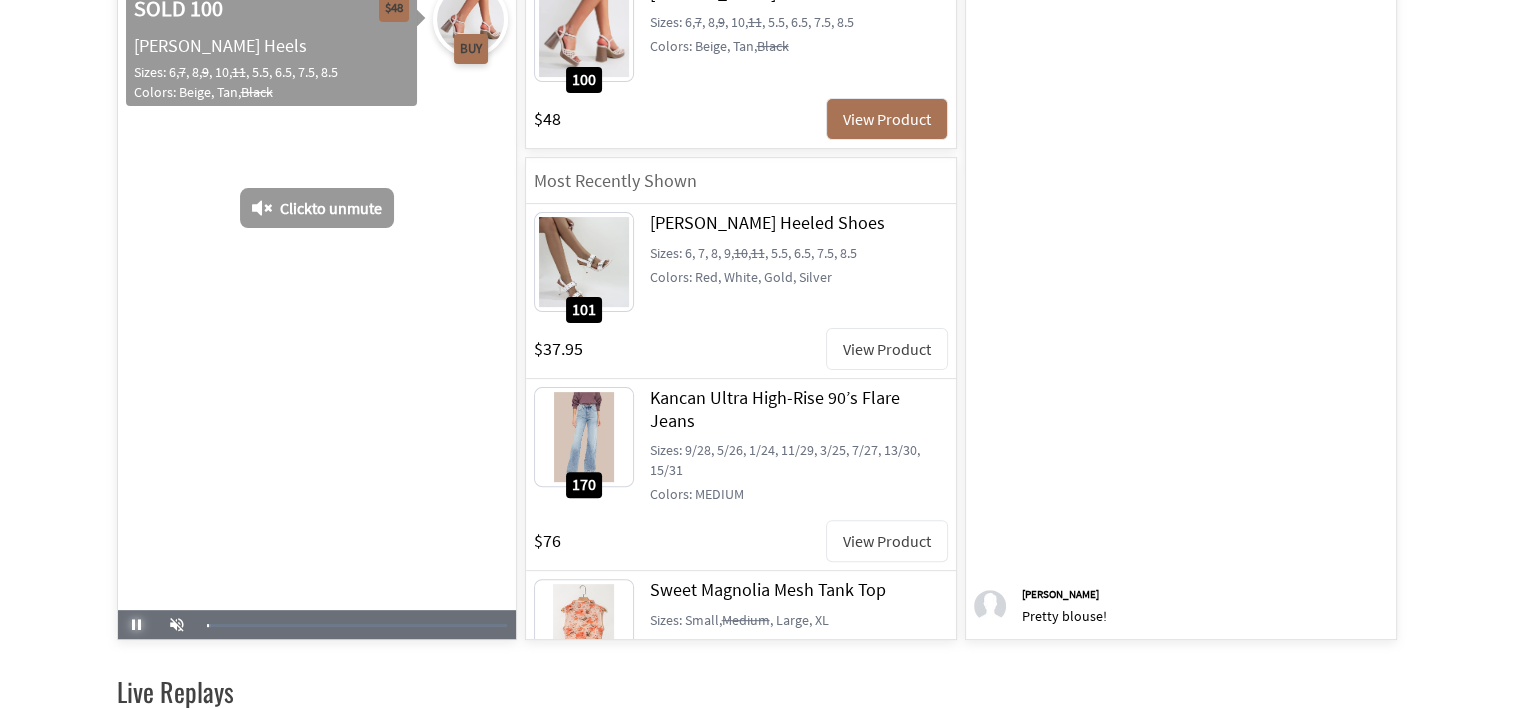 click at bounding box center [137, 625] 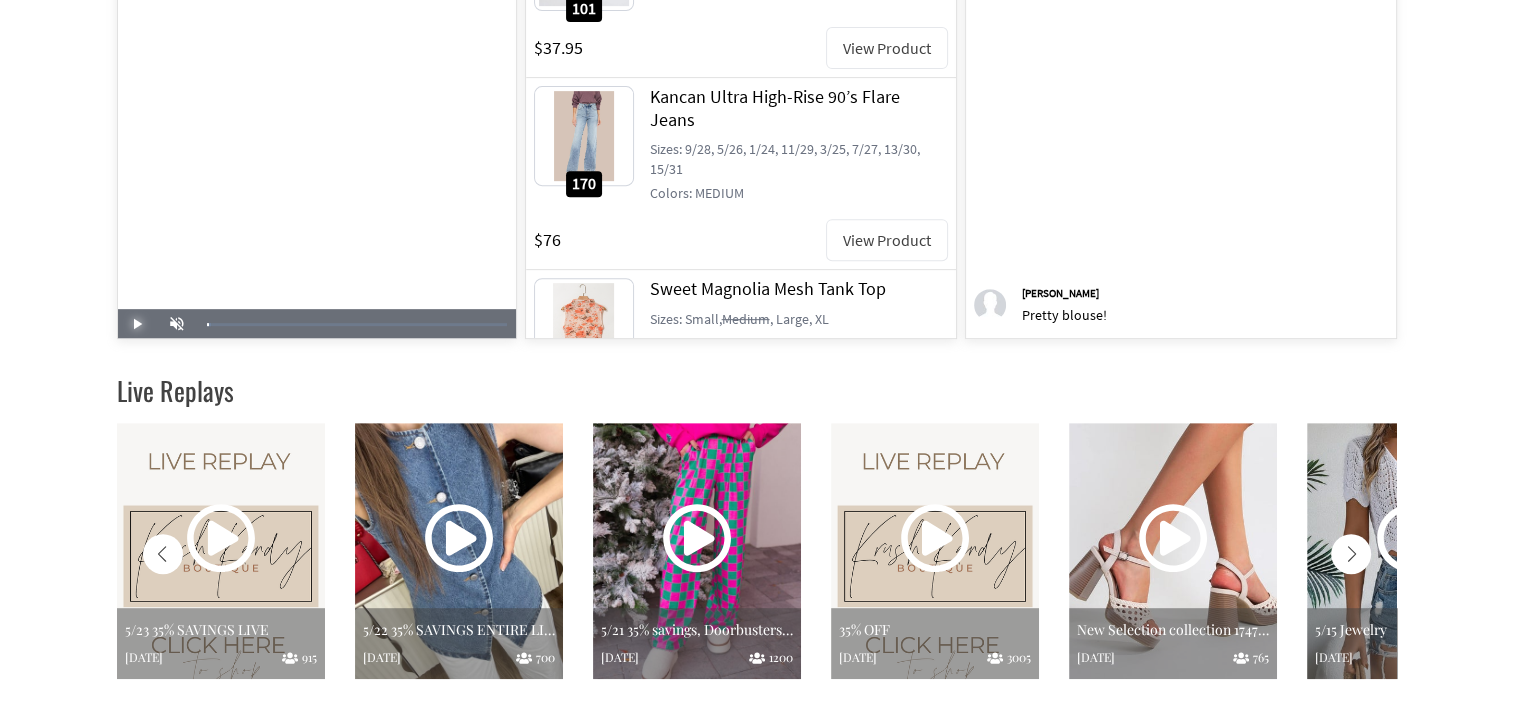 scroll, scrollTop: 869, scrollLeft: 0, axis: vertical 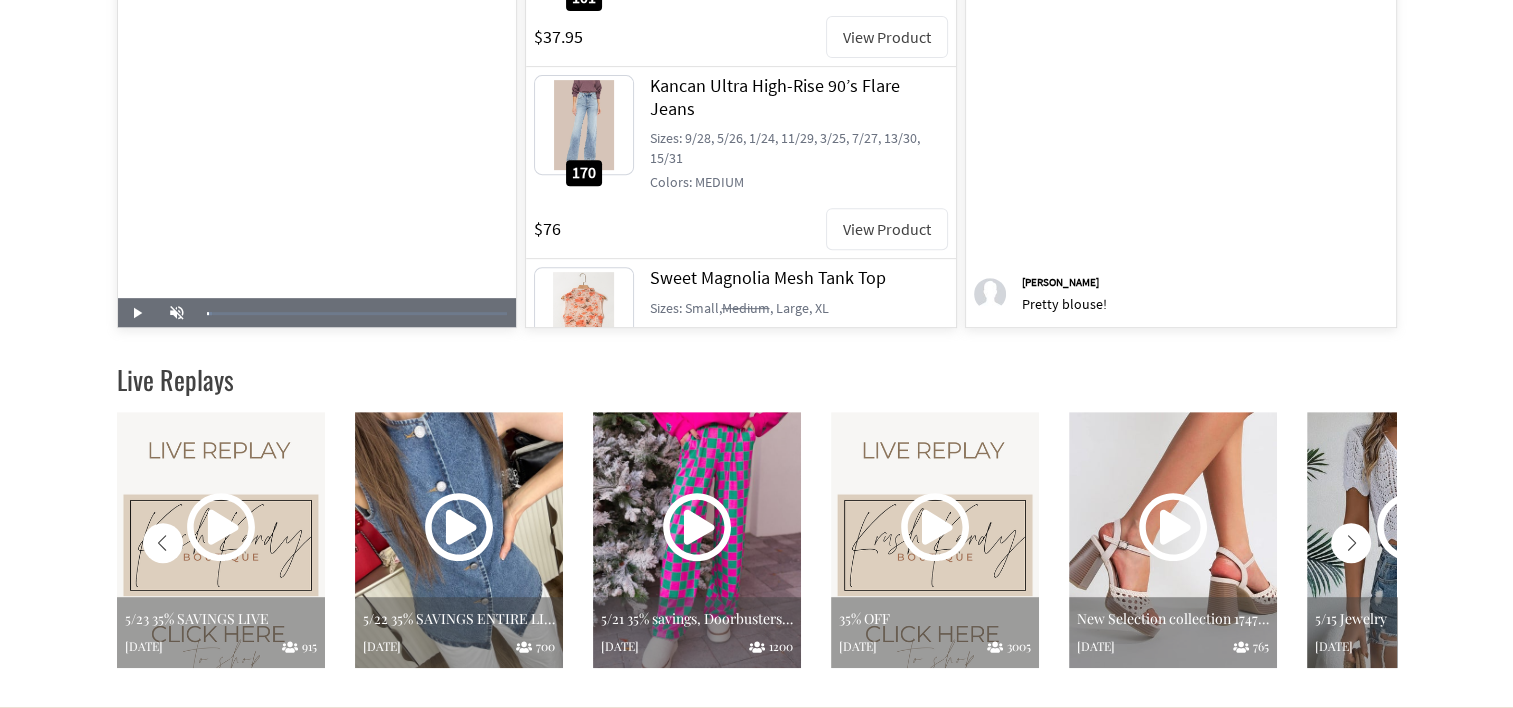 click at bounding box center [1351, 543] 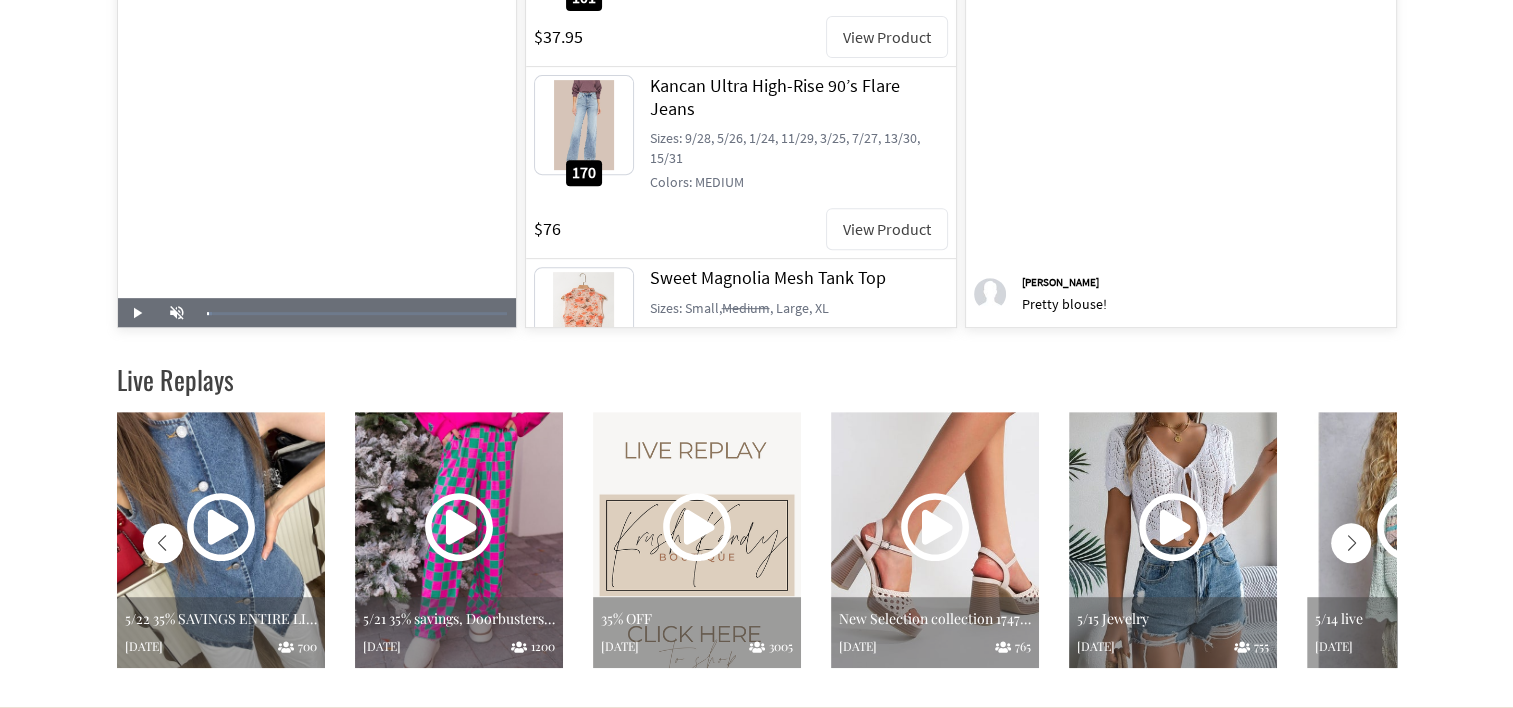 click at bounding box center (1351, 543) 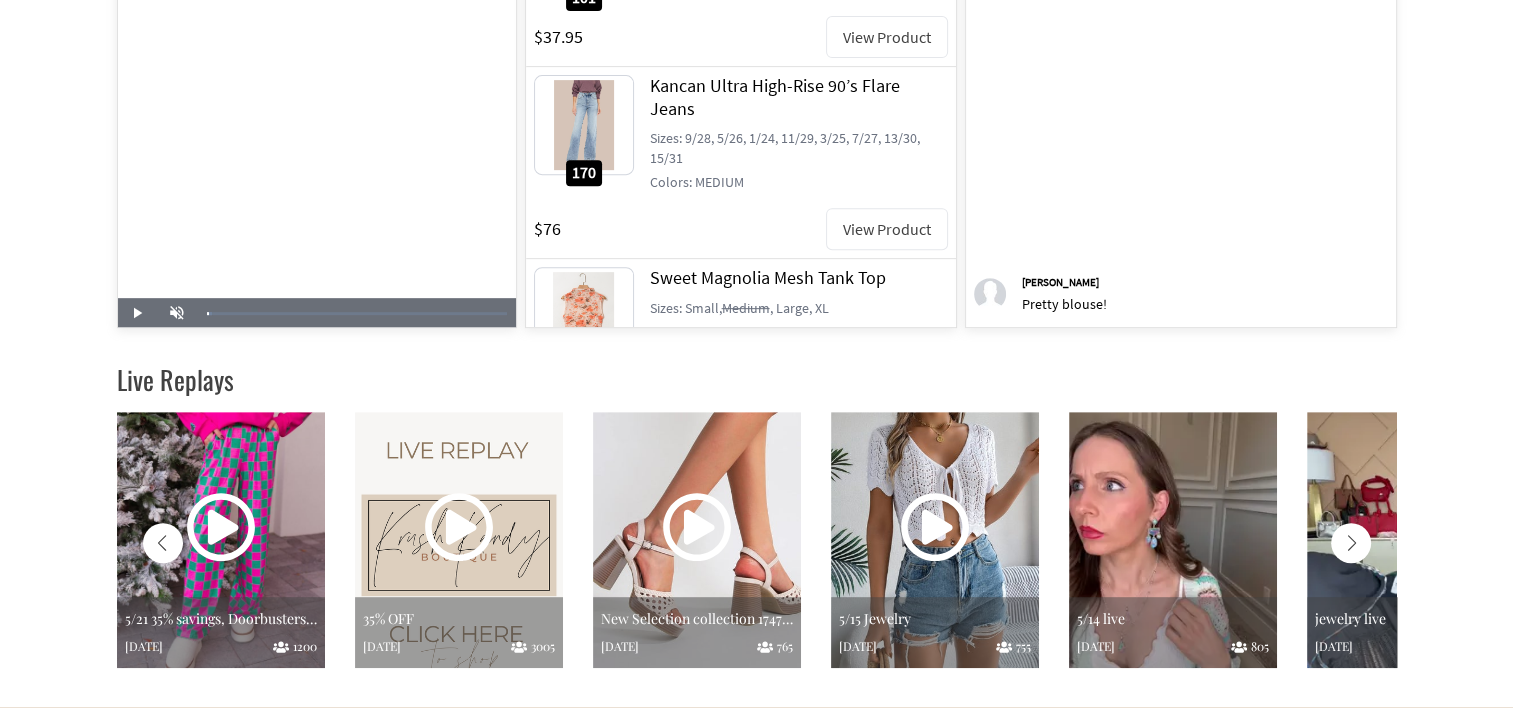 click at bounding box center (1173, 540) 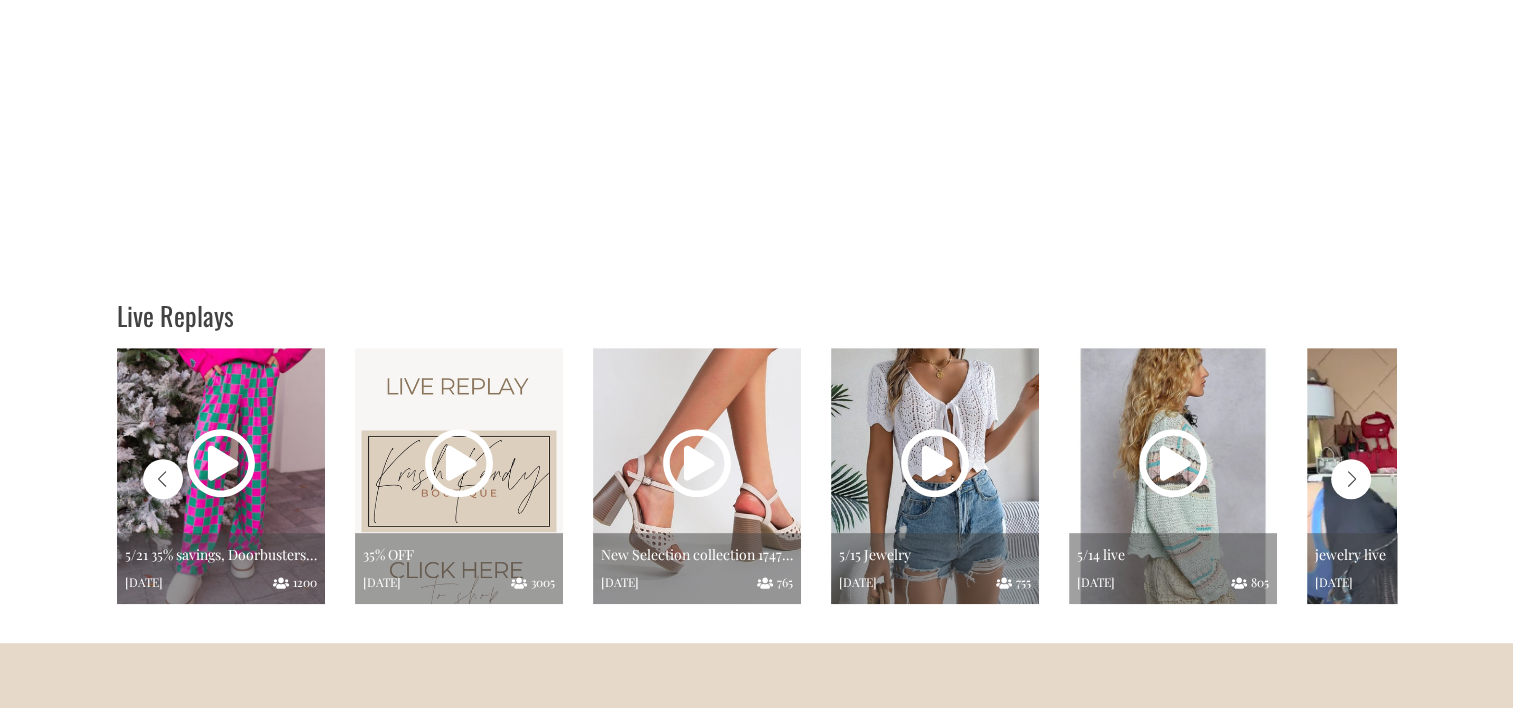 scroll, scrollTop: 0, scrollLeft: 0, axis: both 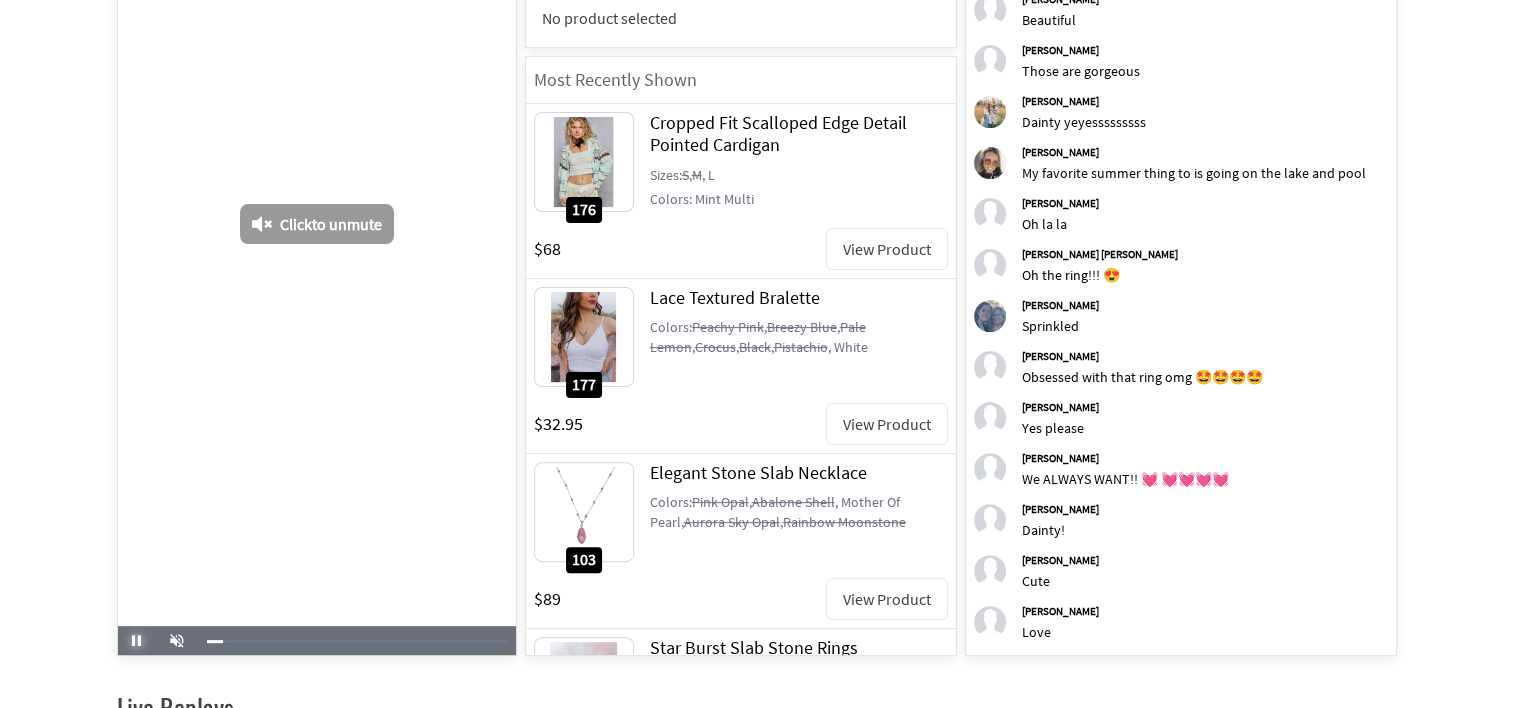 click at bounding box center (137, 641) 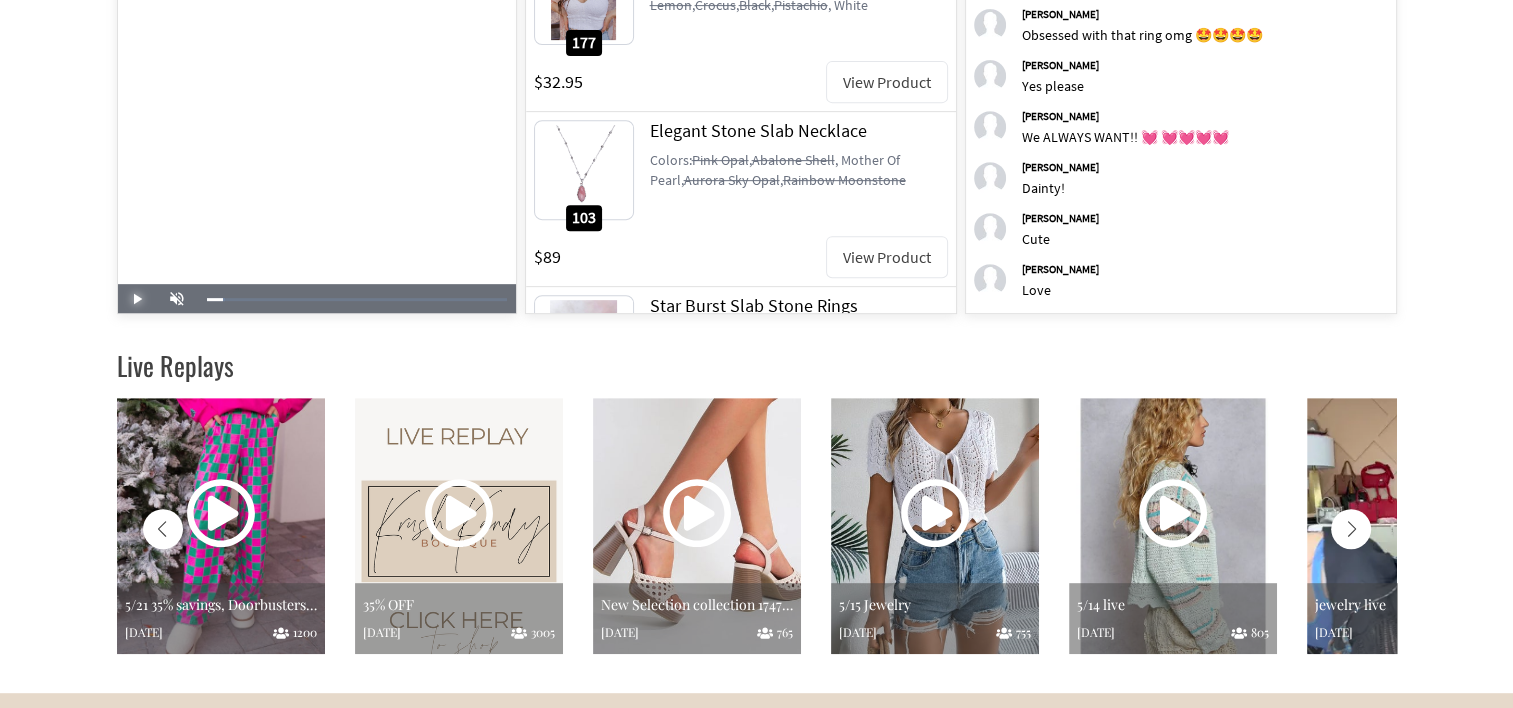 scroll, scrollTop: 885, scrollLeft: 0, axis: vertical 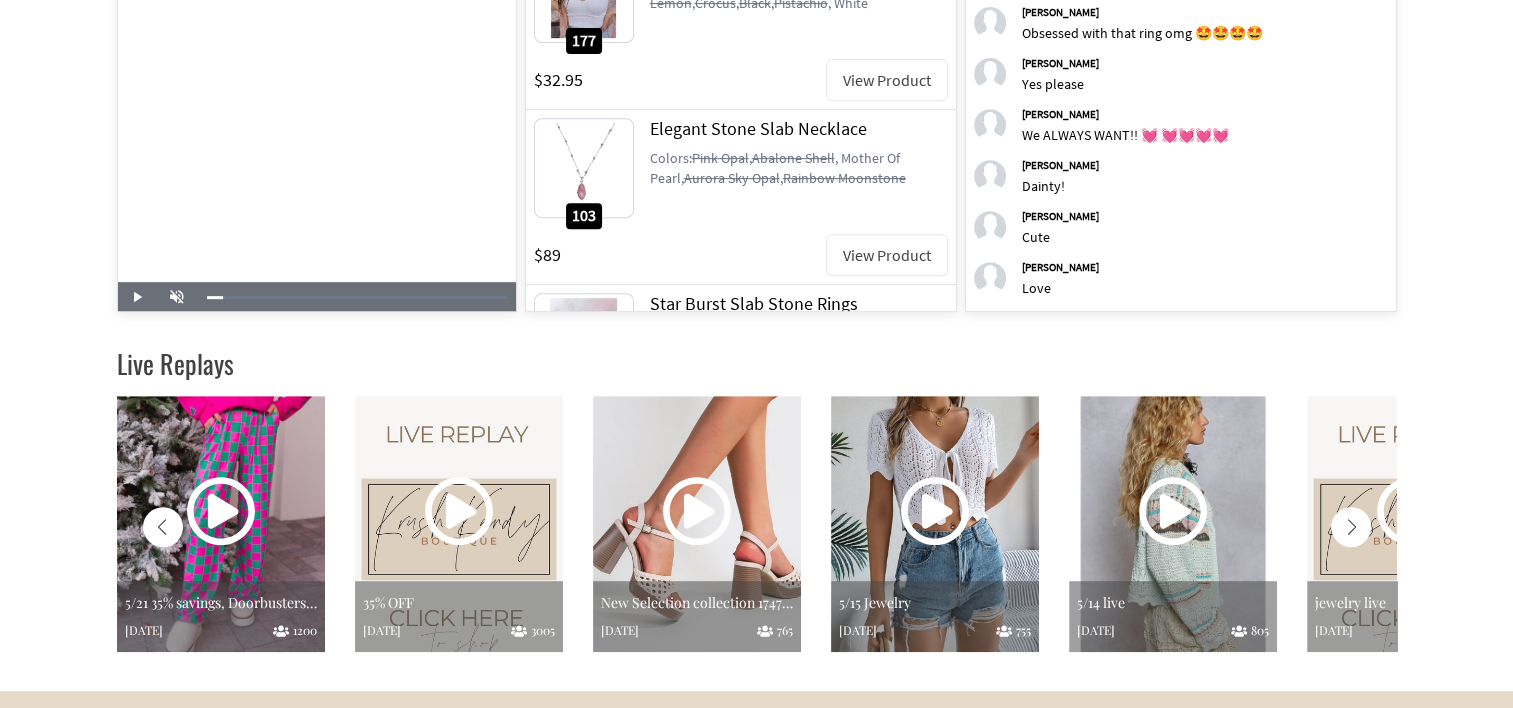 click at bounding box center (1351, 527) 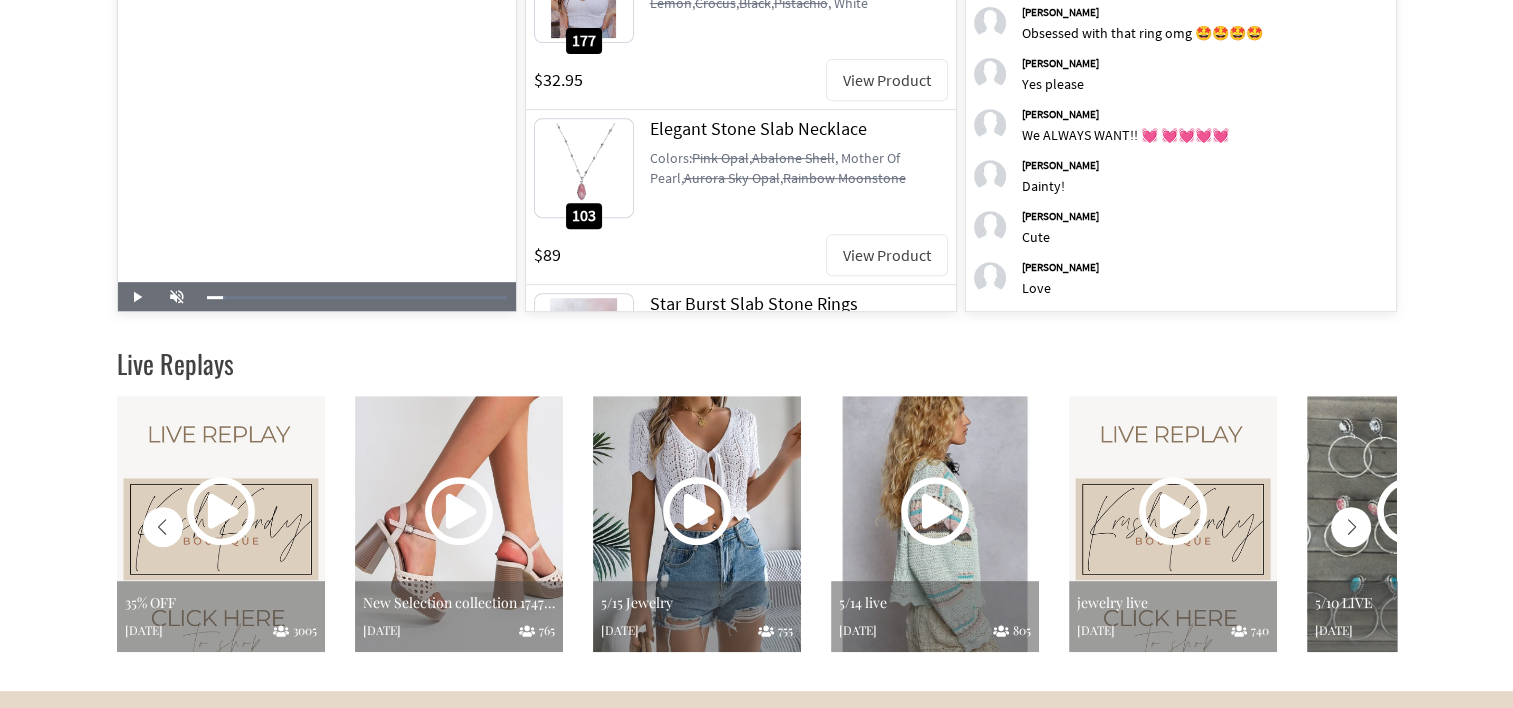 click at bounding box center (1351, 527) 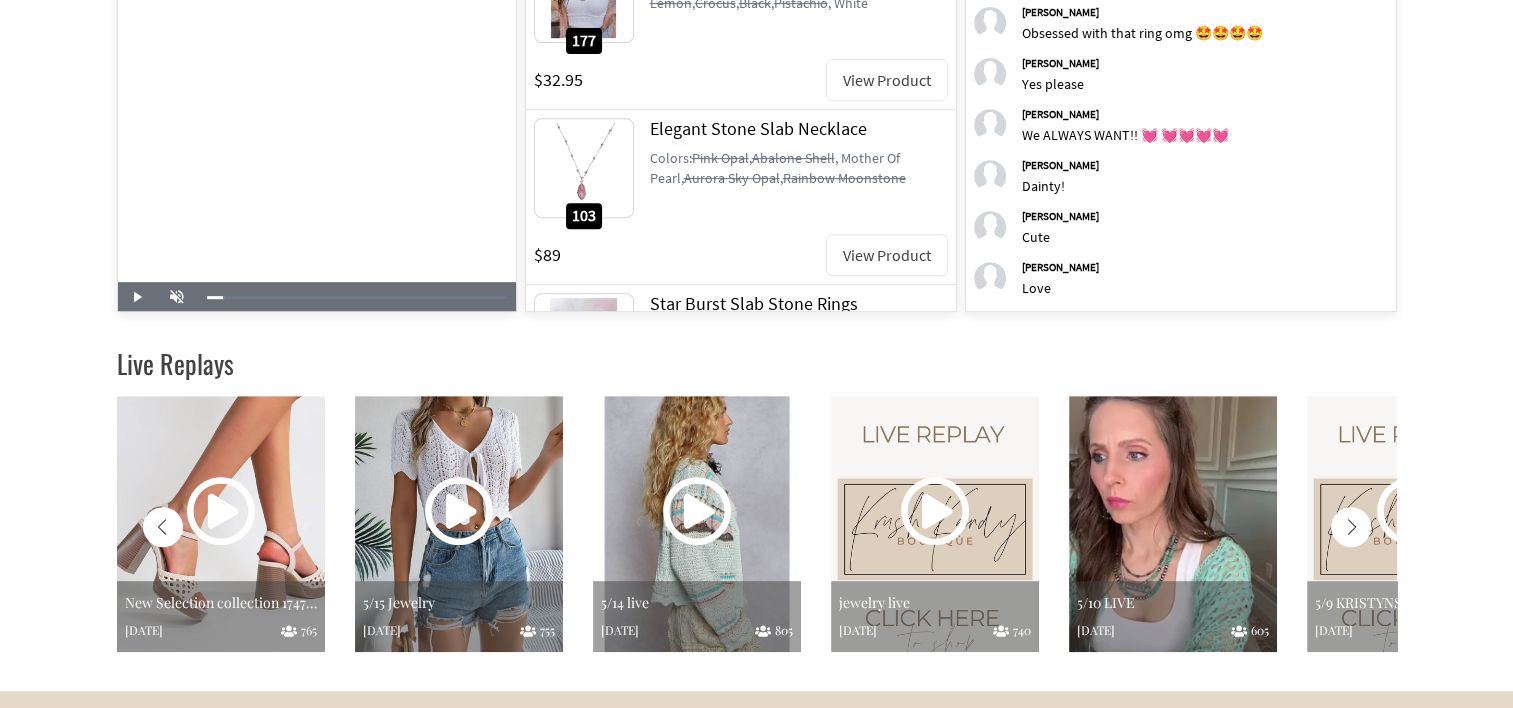 click at bounding box center (1173, 524) 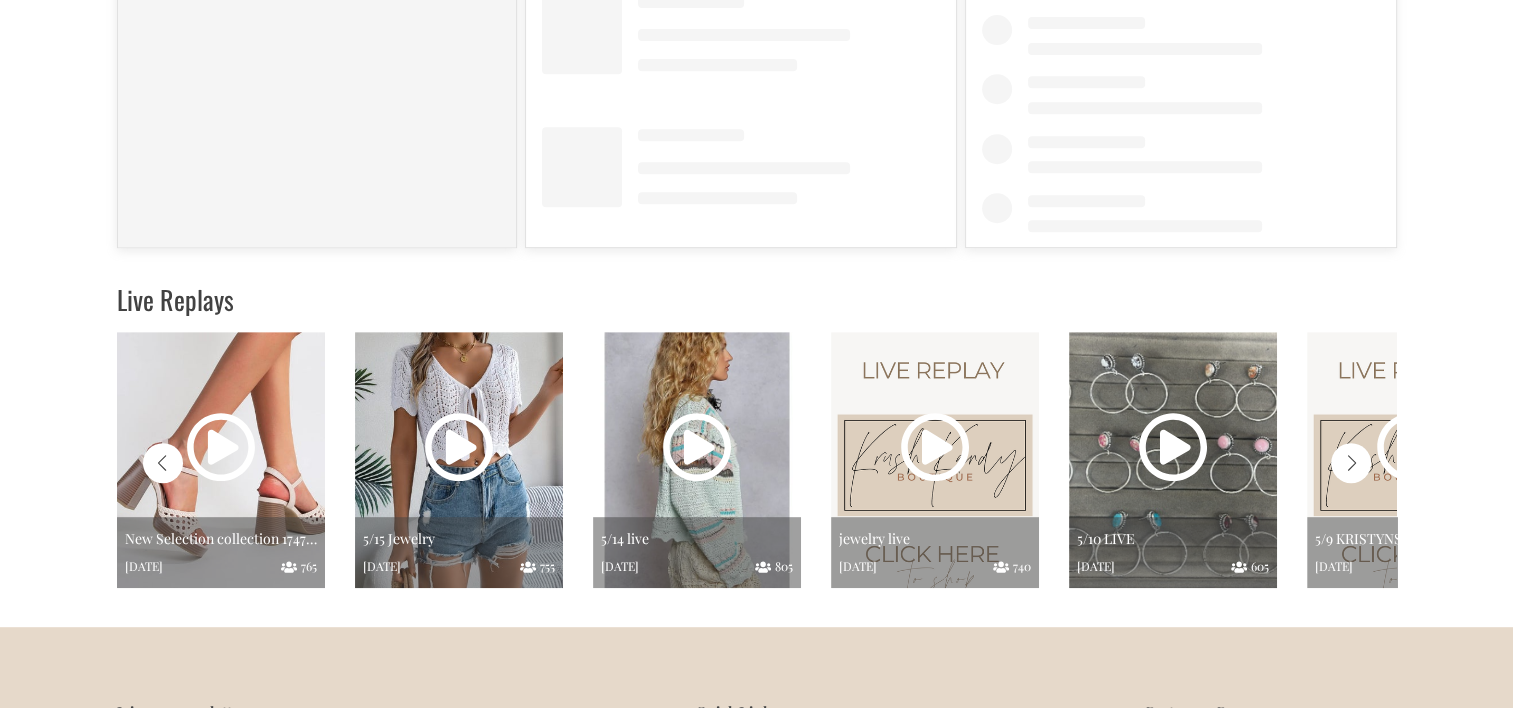 scroll, scrollTop: 0, scrollLeft: 0, axis: both 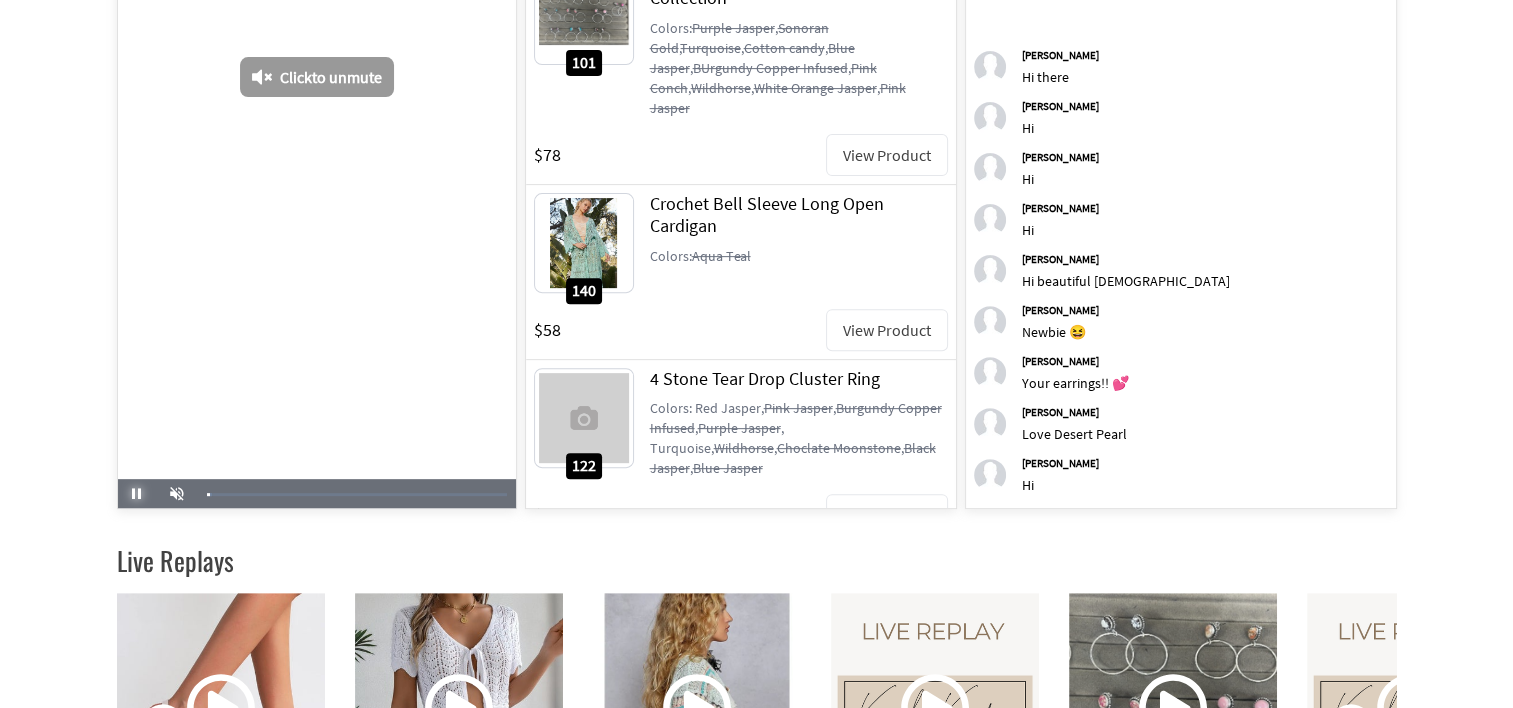 click at bounding box center [137, 494] 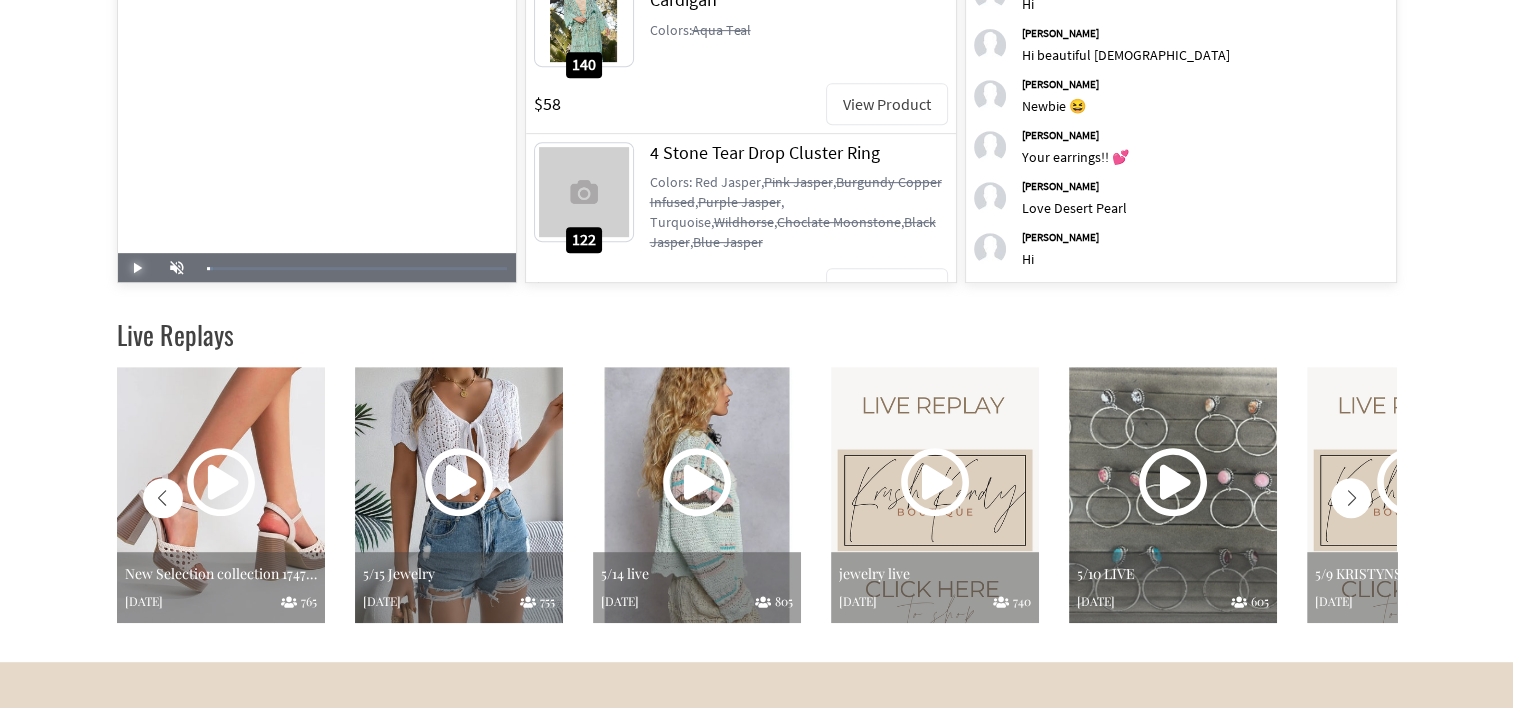 scroll, scrollTop: 1008, scrollLeft: 0, axis: vertical 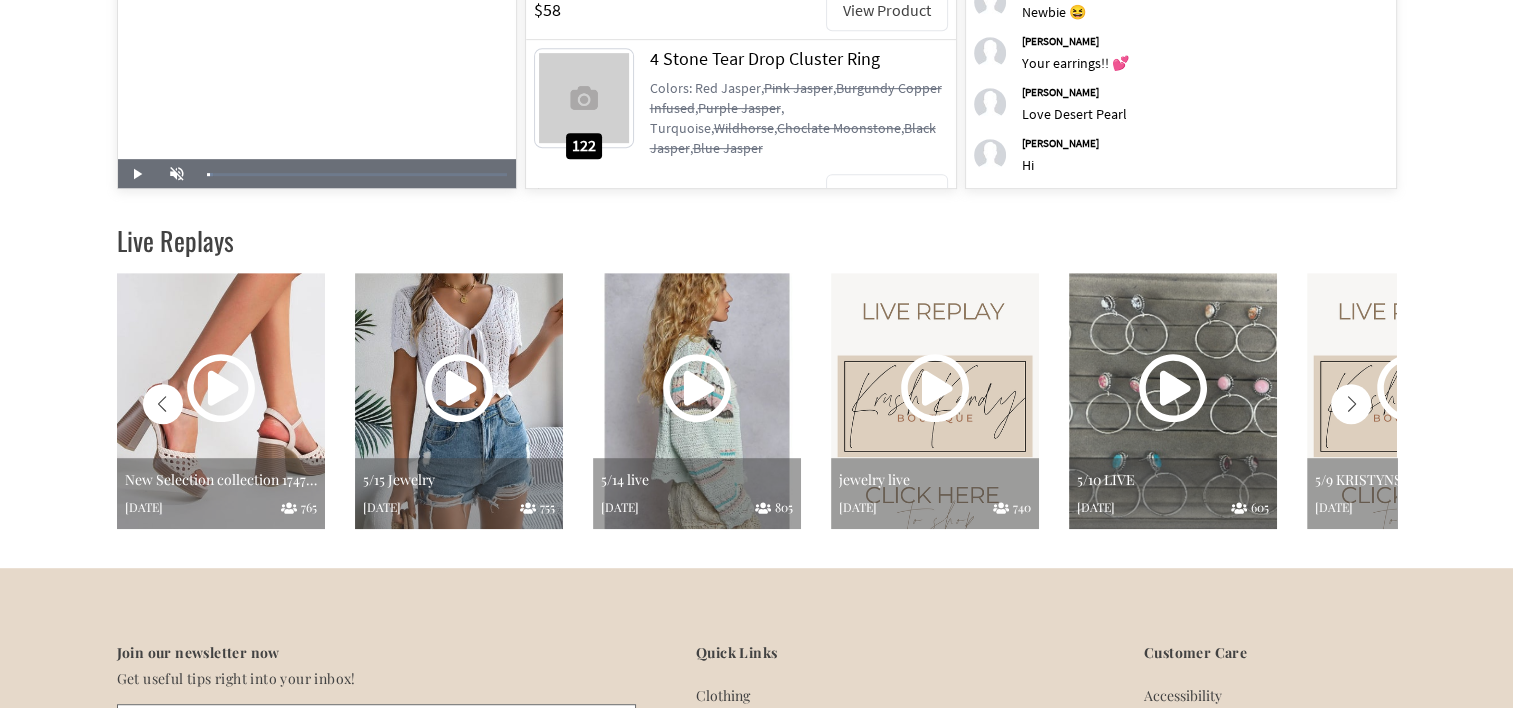 click at bounding box center (1351, 404) 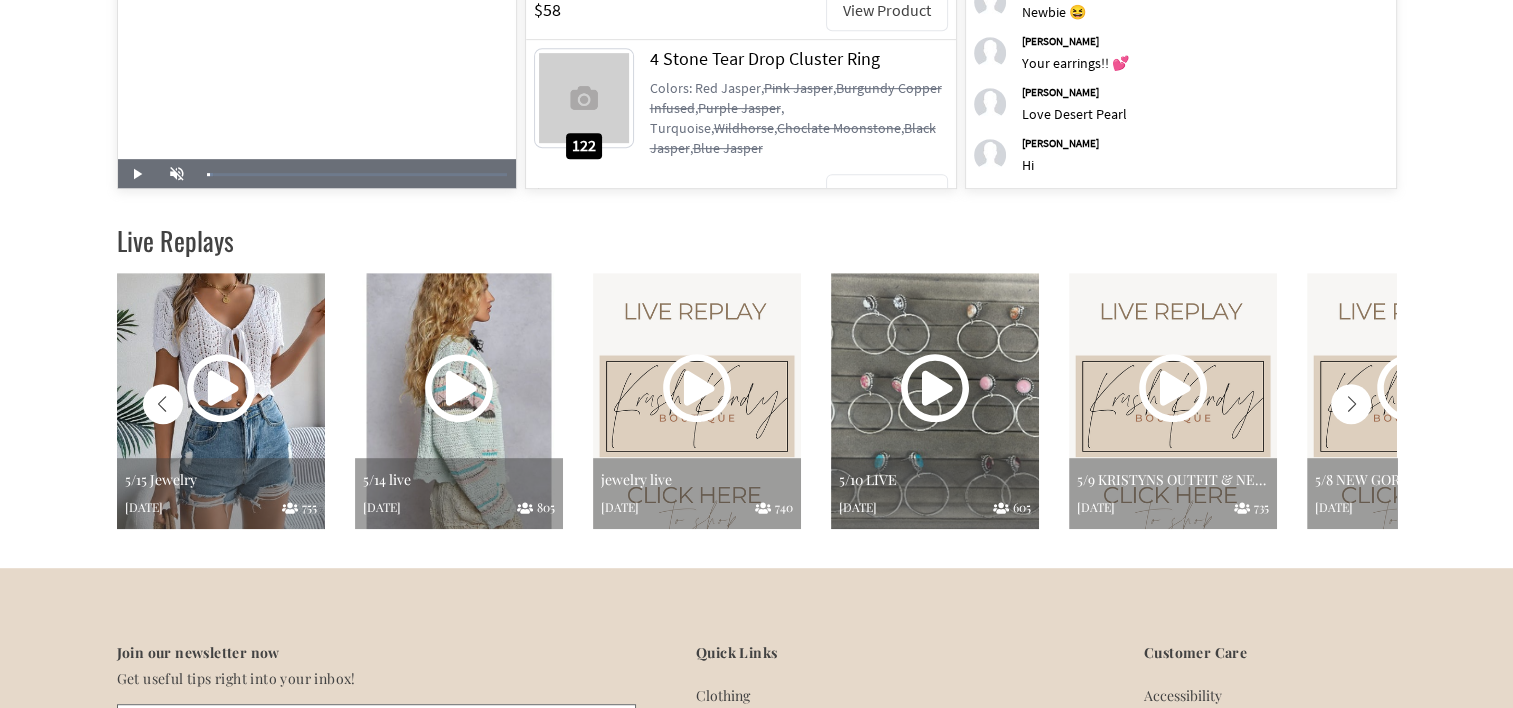 click at bounding box center (1351, 404) 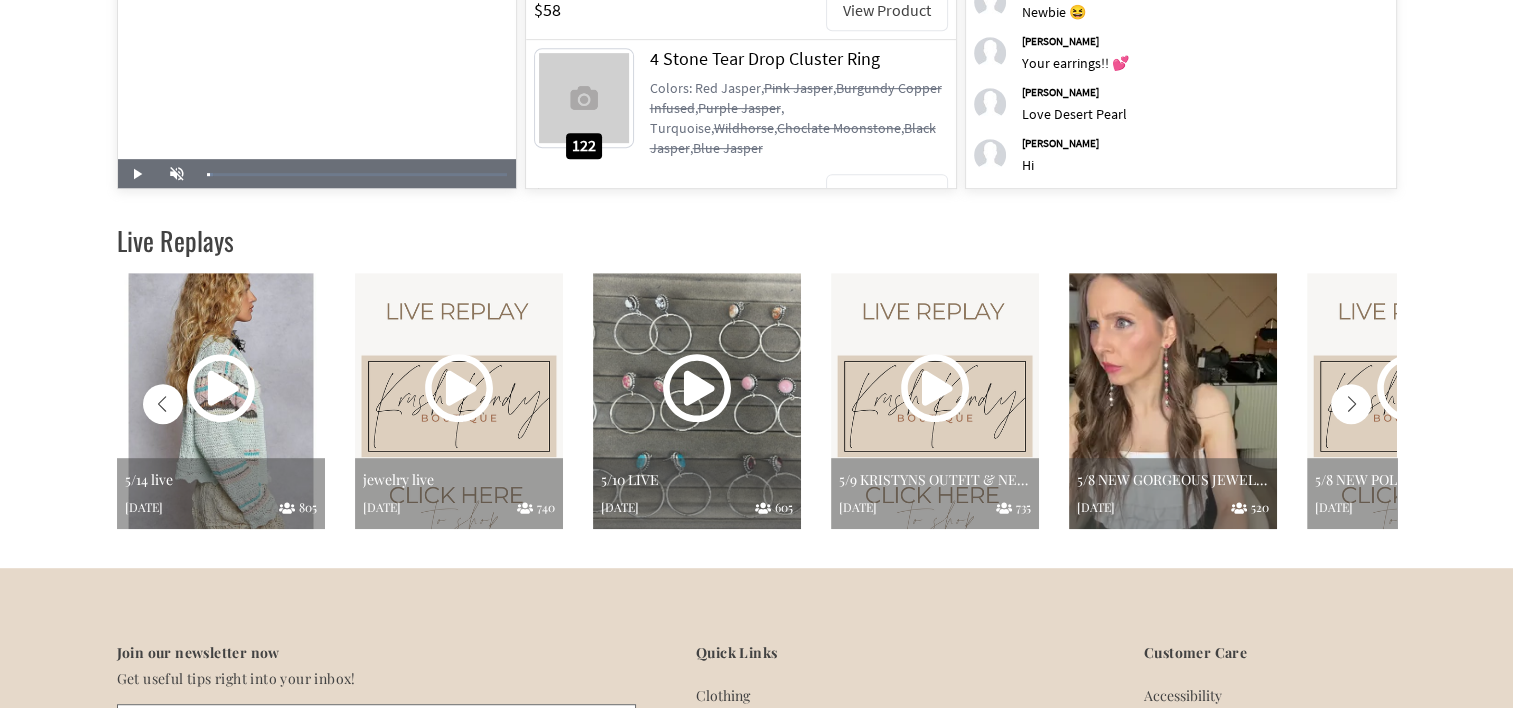 click at bounding box center (1173, 401) 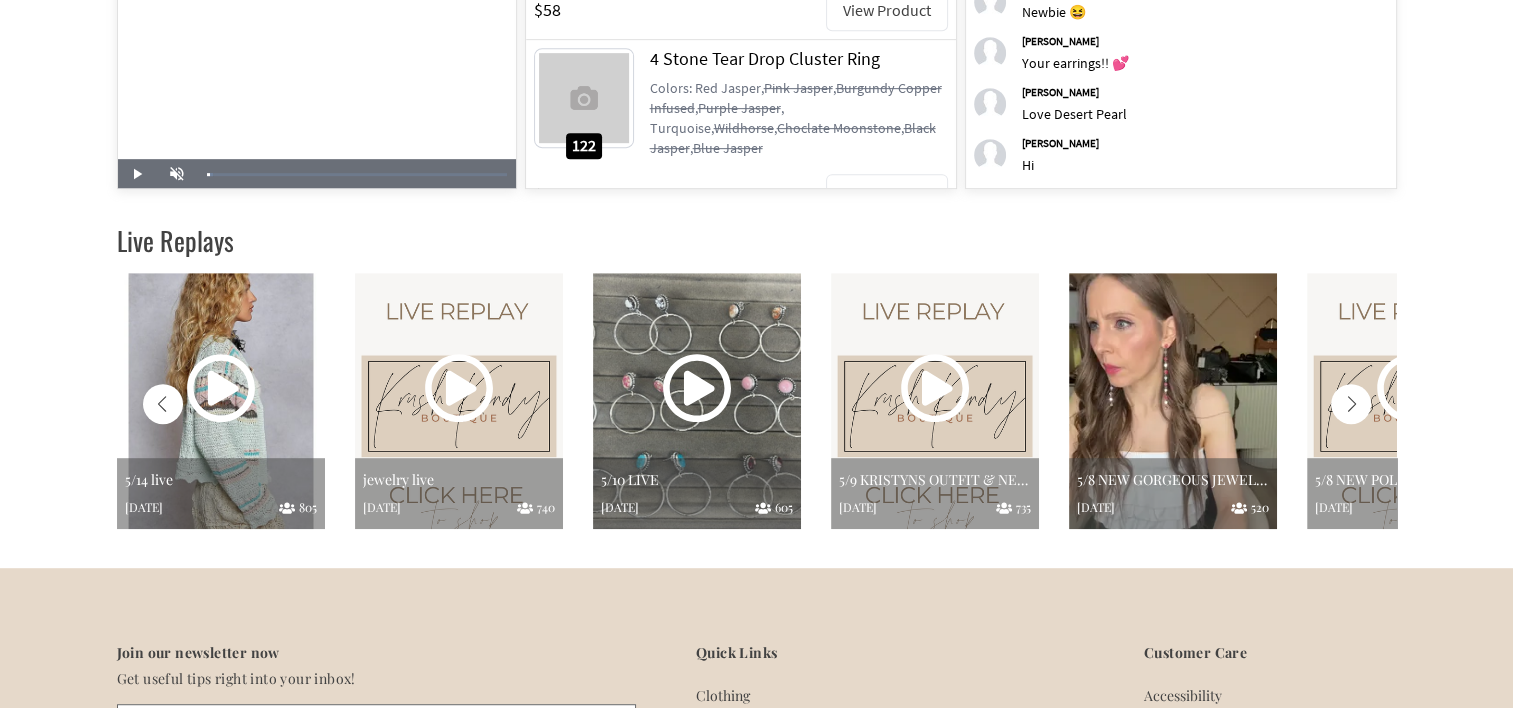 scroll, scrollTop: 0, scrollLeft: 0, axis: both 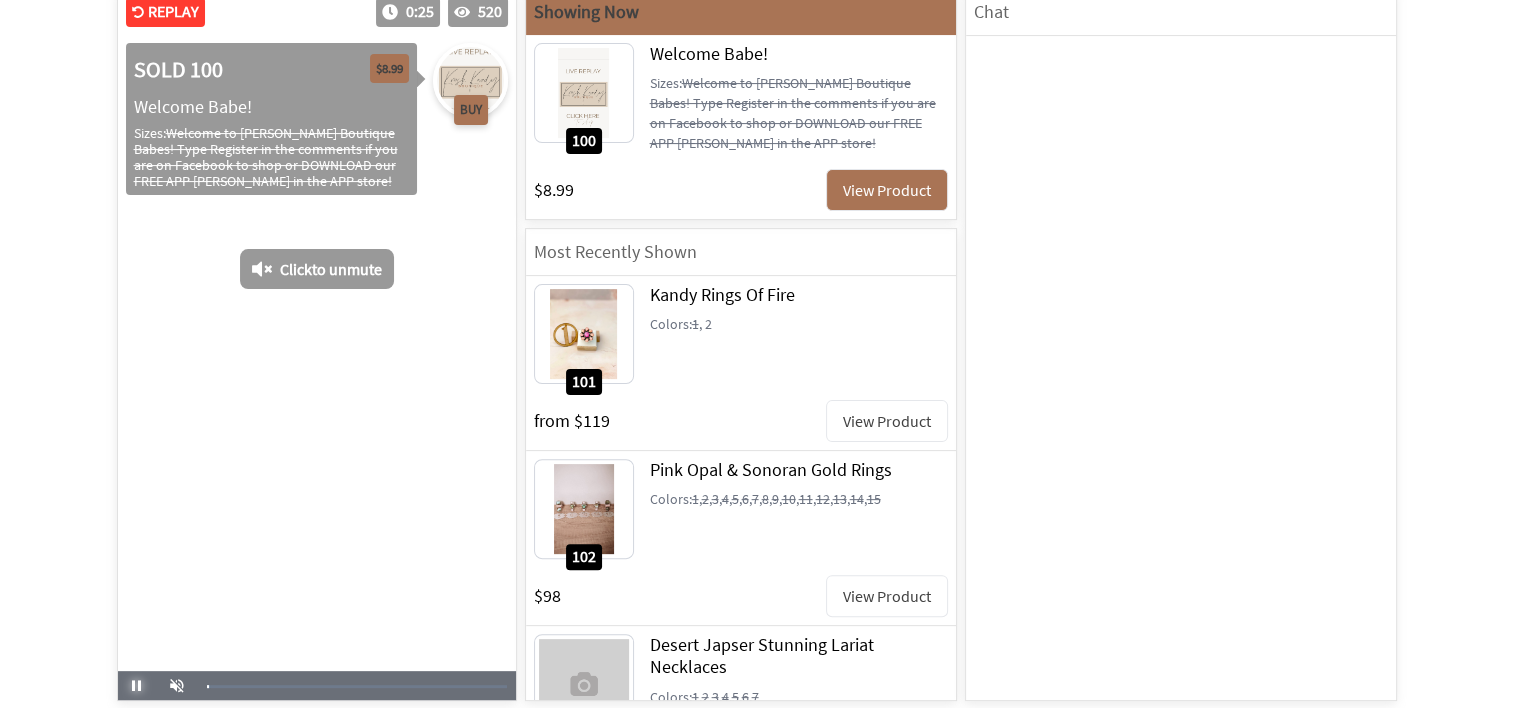 click at bounding box center [137, 686] 